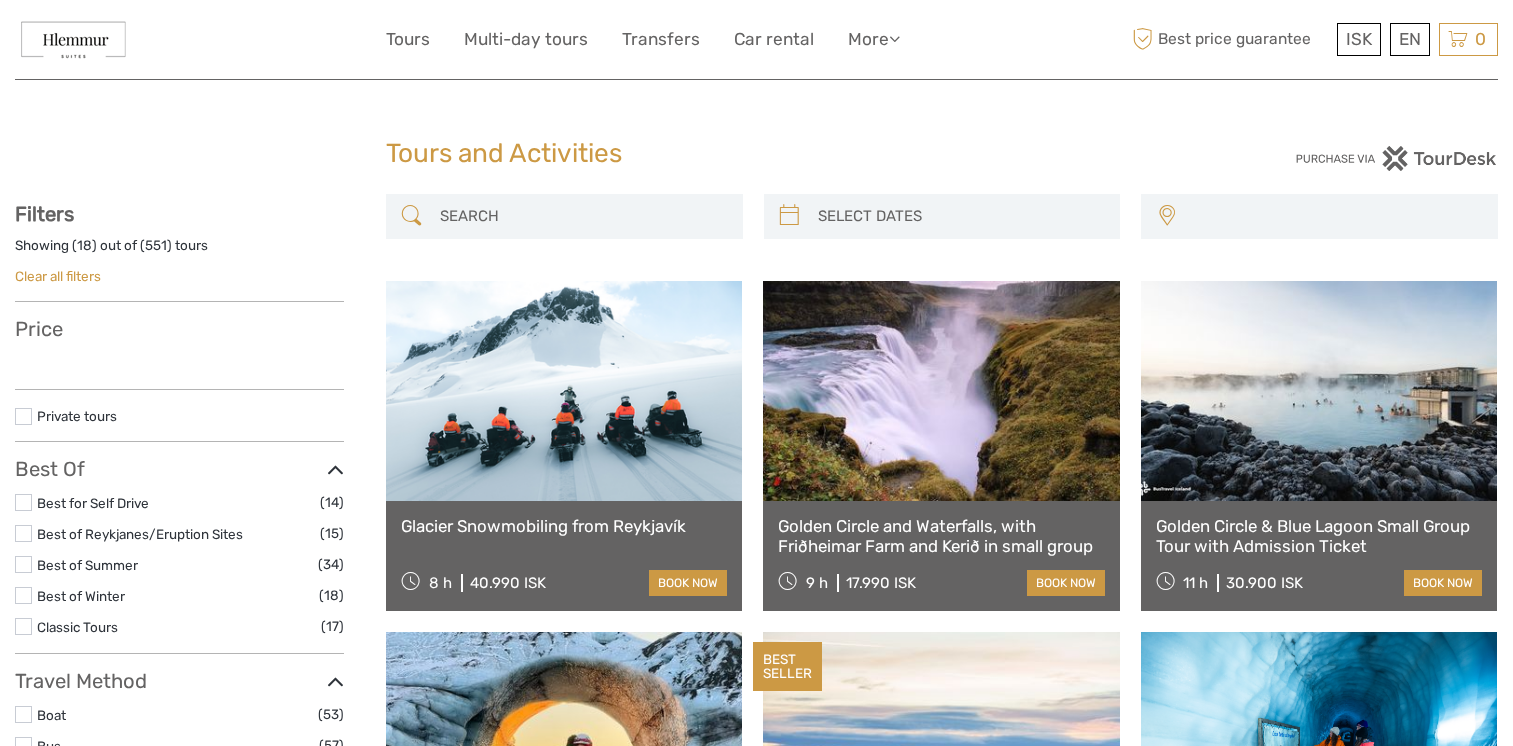 select 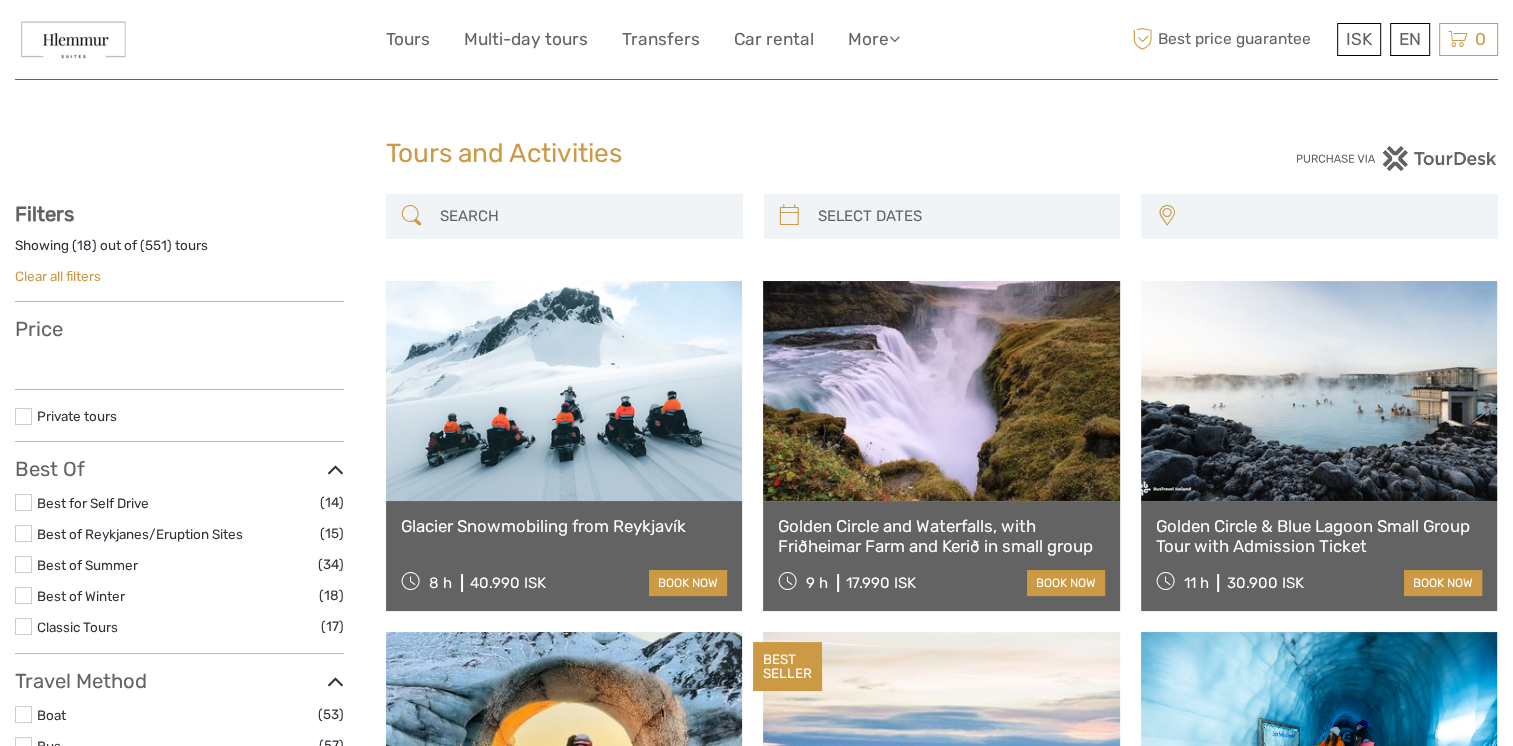 scroll, scrollTop: 0, scrollLeft: 0, axis: both 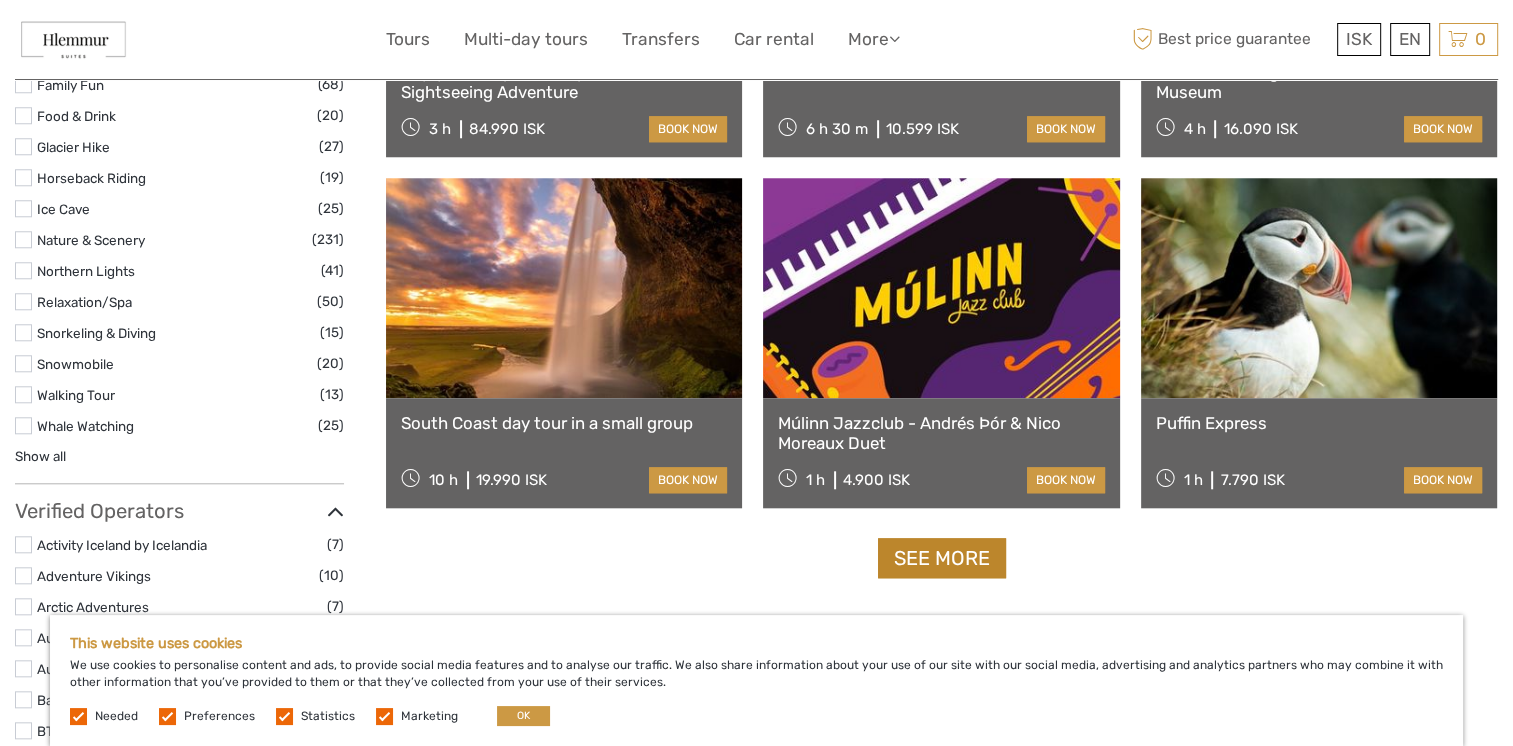 click on "See more" at bounding box center [942, 558] 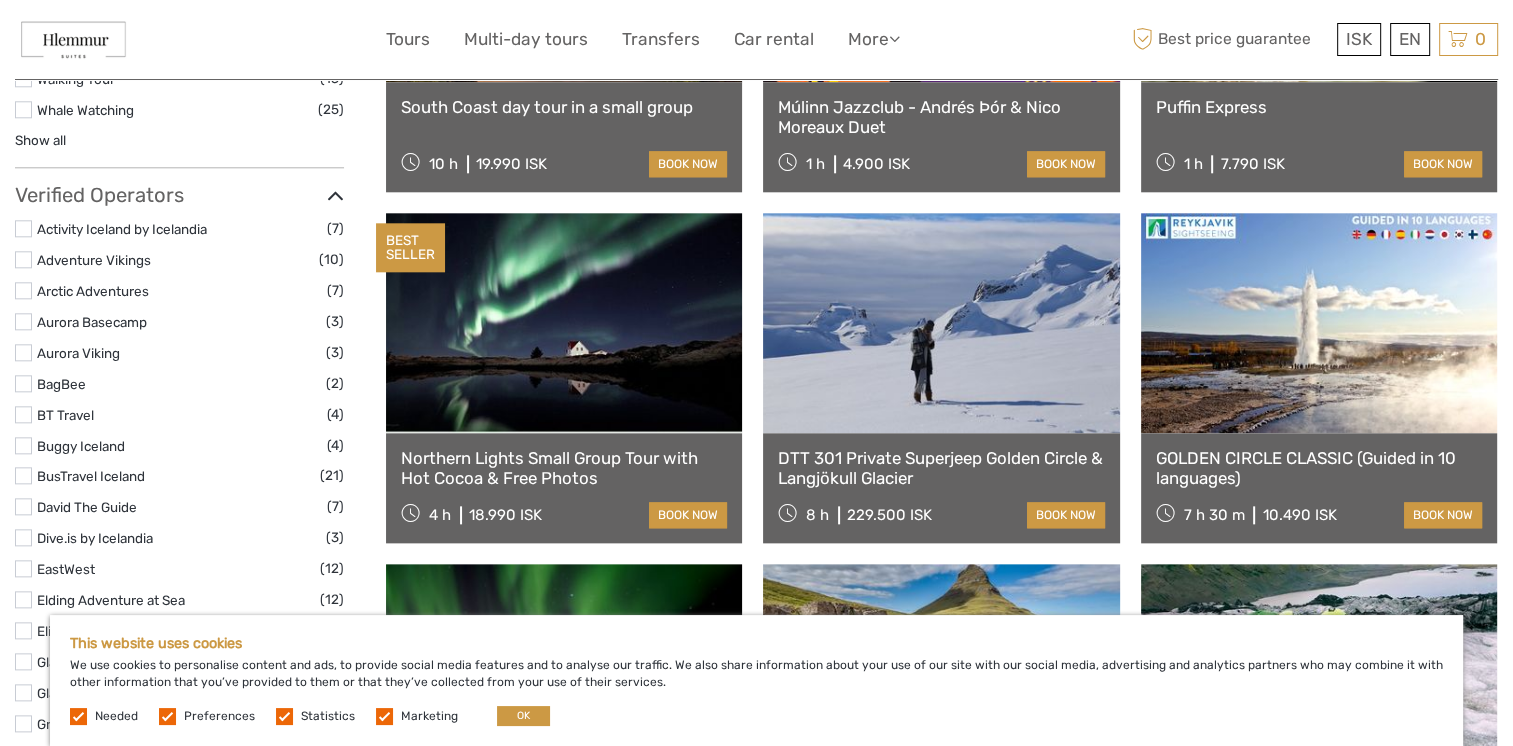 scroll, scrollTop: 2180, scrollLeft: 0, axis: vertical 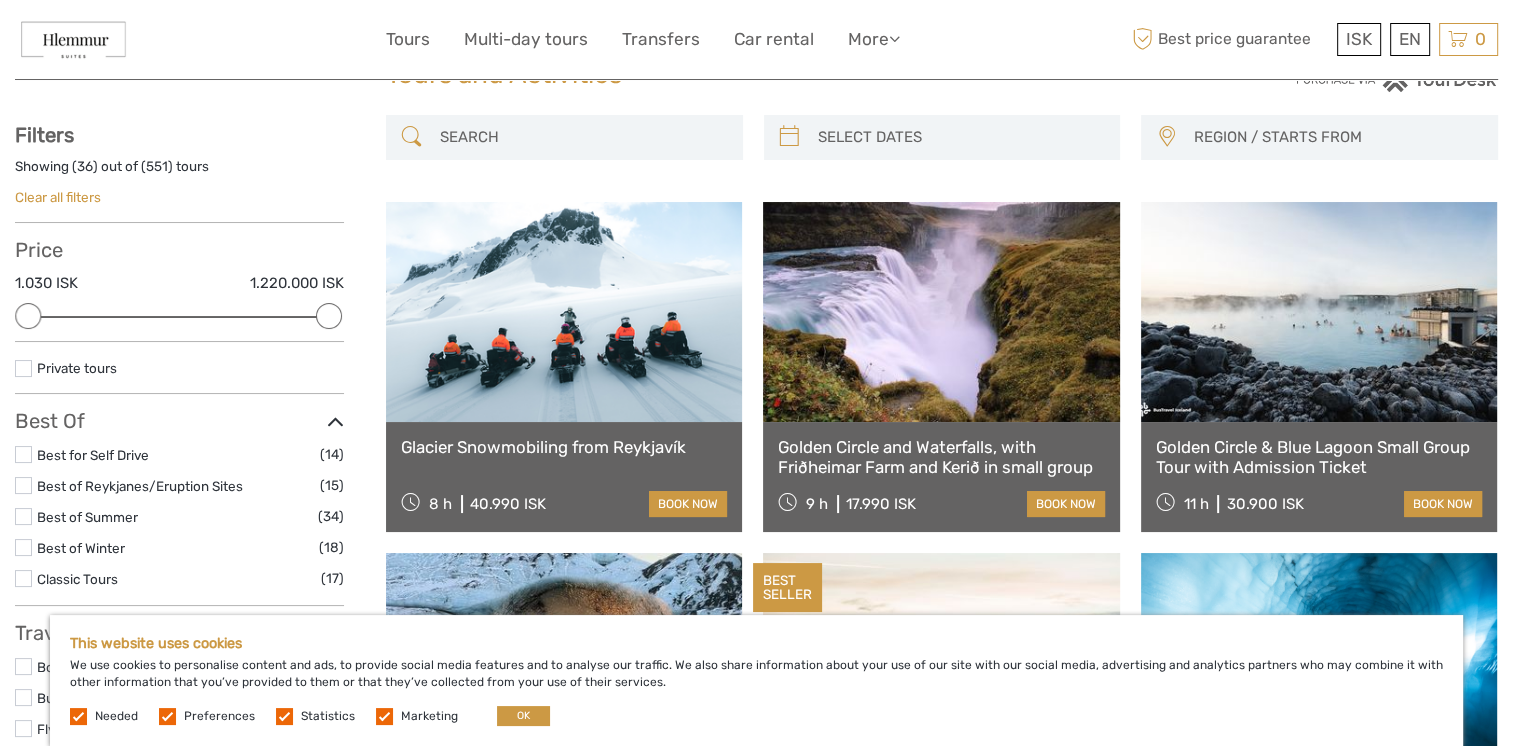 click at bounding box center [941, 312] 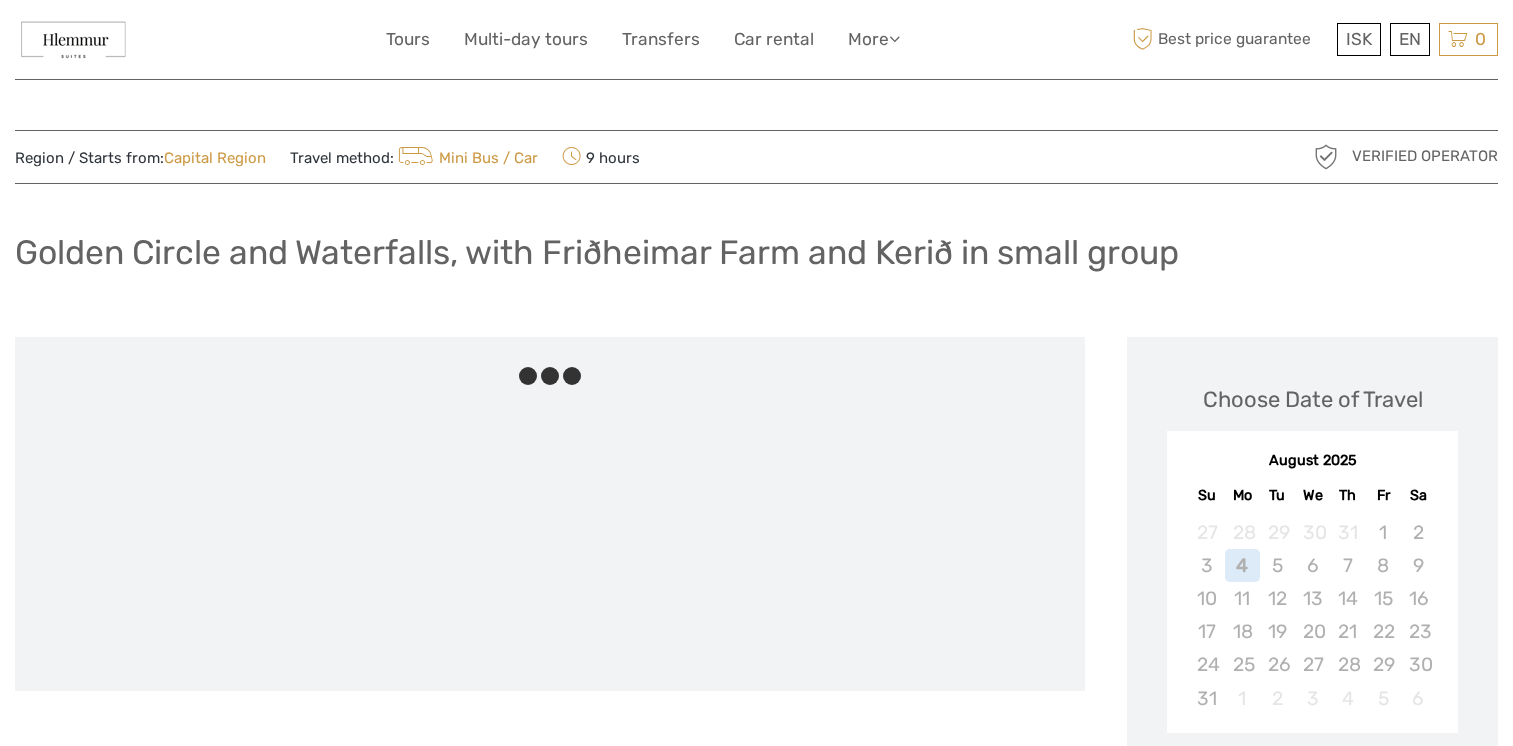 scroll, scrollTop: 0, scrollLeft: 0, axis: both 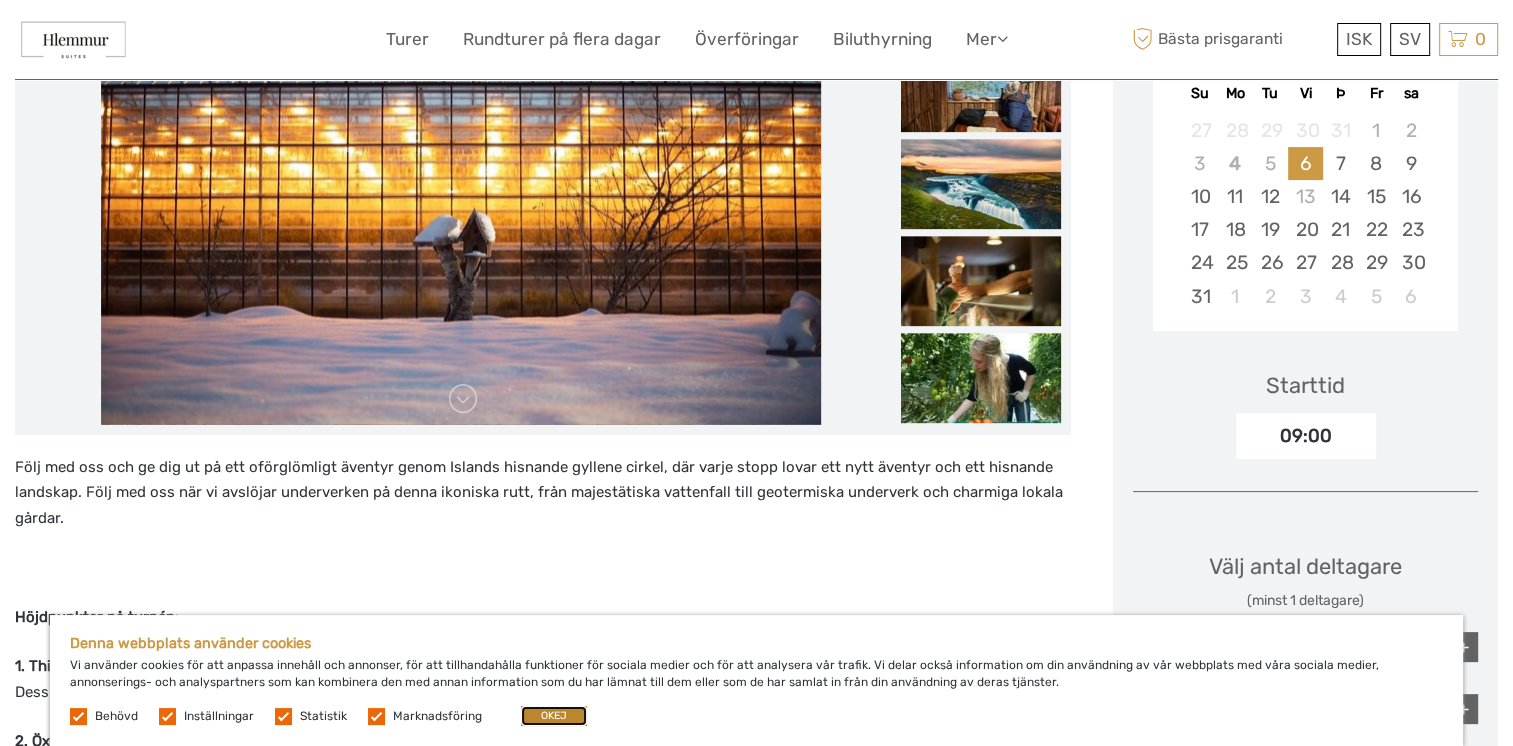 click on "OKEJ" at bounding box center (554, 716) 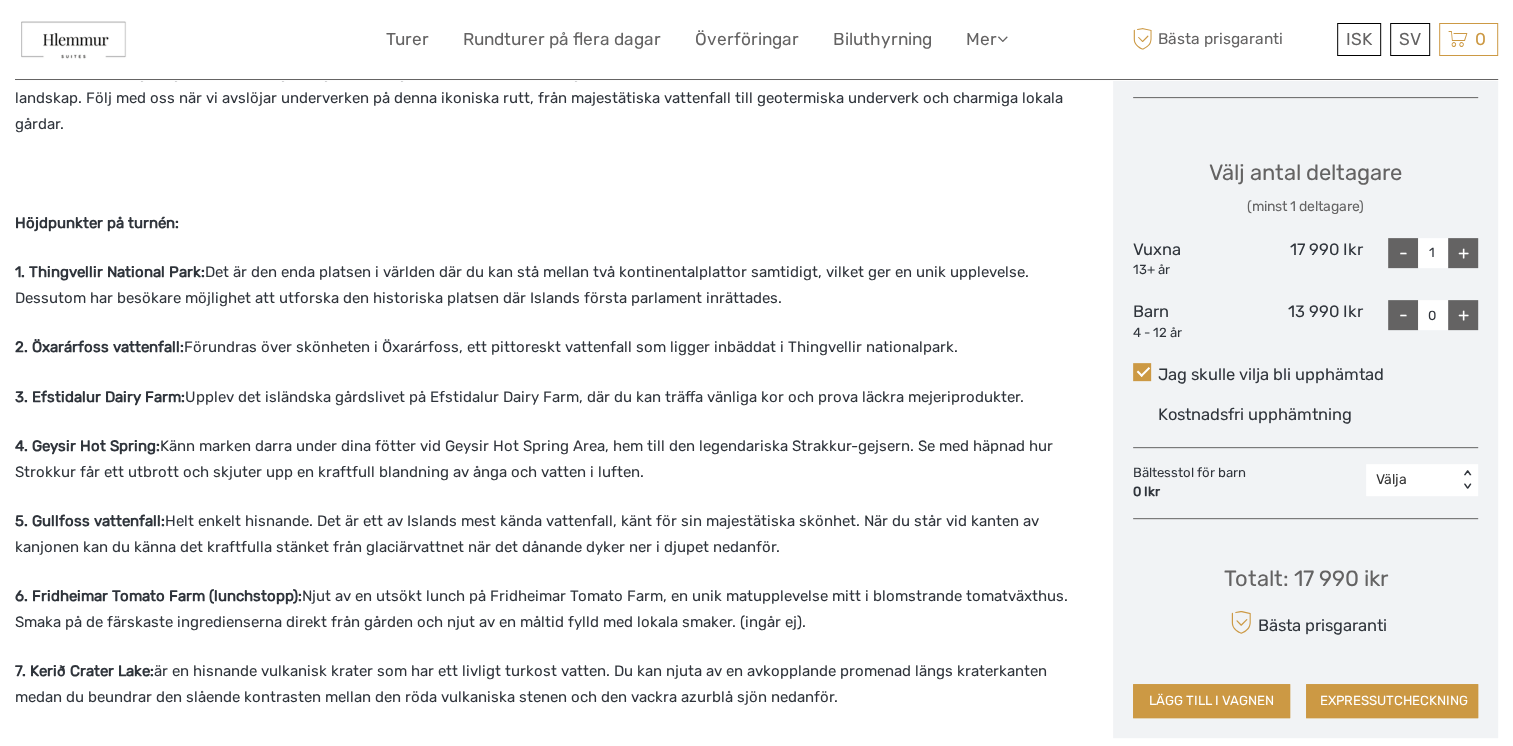scroll, scrollTop: 807, scrollLeft: 0, axis: vertical 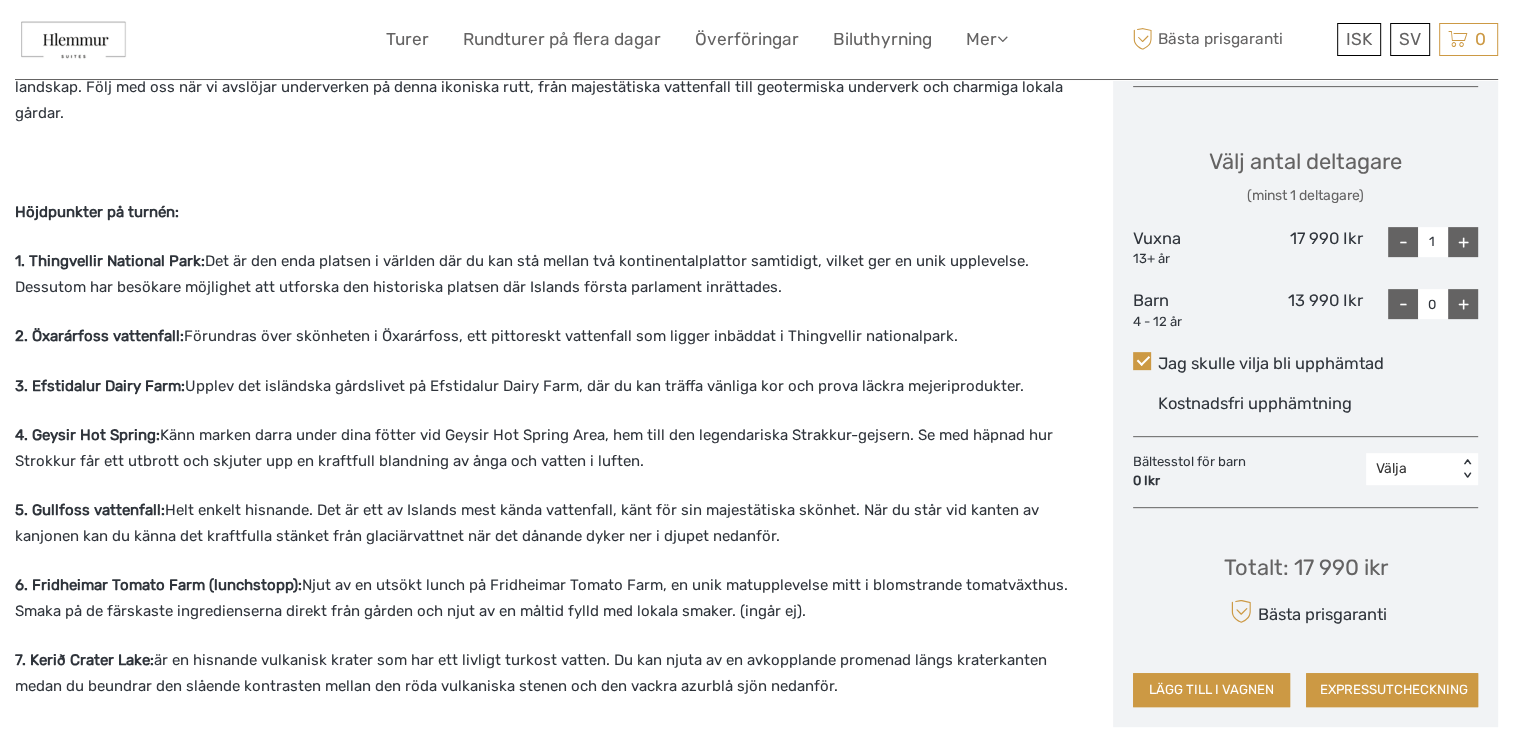 drag, startPoint x: 1520, startPoint y: 217, endPoint x: 1424, endPoint y: 128, distance: 130.90837 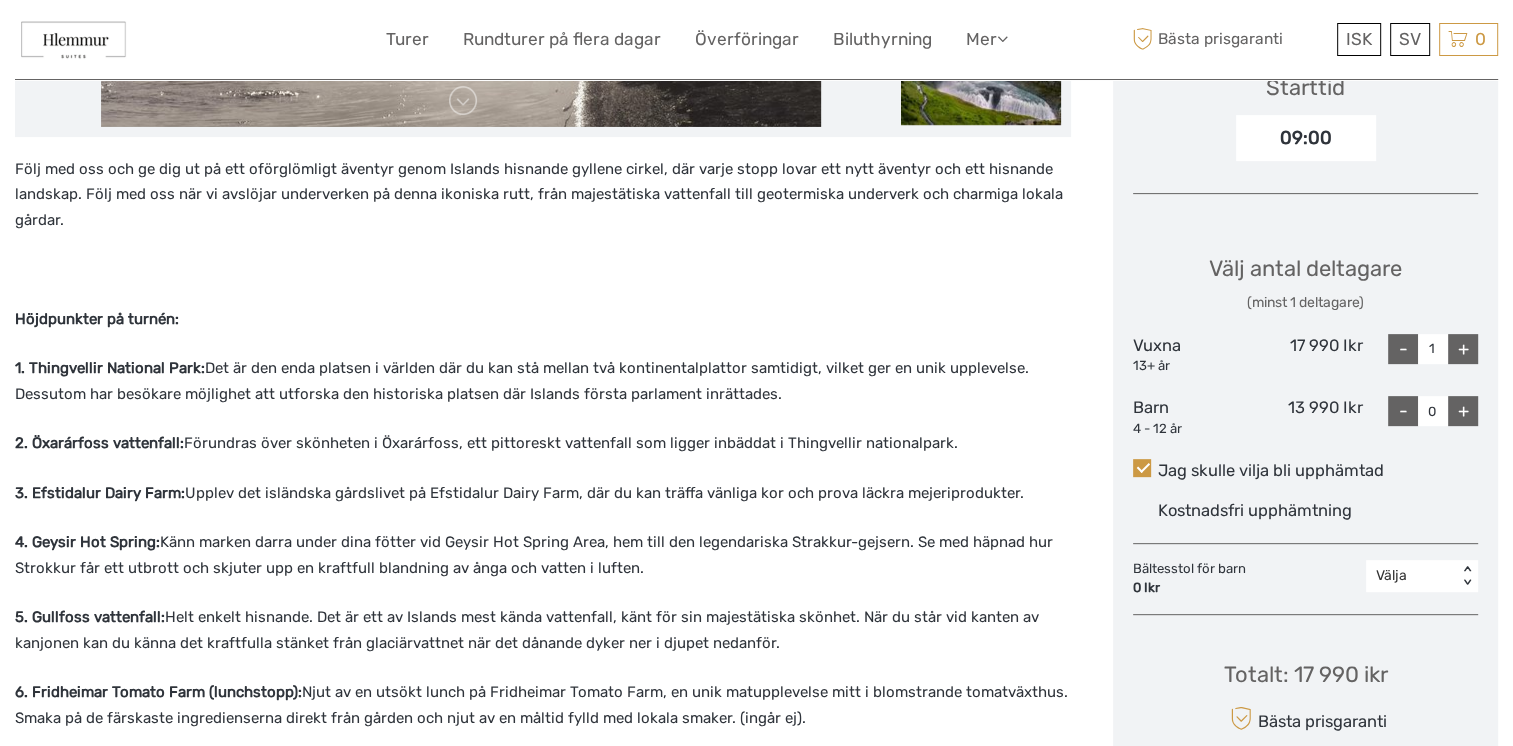 scroll, scrollTop: 668, scrollLeft: 0, axis: vertical 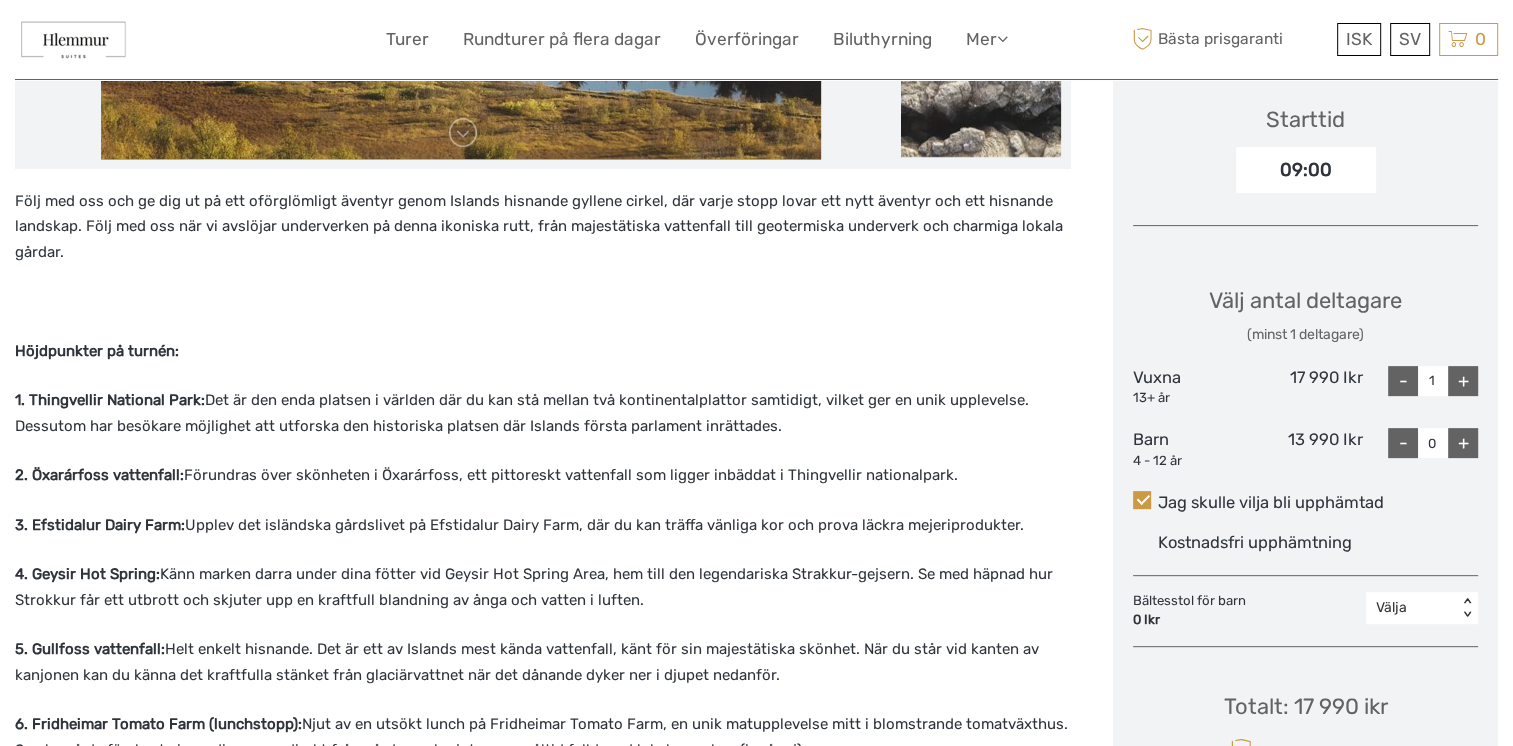click on "+" at bounding box center (1463, 443) 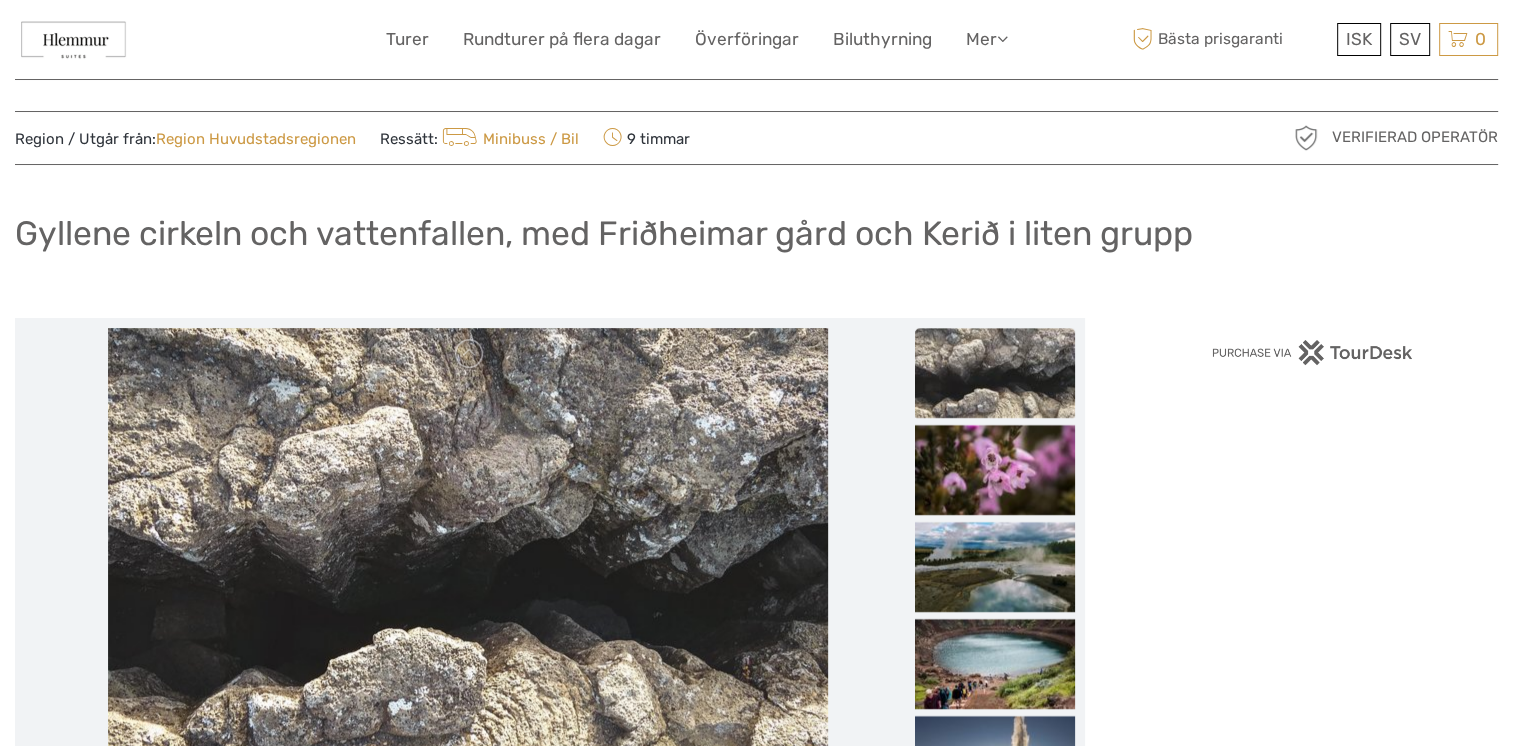 scroll, scrollTop: 0, scrollLeft: 0, axis: both 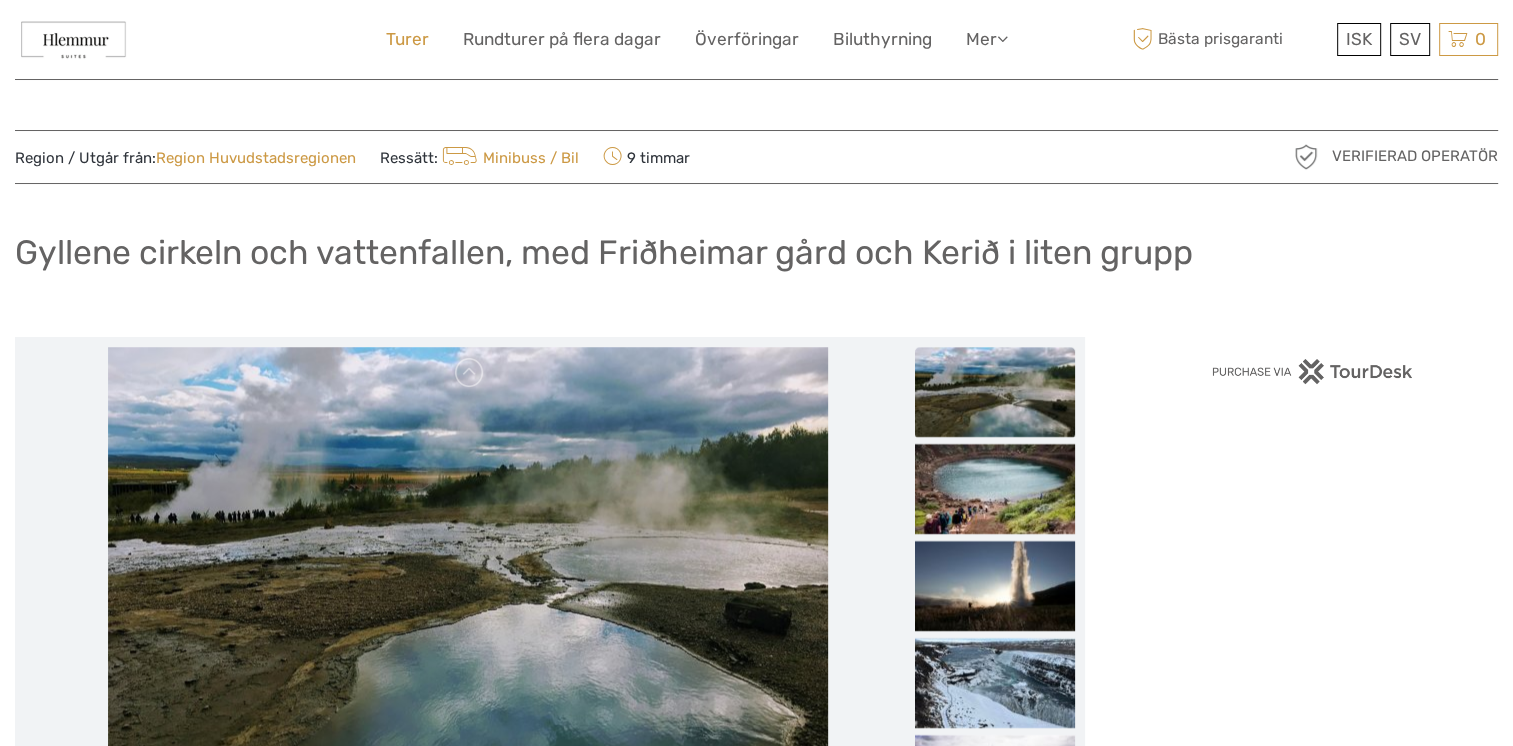 click on "Turer" at bounding box center (407, 39) 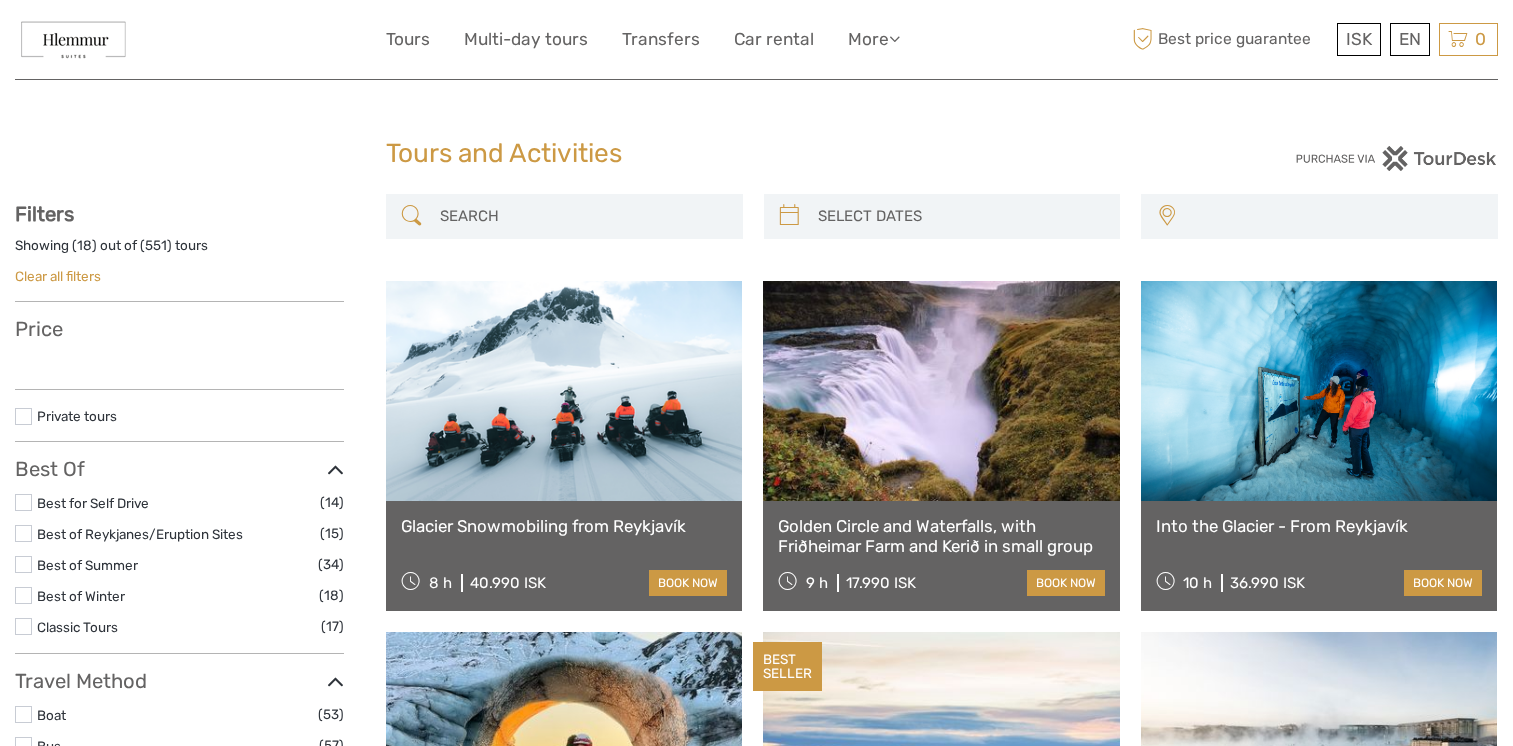 select 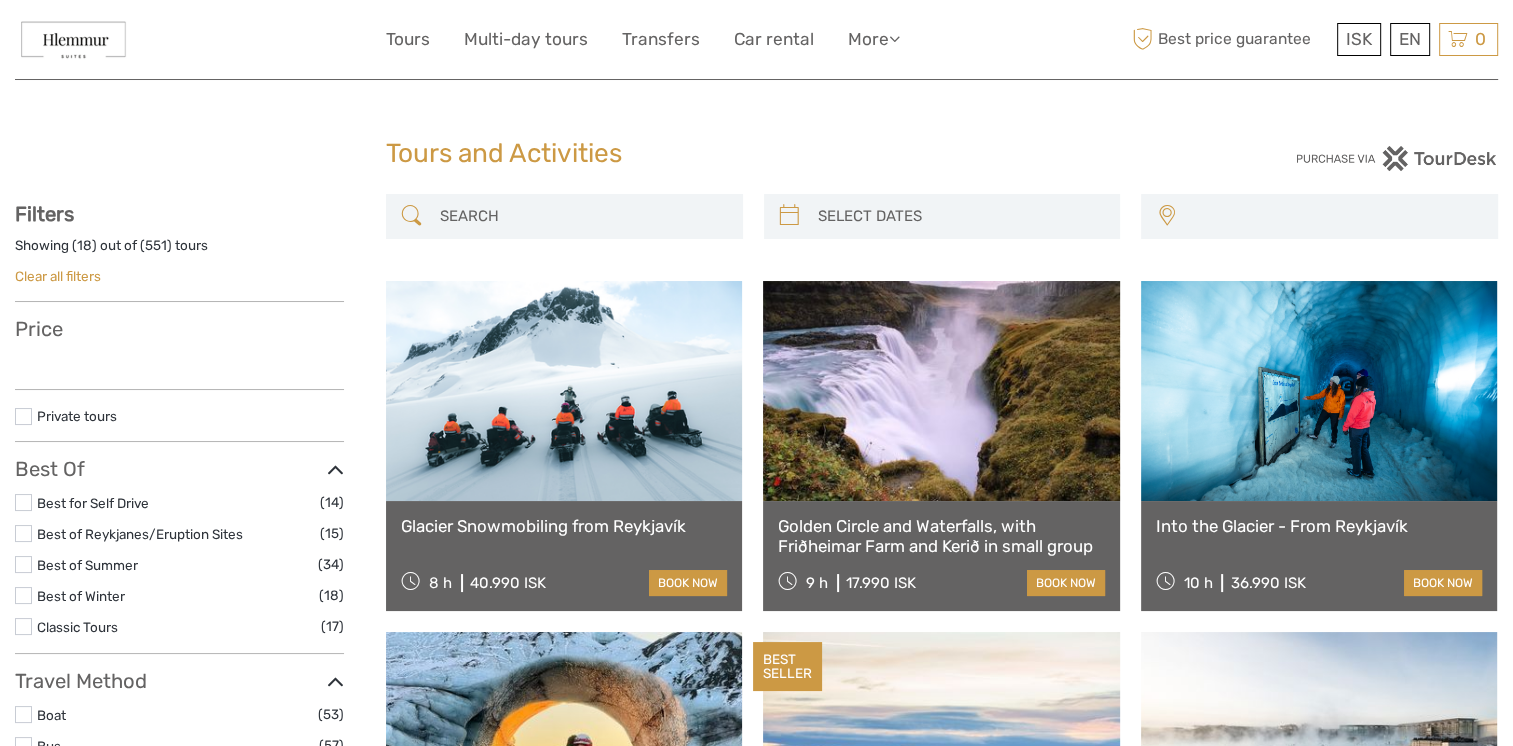 scroll, scrollTop: 0, scrollLeft: 0, axis: both 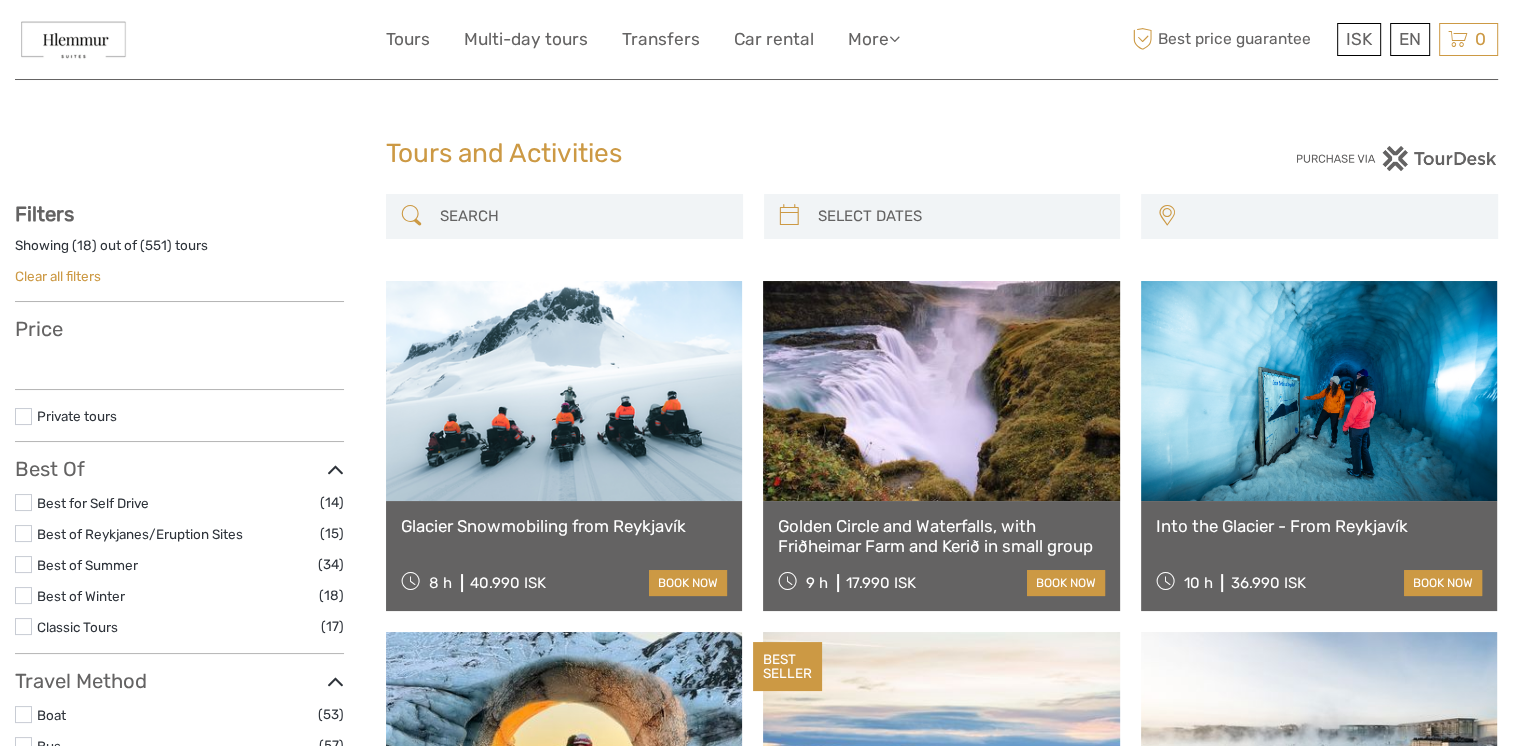 select 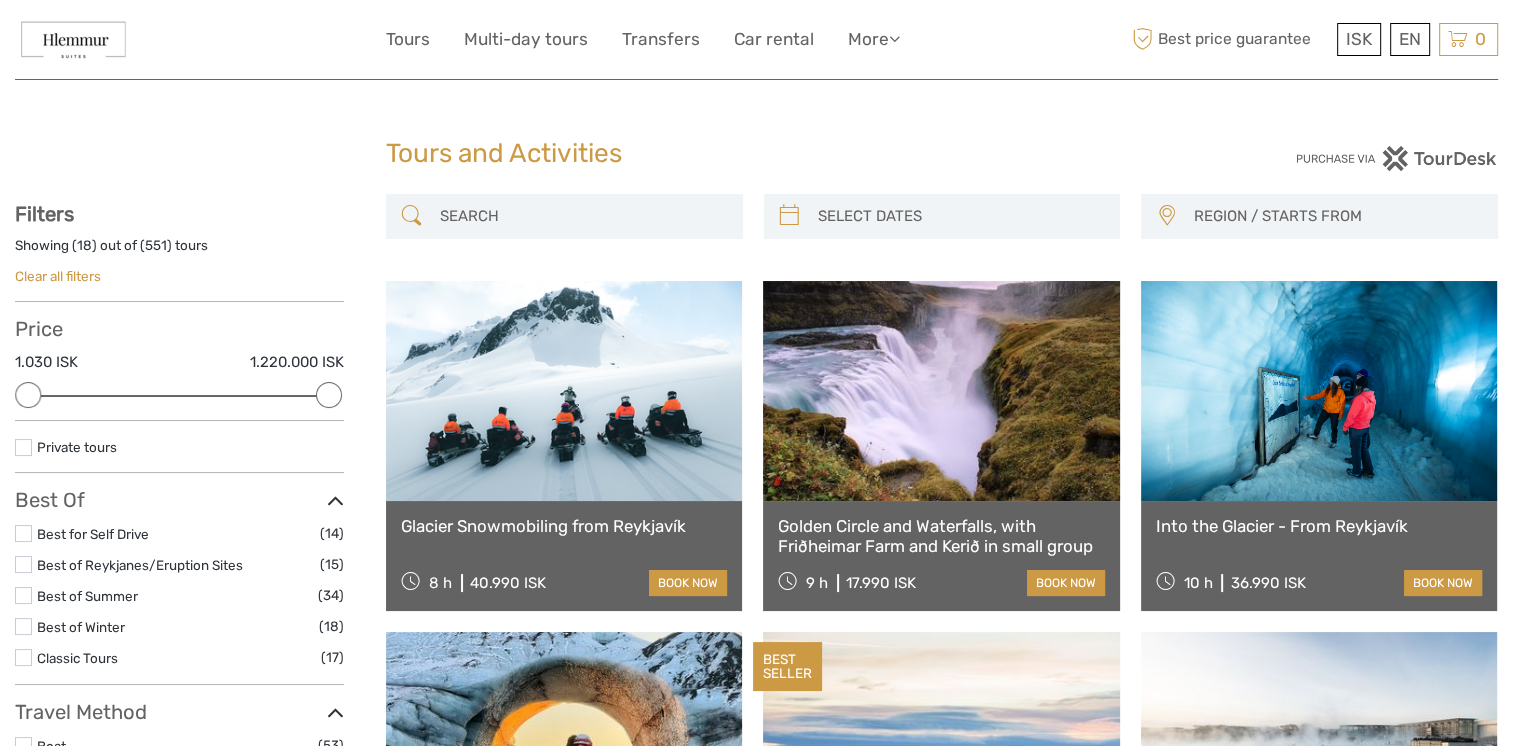 scroll, scrollTop: 372, scrollLeft: 0, axis: vertical 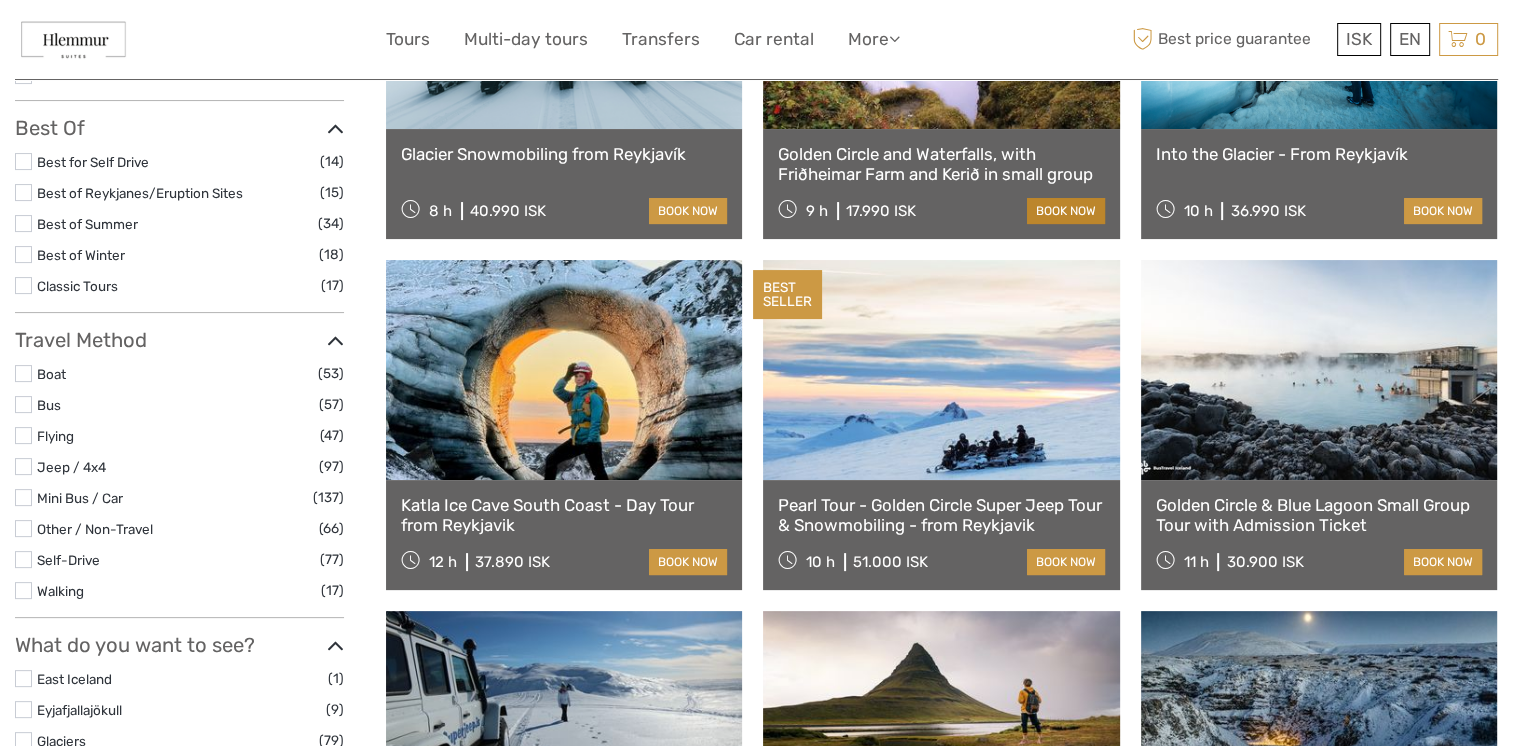 click on "book now" at bounding box center (1066, 211) 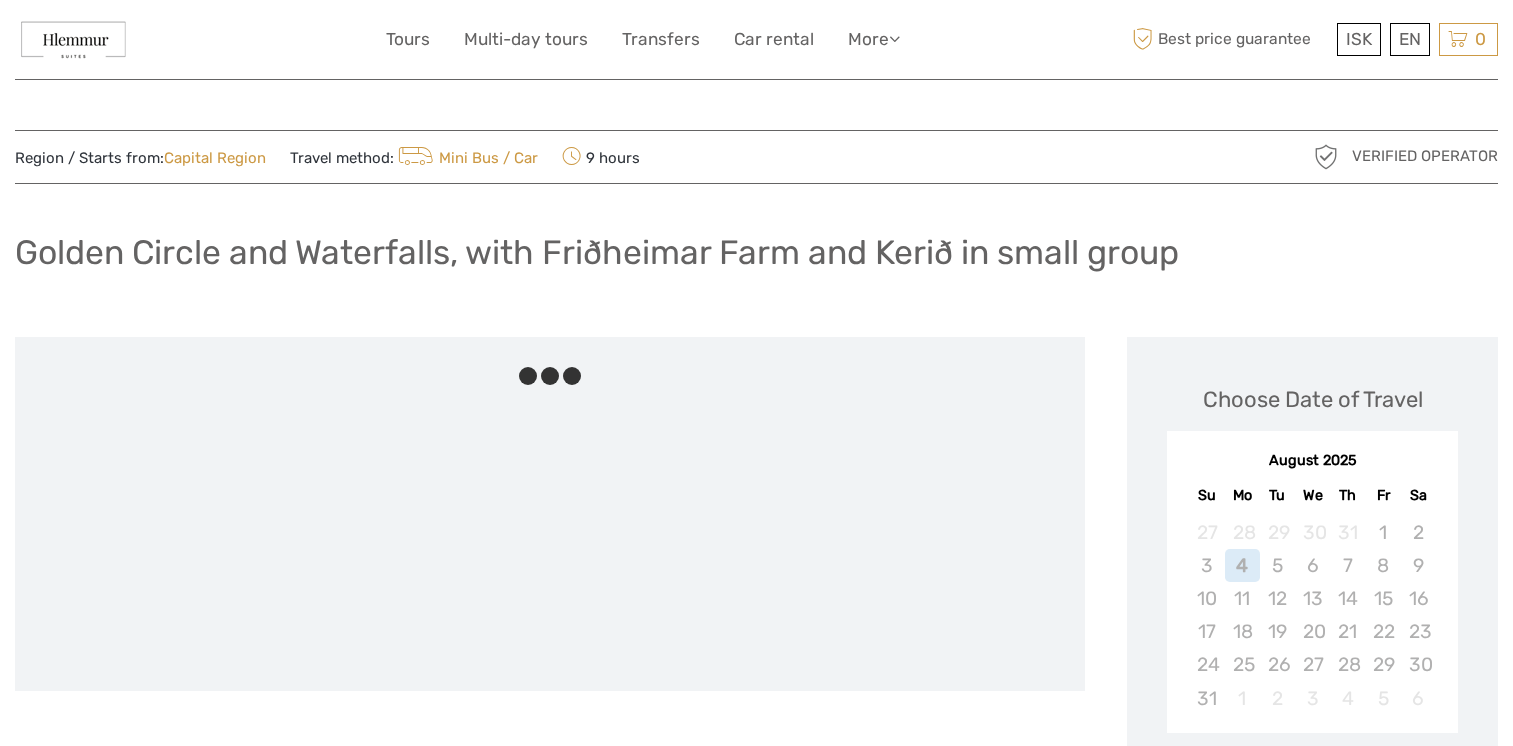 scroll, scrollTop: 0, scrollLeft: 0, axis: both 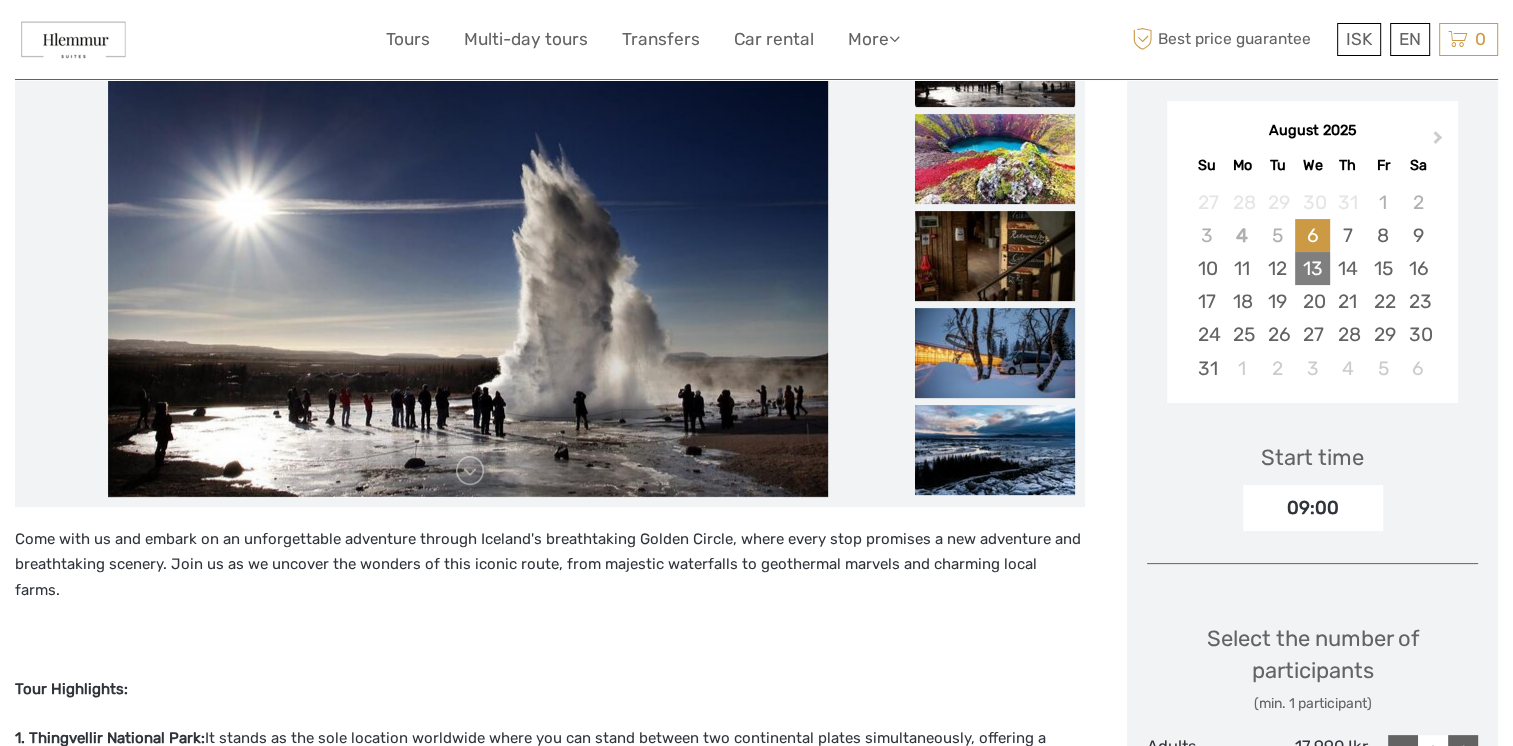 click on "13" at bounding box center (1312, 268) 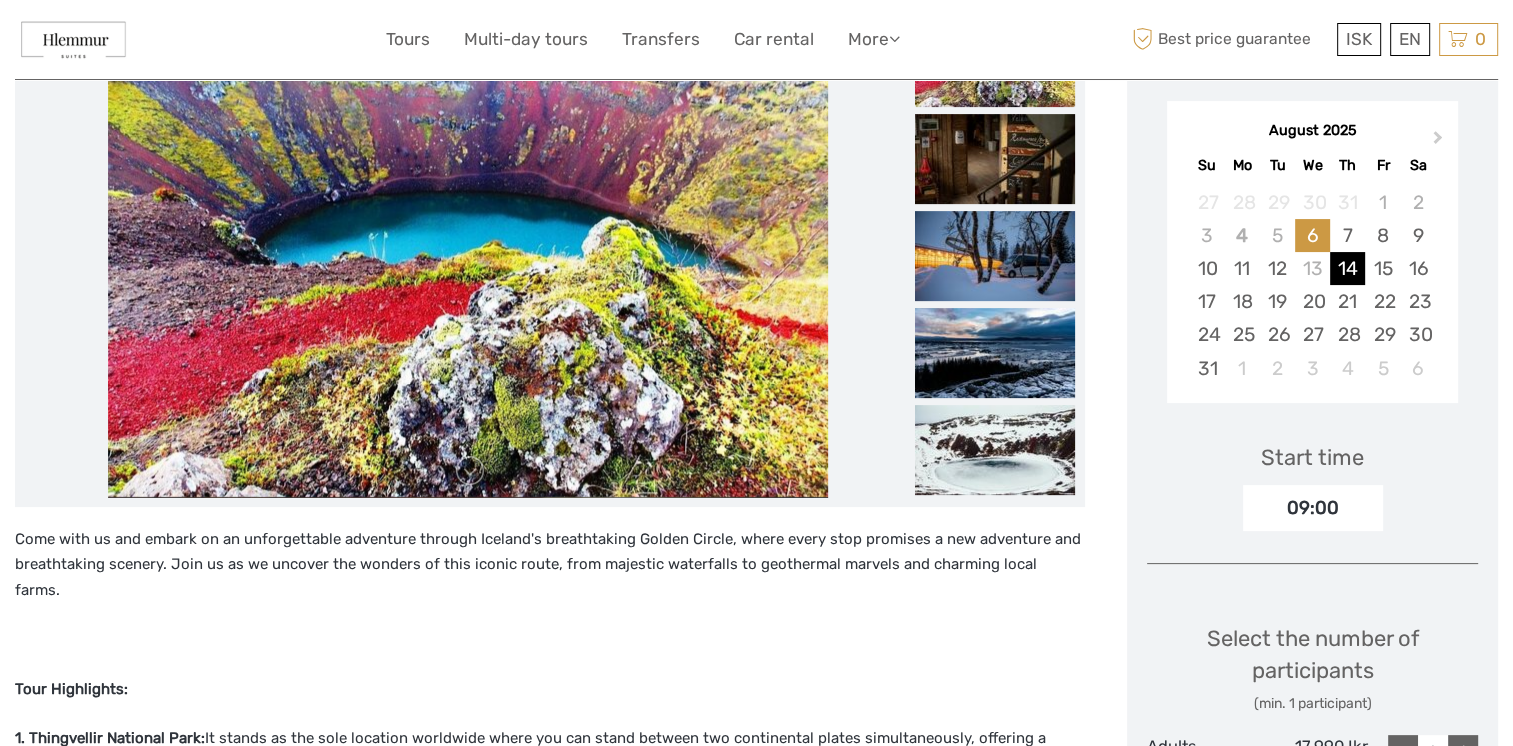 click on "14" at bounding box center [1347, 268] 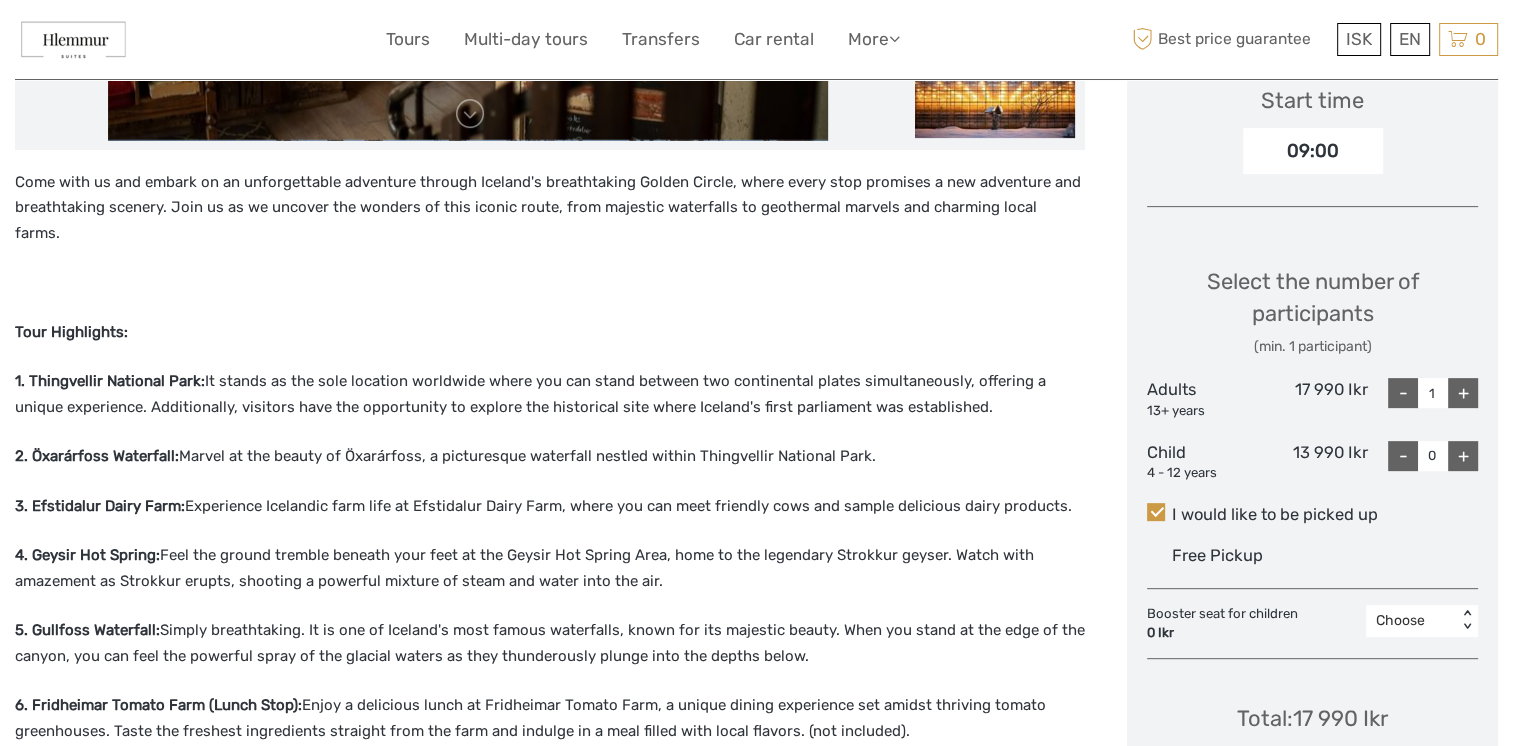 scroll, scrollTop: 713, scrollLeft: 0, axis: vertical 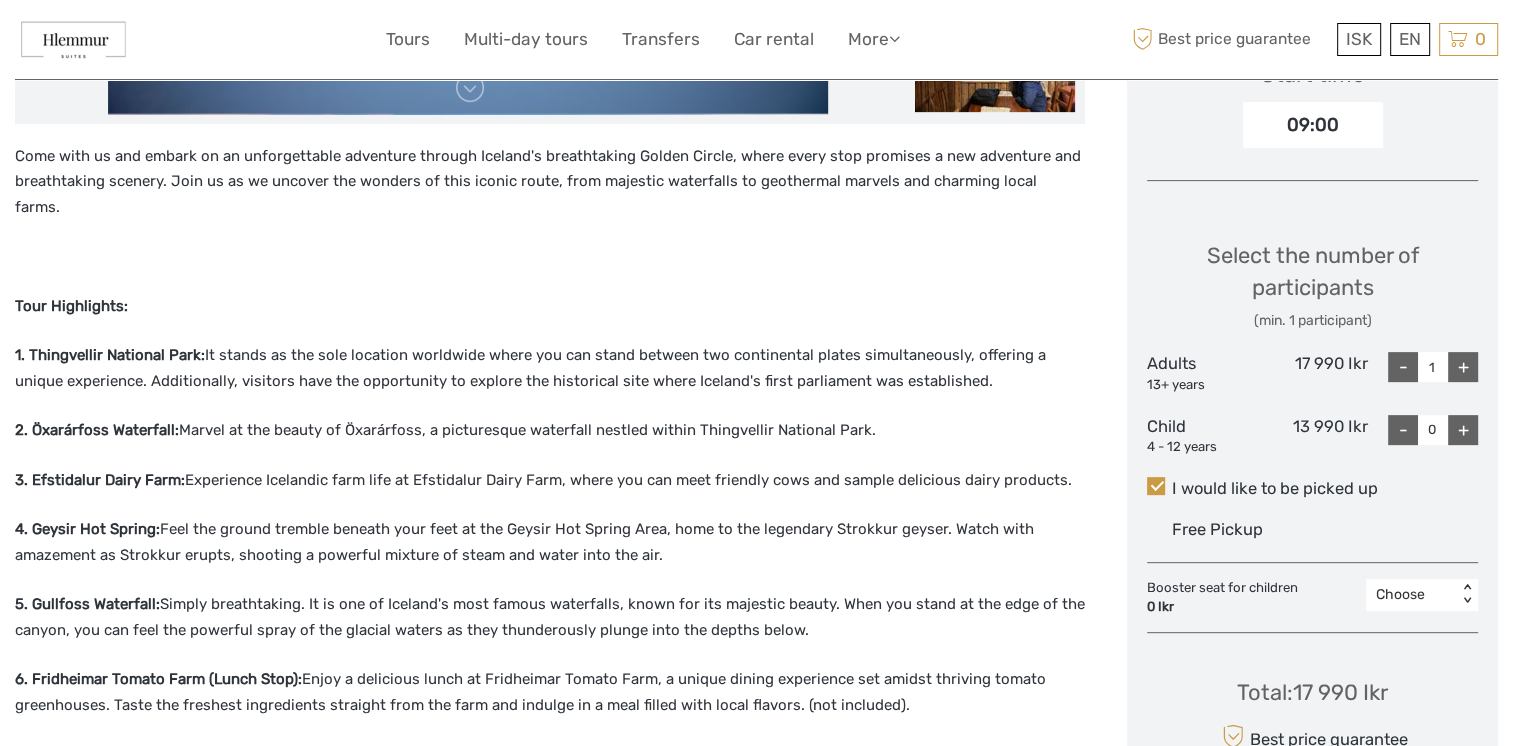 click on "+" at bounding box center [1463, 367] 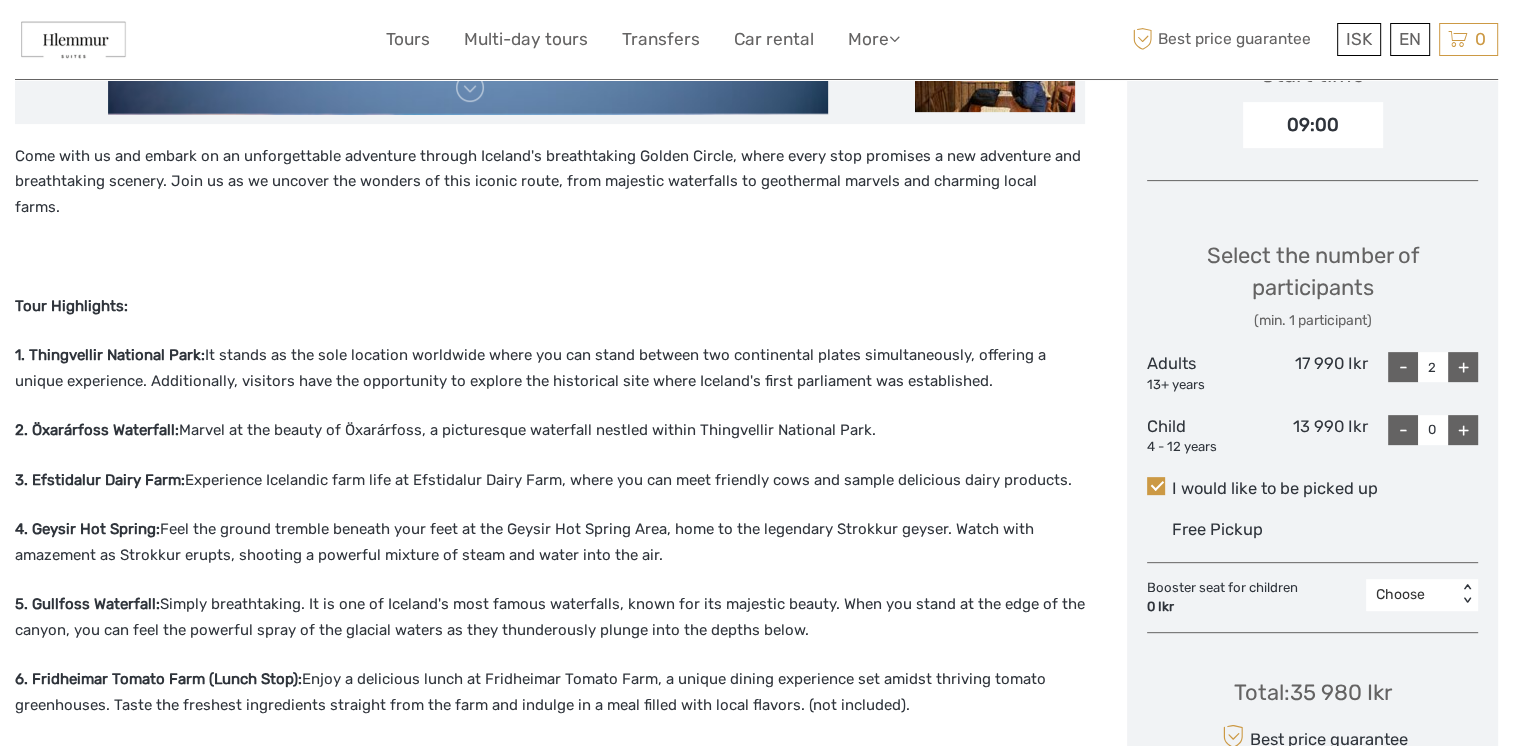 click on "+" at bounding box center (1463, 367) 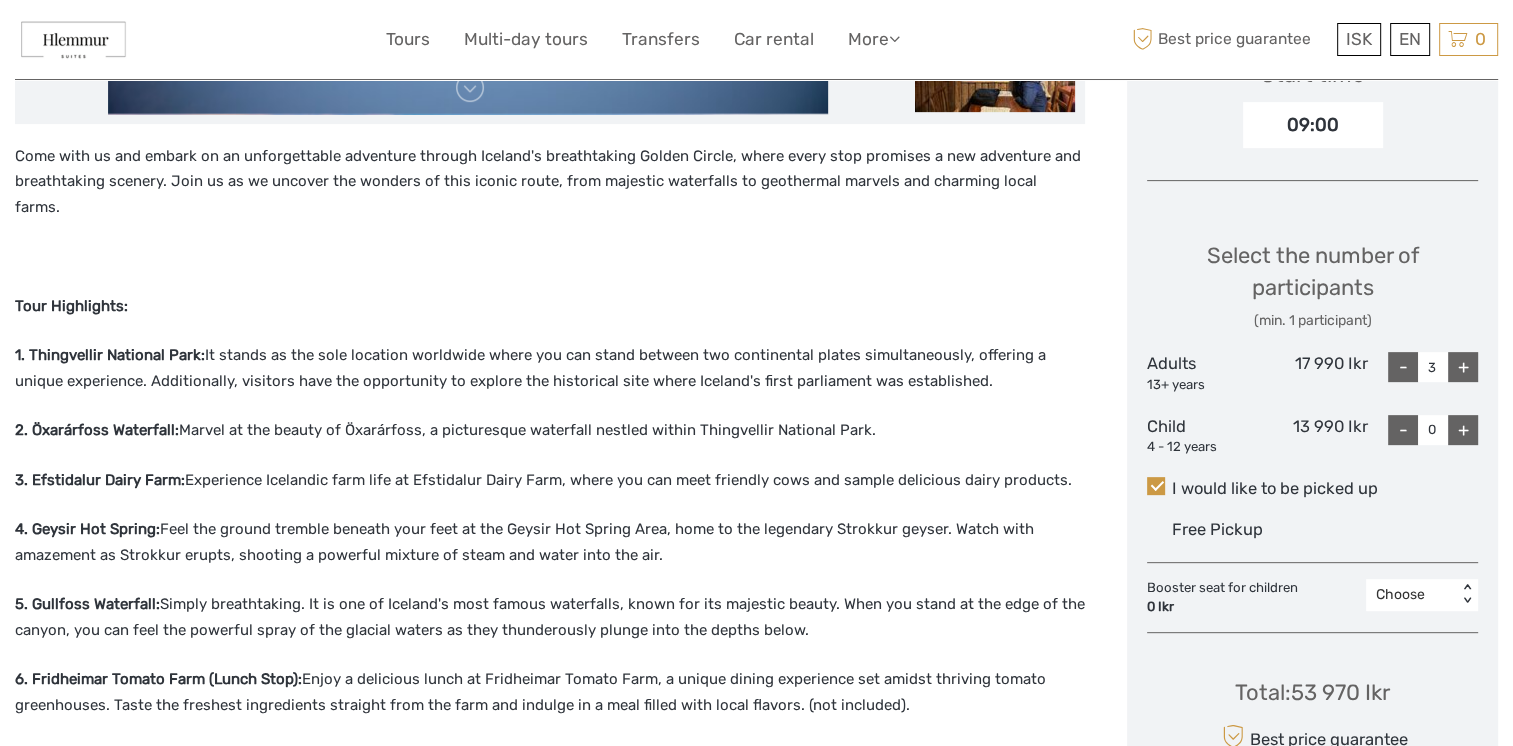 click on "-" at bounding box center (1403, 367) 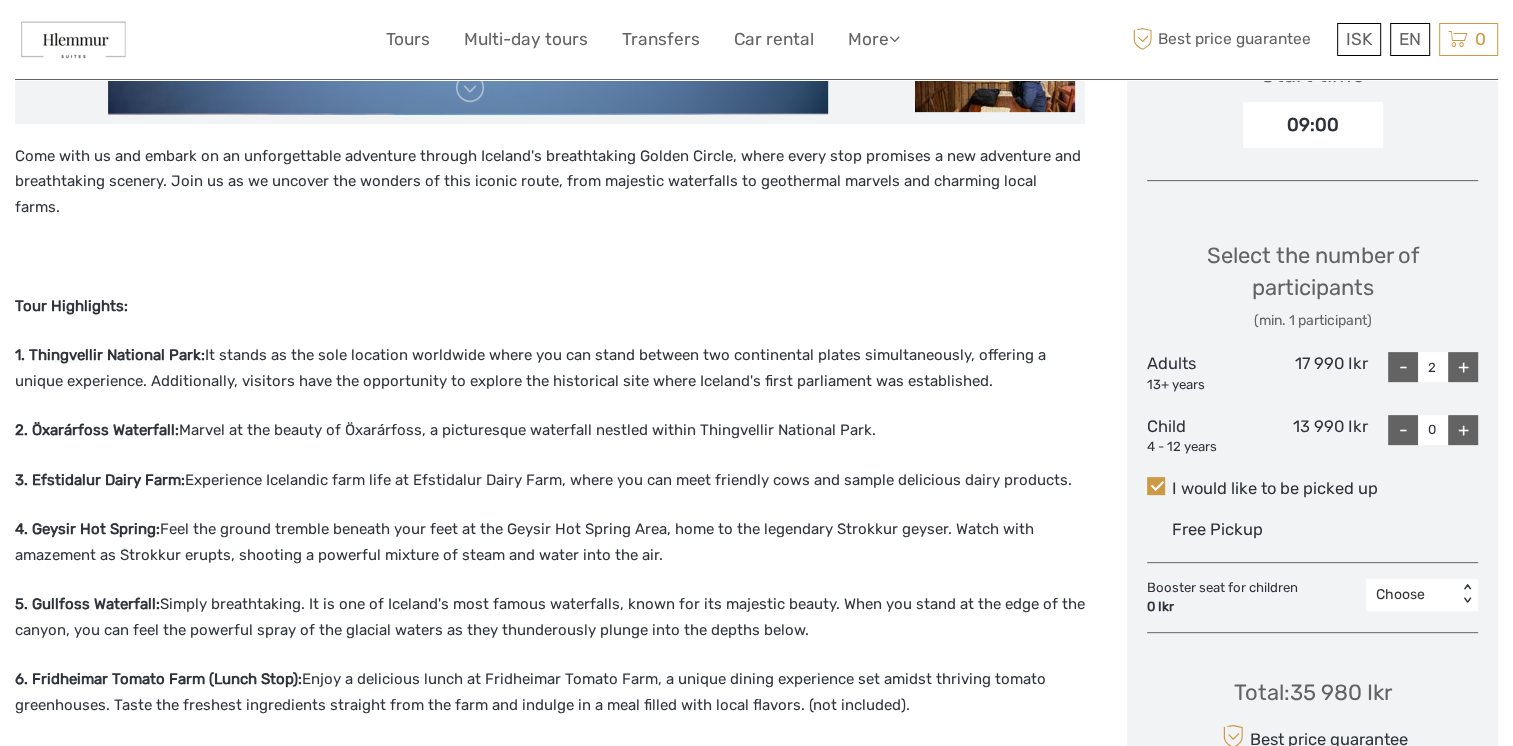 click on "+" at bounding box center (1463, 430) 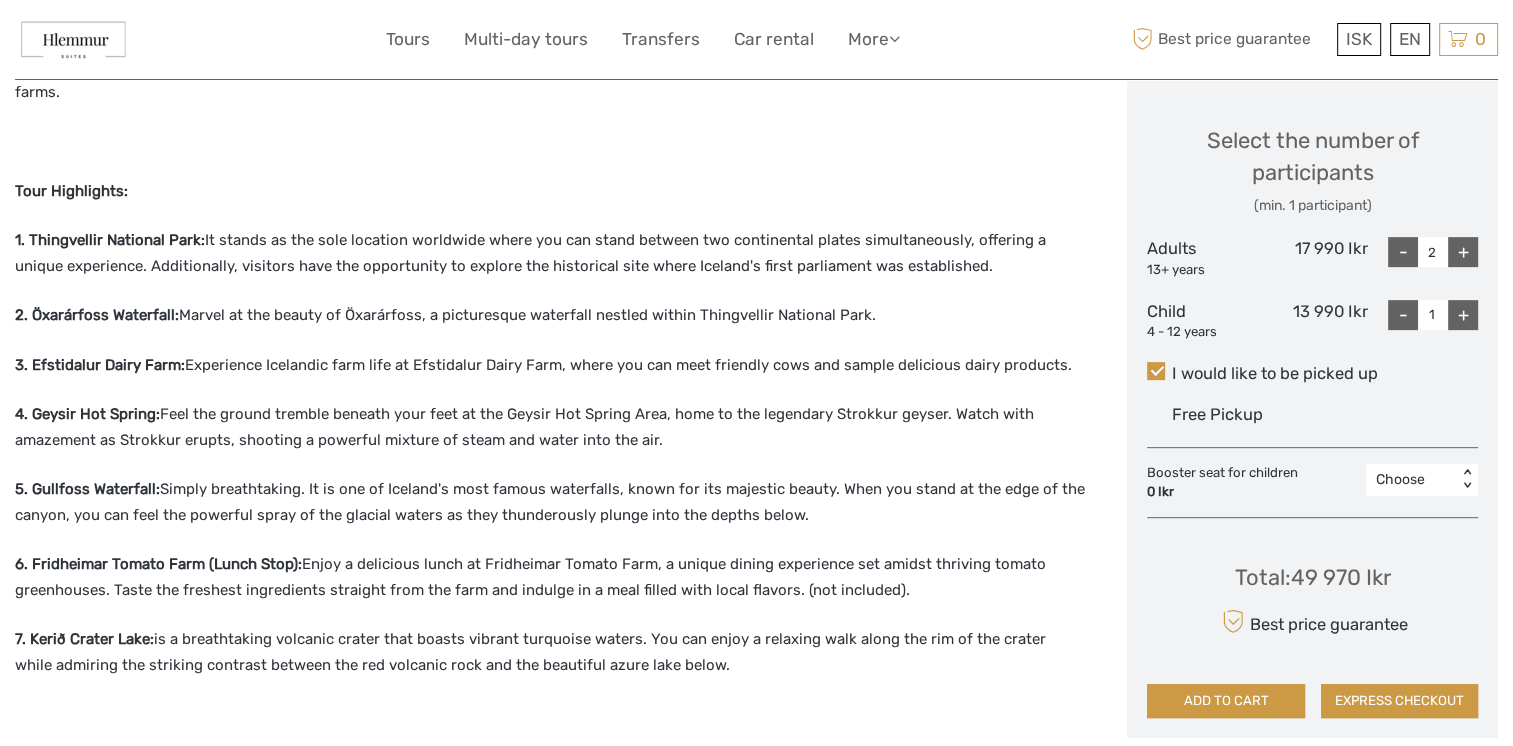 scroll, scrollTop: 845, scrollLeft: 0, axis: vertical 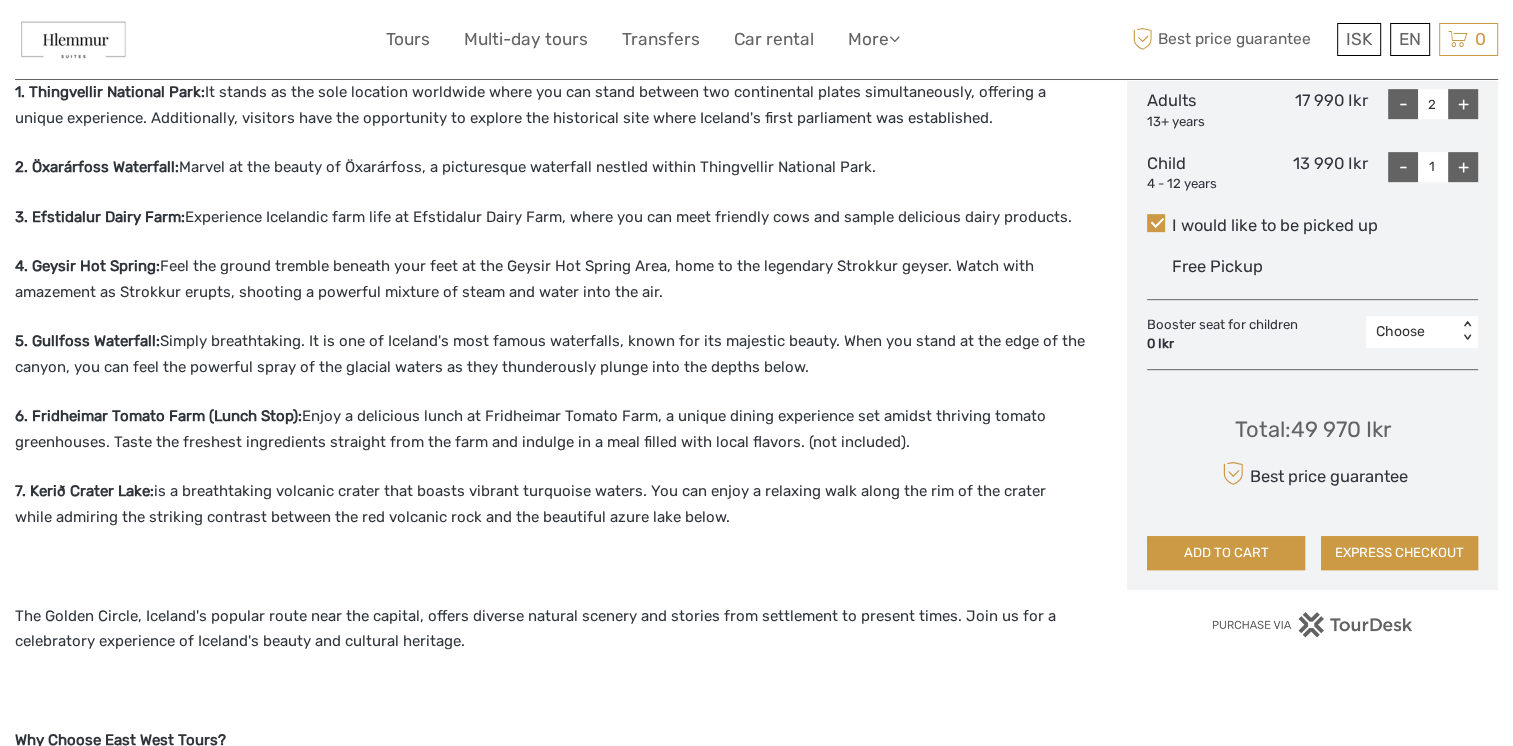 drag, startPoint x: 1519, startPoint y: 237, endPoint x: 1180, endPoint y: 468, distance: 410.2219 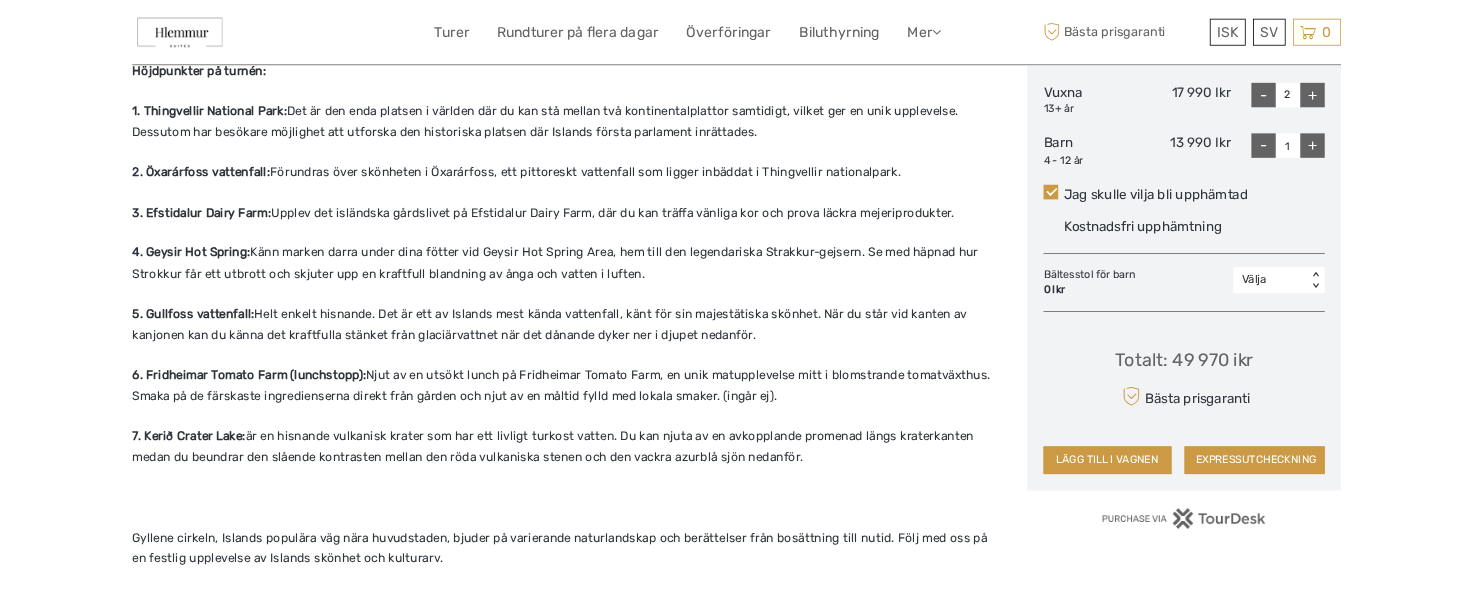 scroll, scrollTop: 916, scrollLeft: 0, axis: vertical 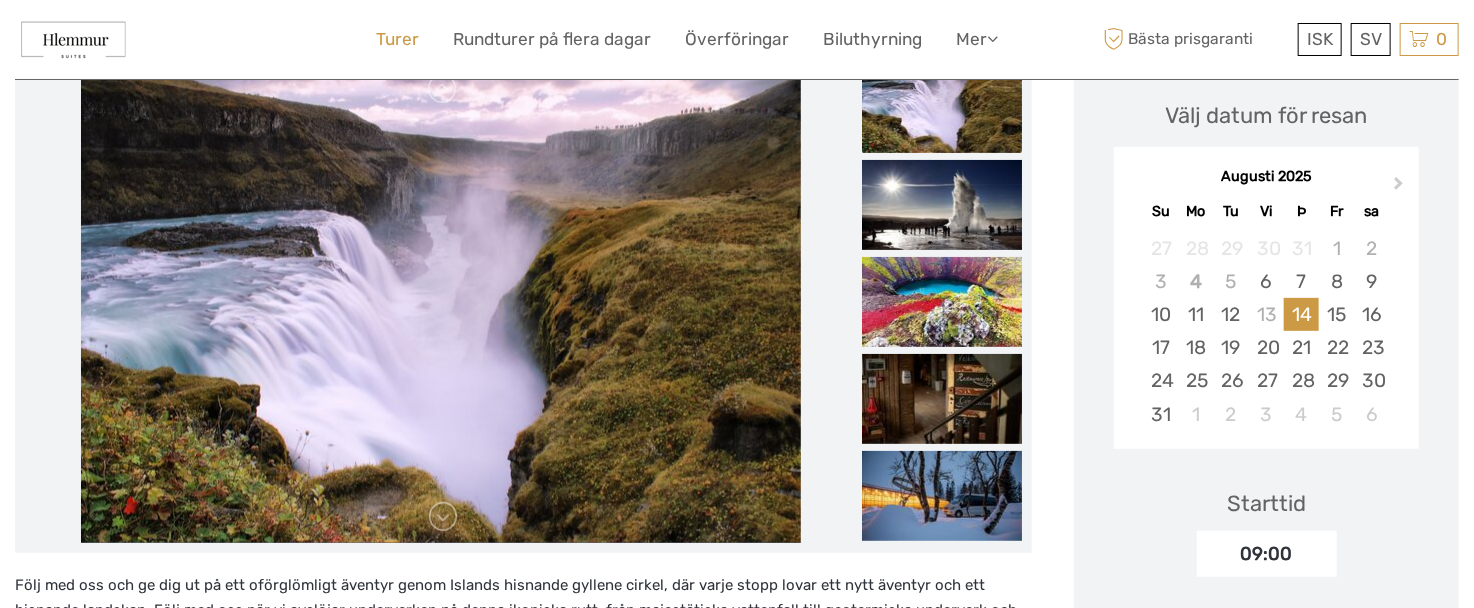click on "Turer" at bounding box center [397, 39] 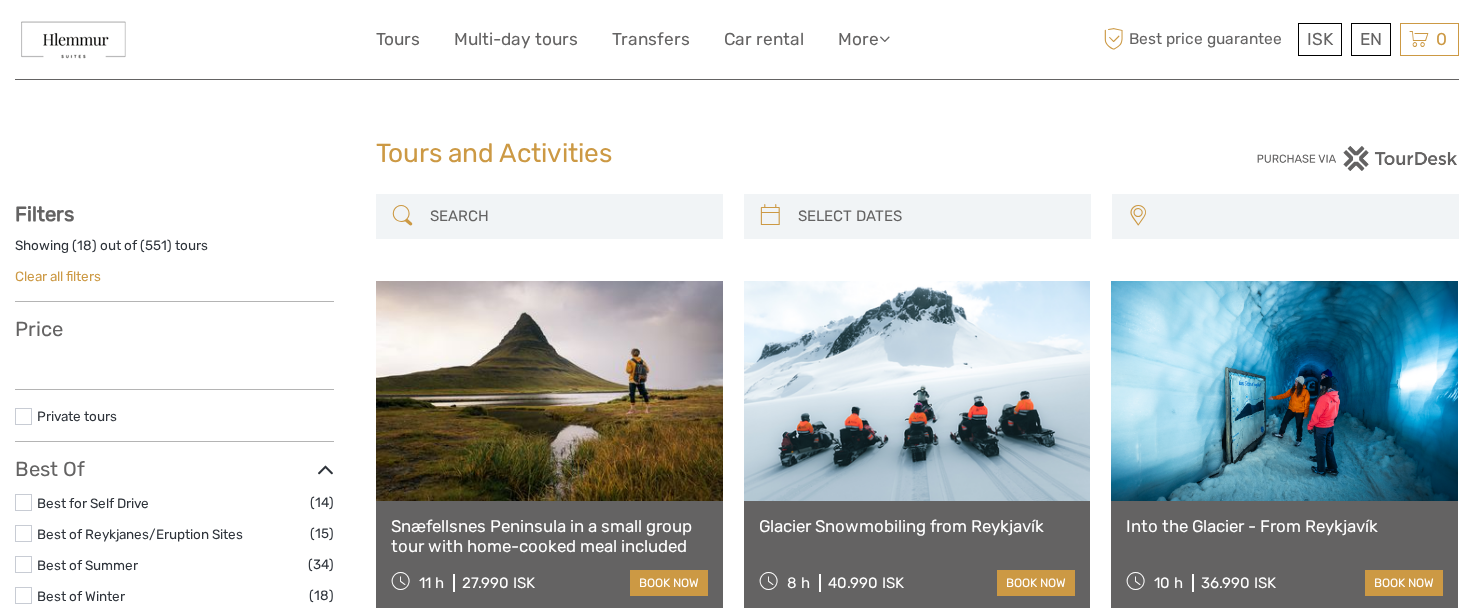 select 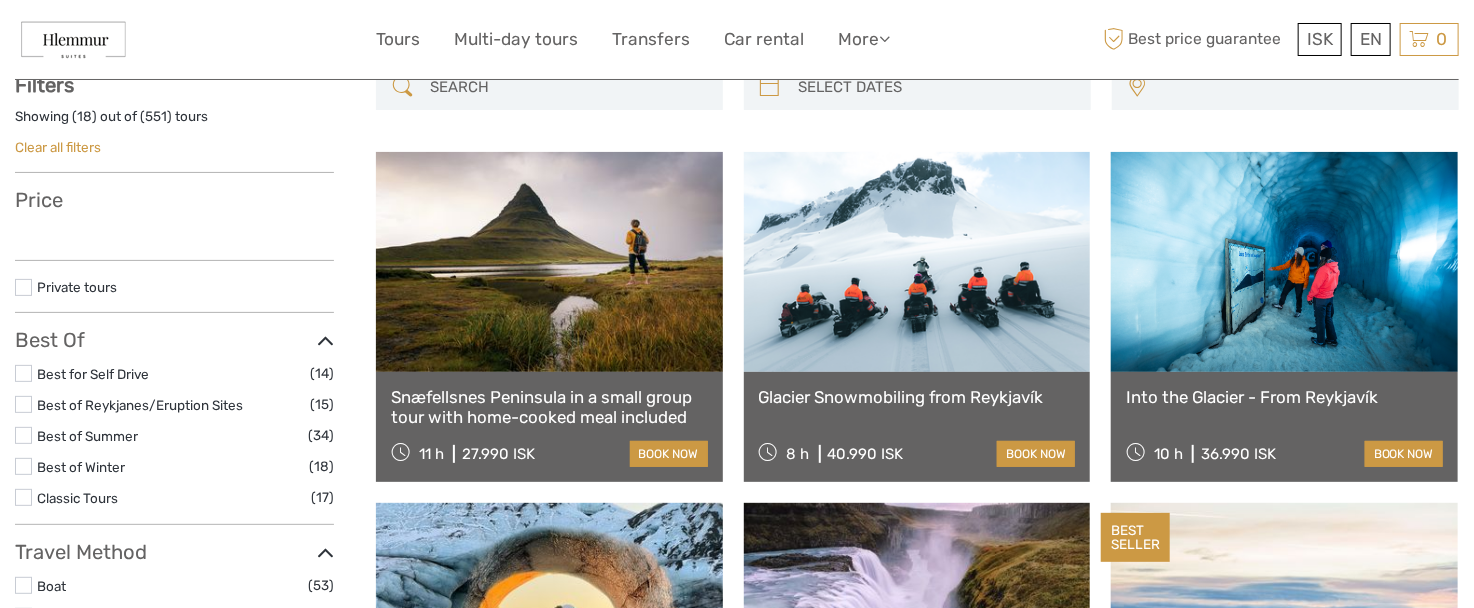 scroll, scrollTop: 0, scrollLeft: 0, axis: both 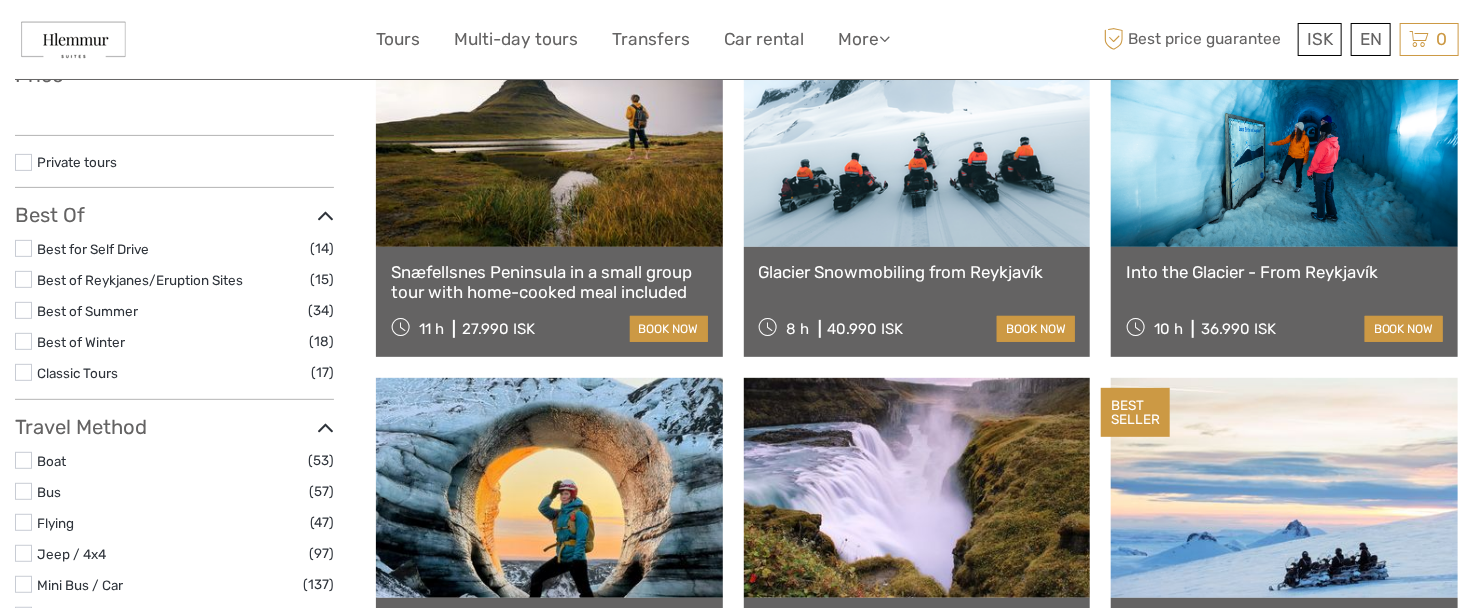 select 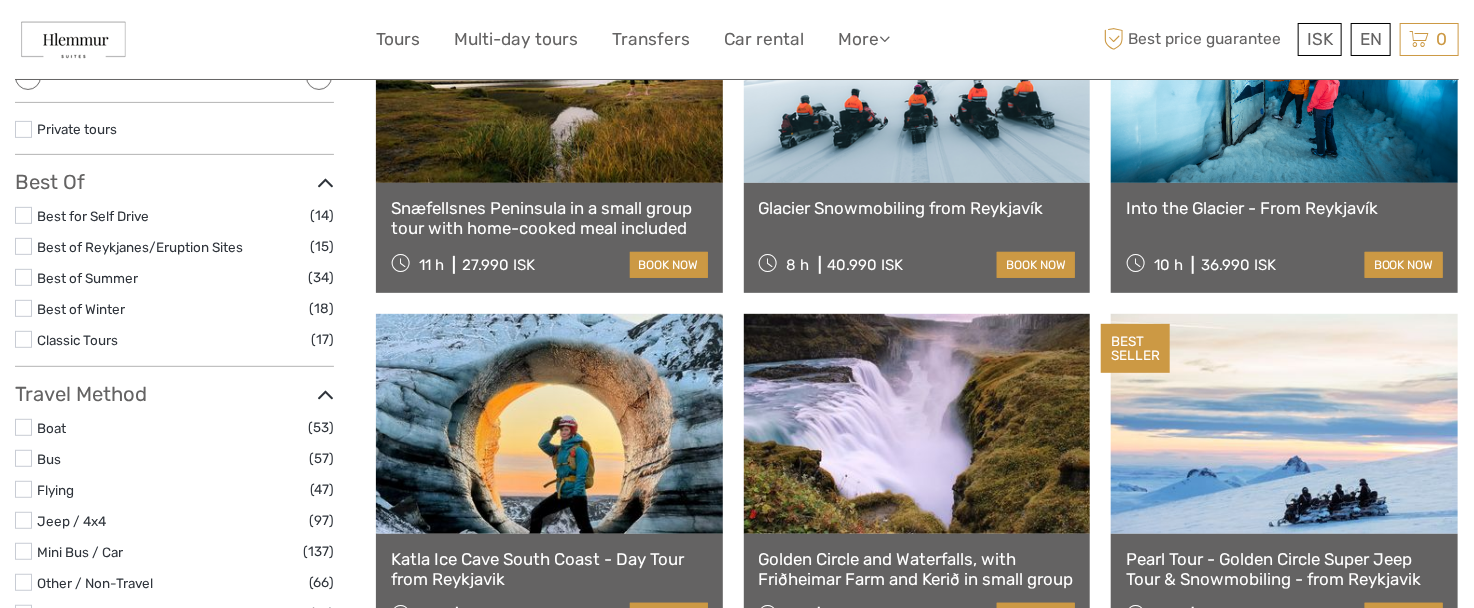 scroll, scrollTop: 500, scrollLeft: 0, axis: vertical 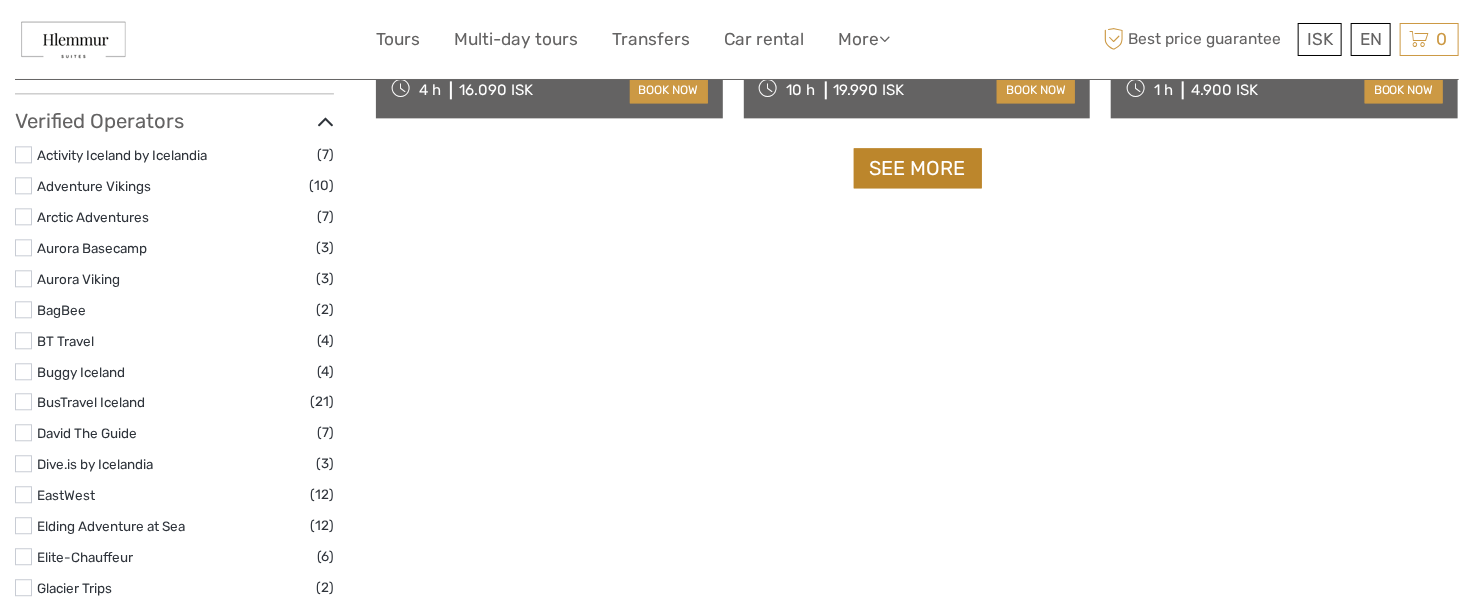 click on "See more" at bounding box center (918, 168) 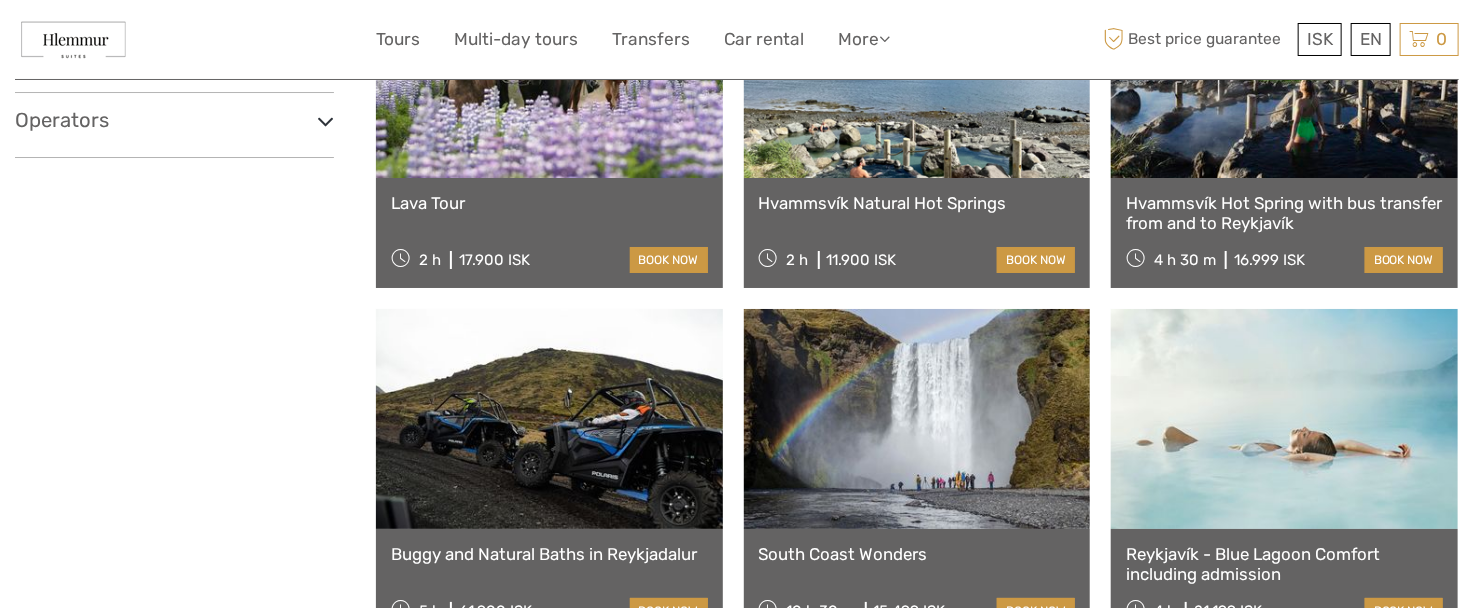 scroll, scrollTop: 3496, scrollLeft: 0, axis: vertical 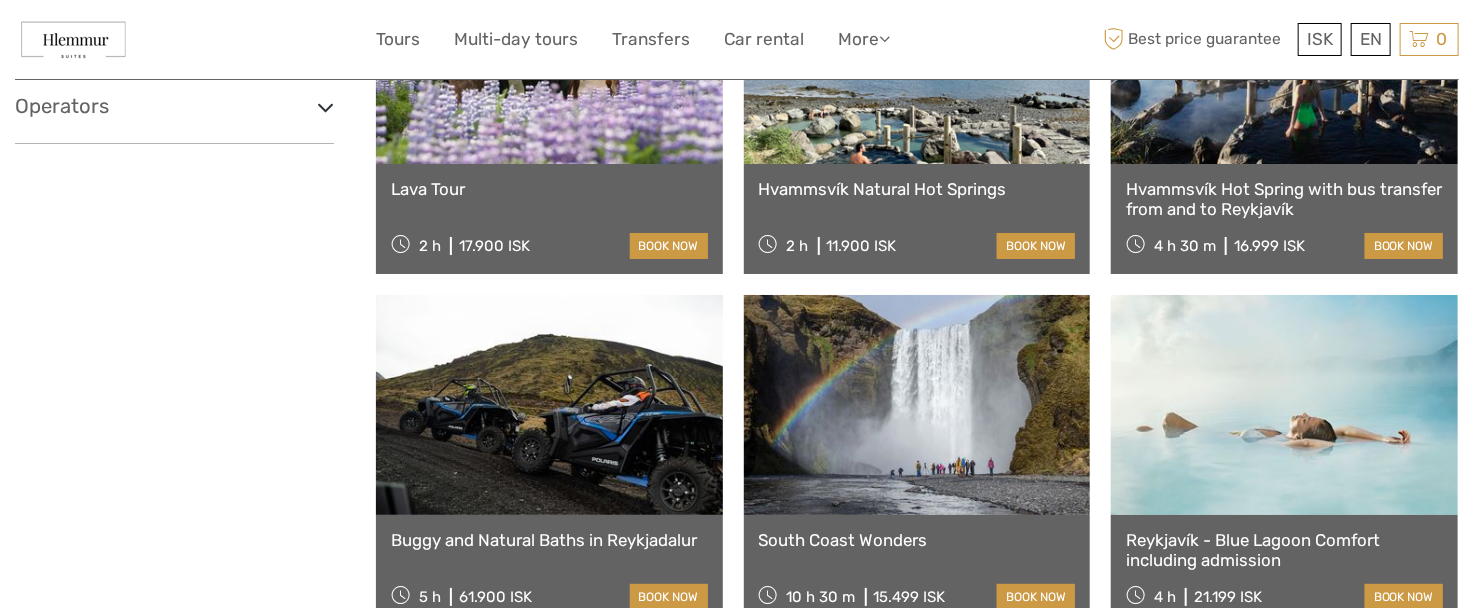 click at bounding box center [1284, 405] 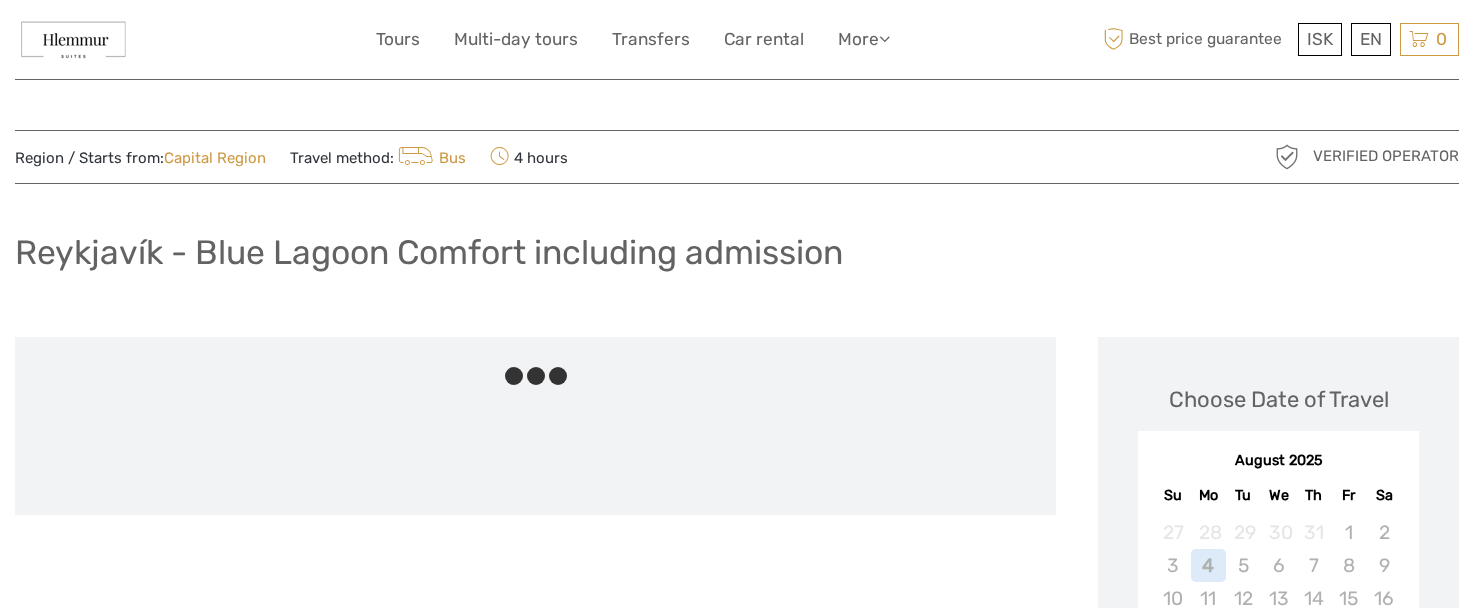 scroll, scrollTop: 0, scrollLeft: 0, axis: both 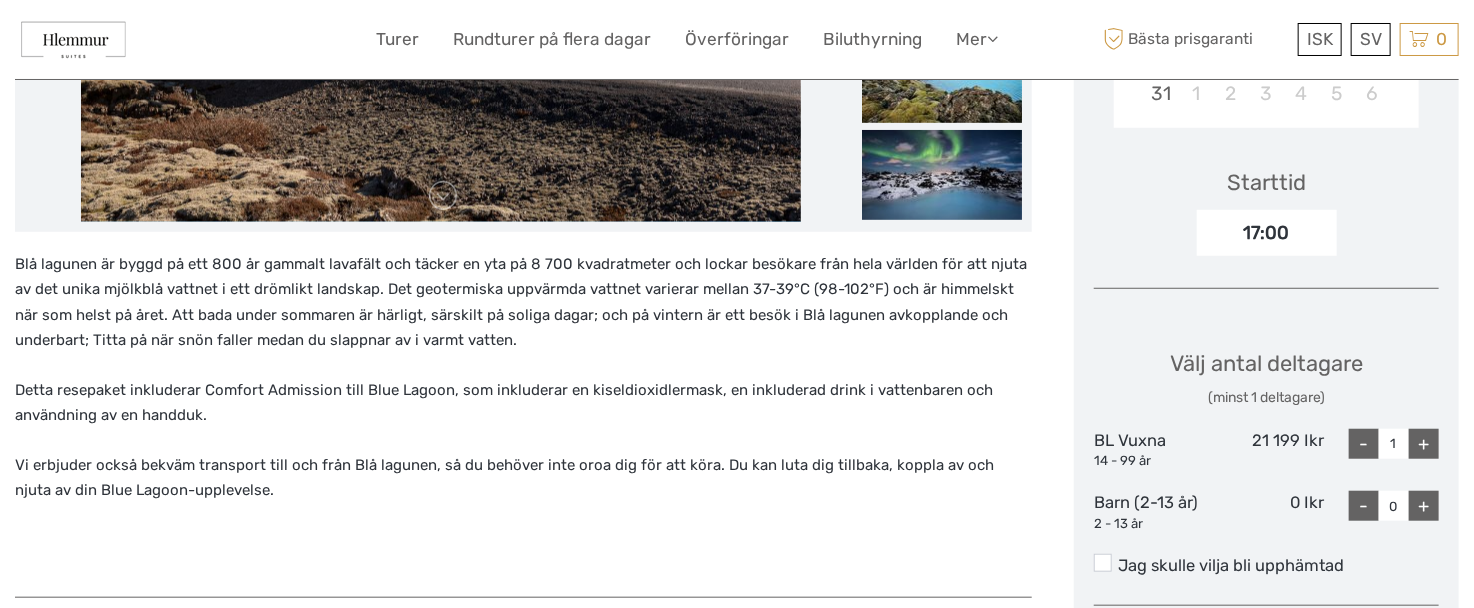 click on "+" at bounding box center (1424, 444) 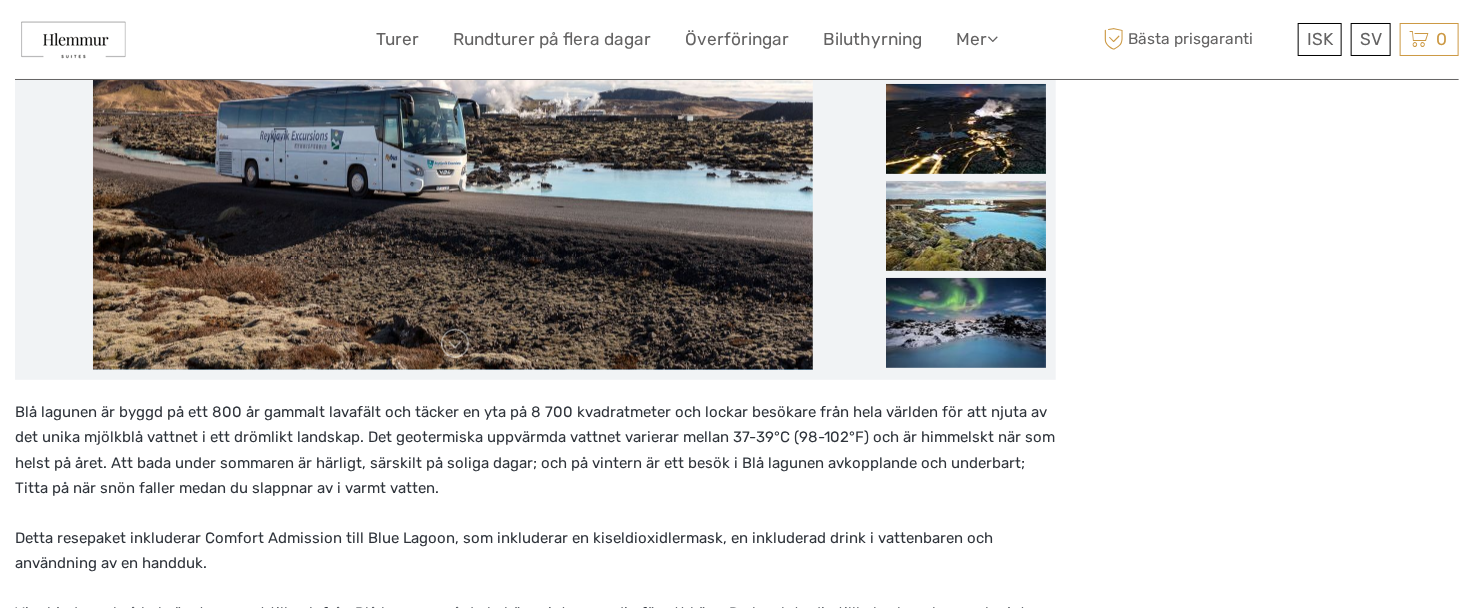 scroll, scrollTop: 85, scrollLeft: 0, axis: vertical 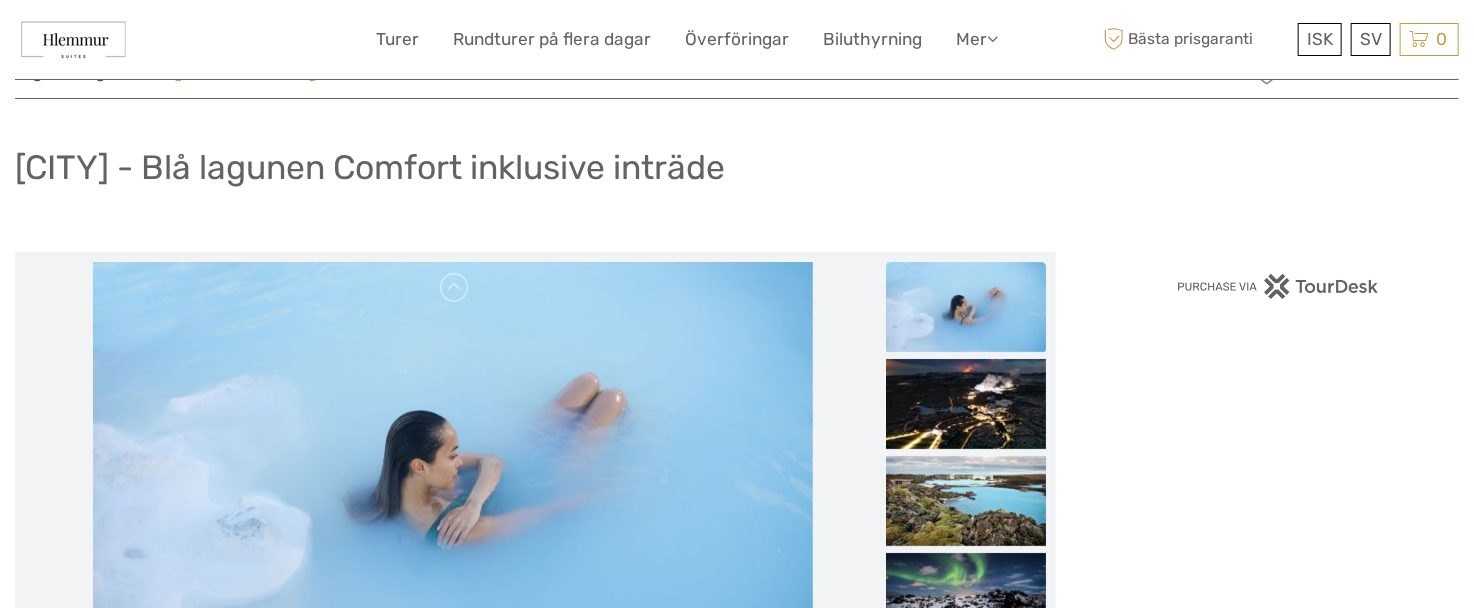click at bounding box center [453, 502] 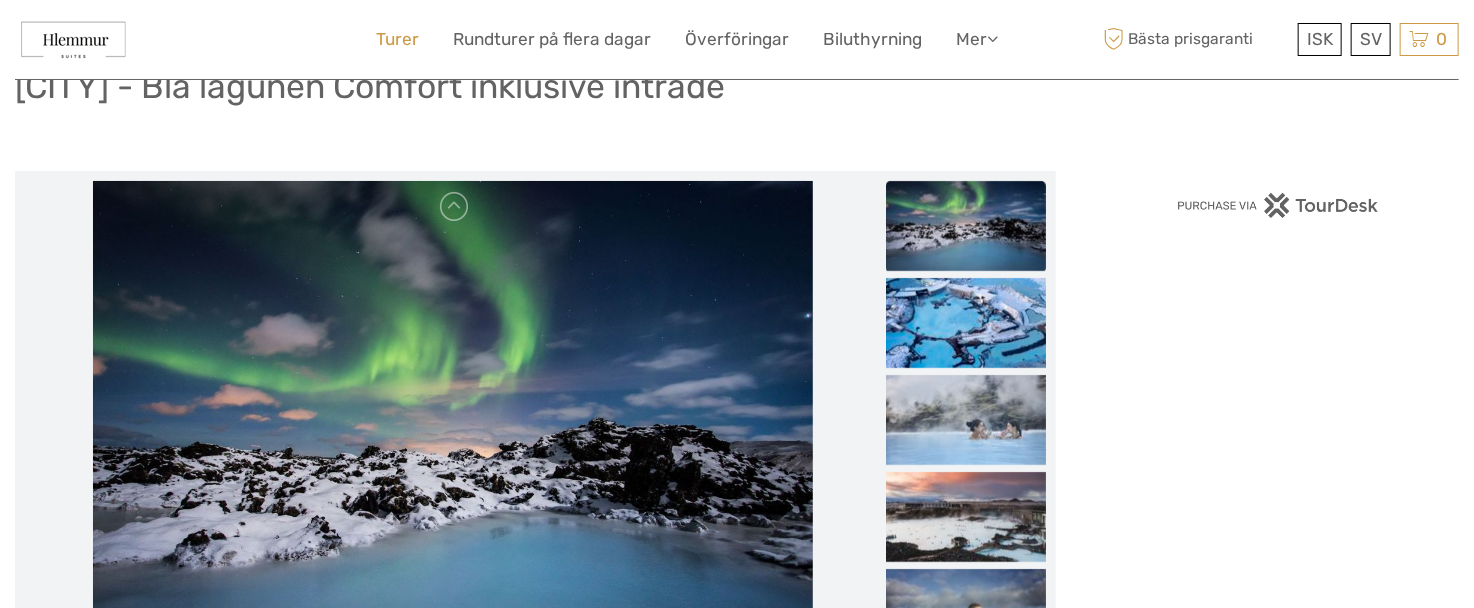 scroll, scrollTop: 0, scrollLeft: 0, axis: both 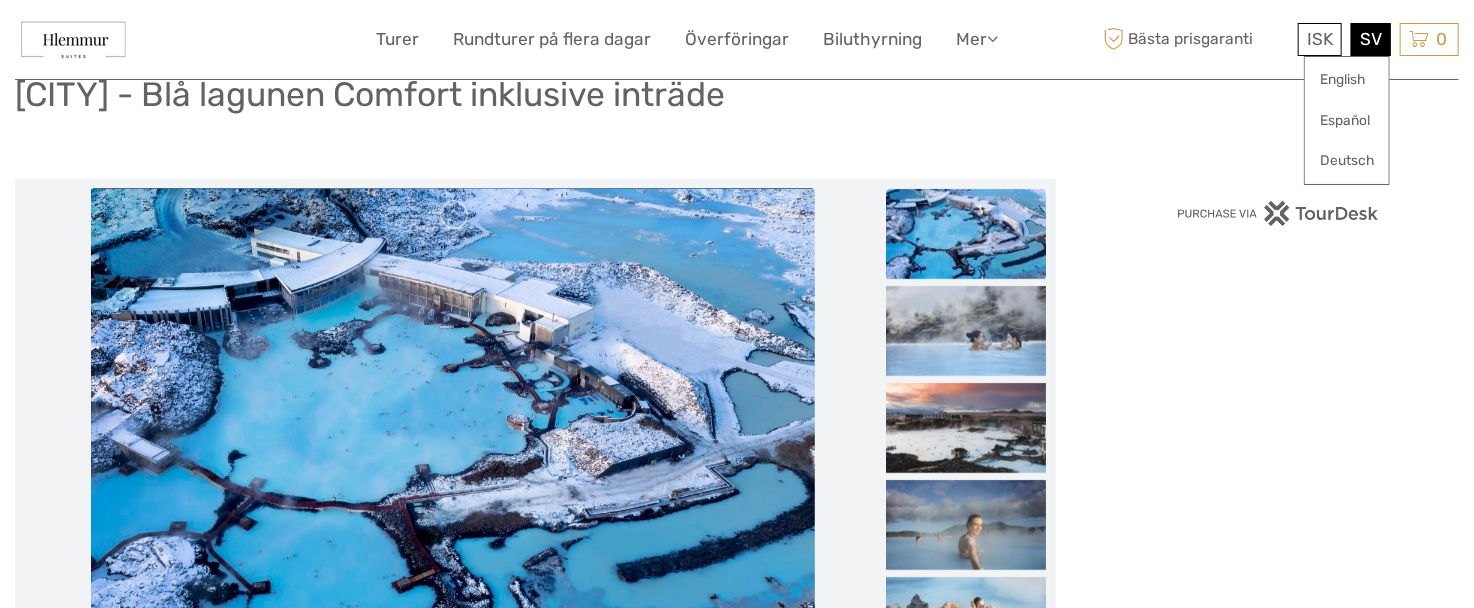 click on "SV" at bounding box center (1371, 39) 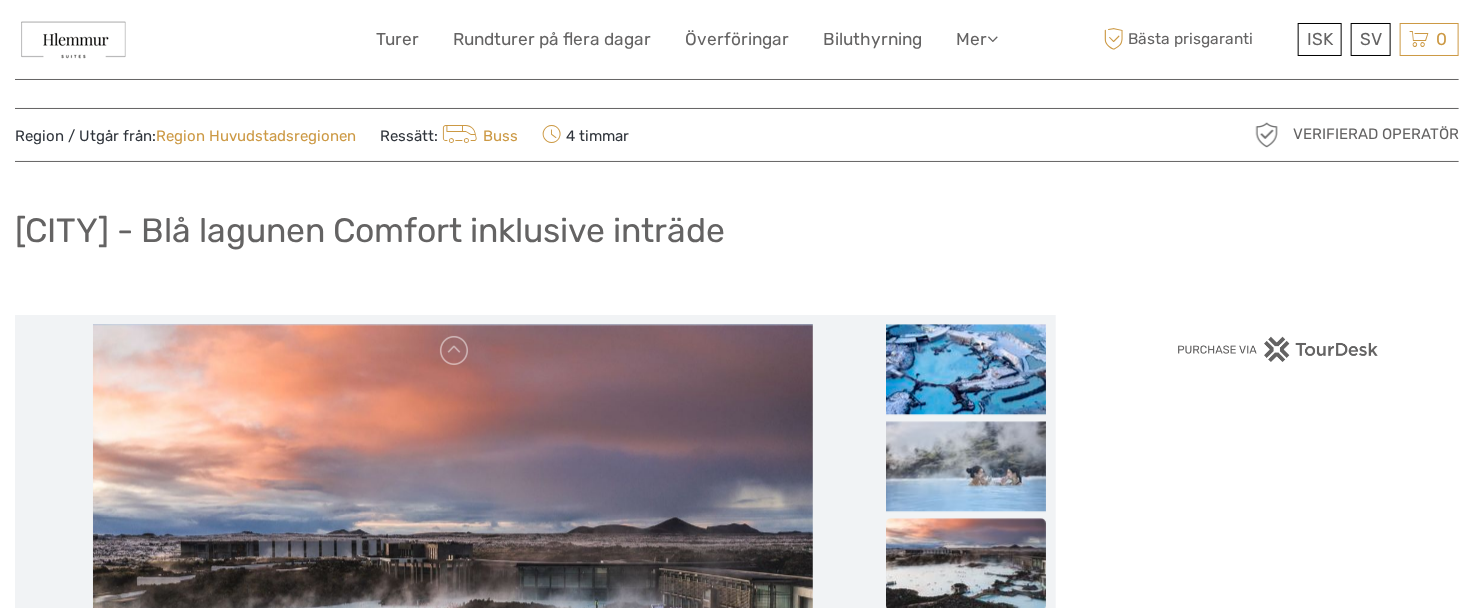 scroll, scrollTop: 0, scrollLeft: 0, axis: both 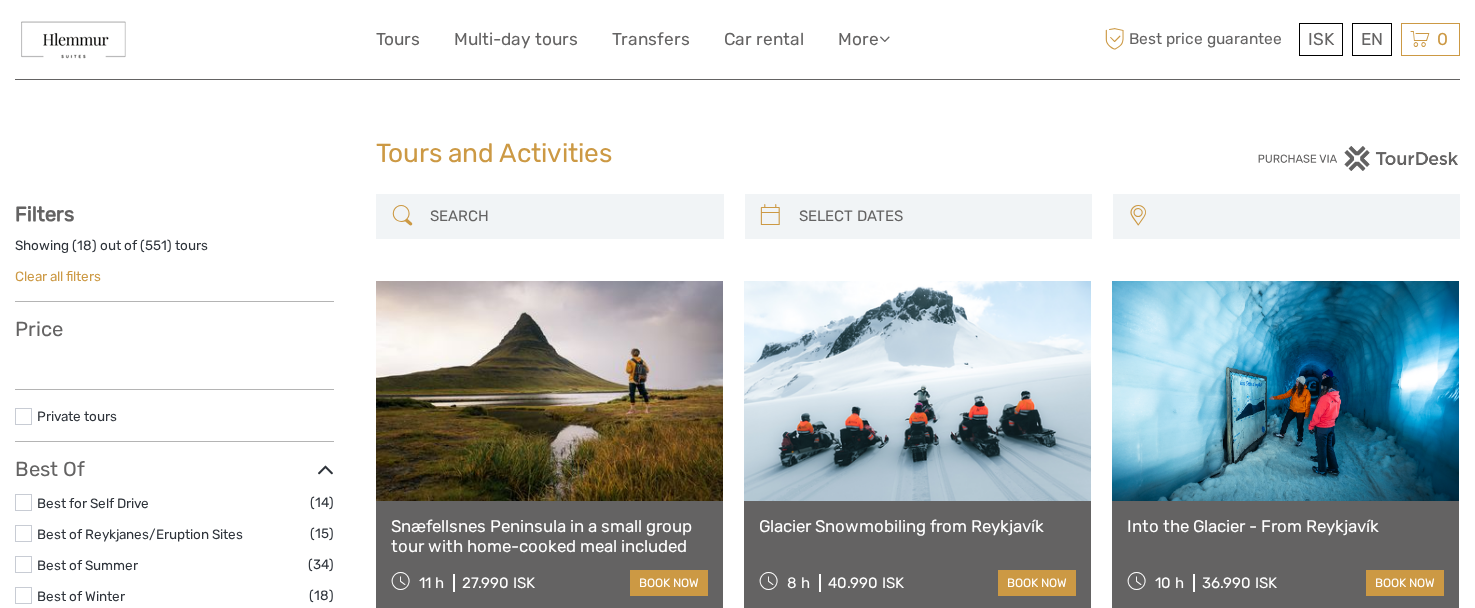select 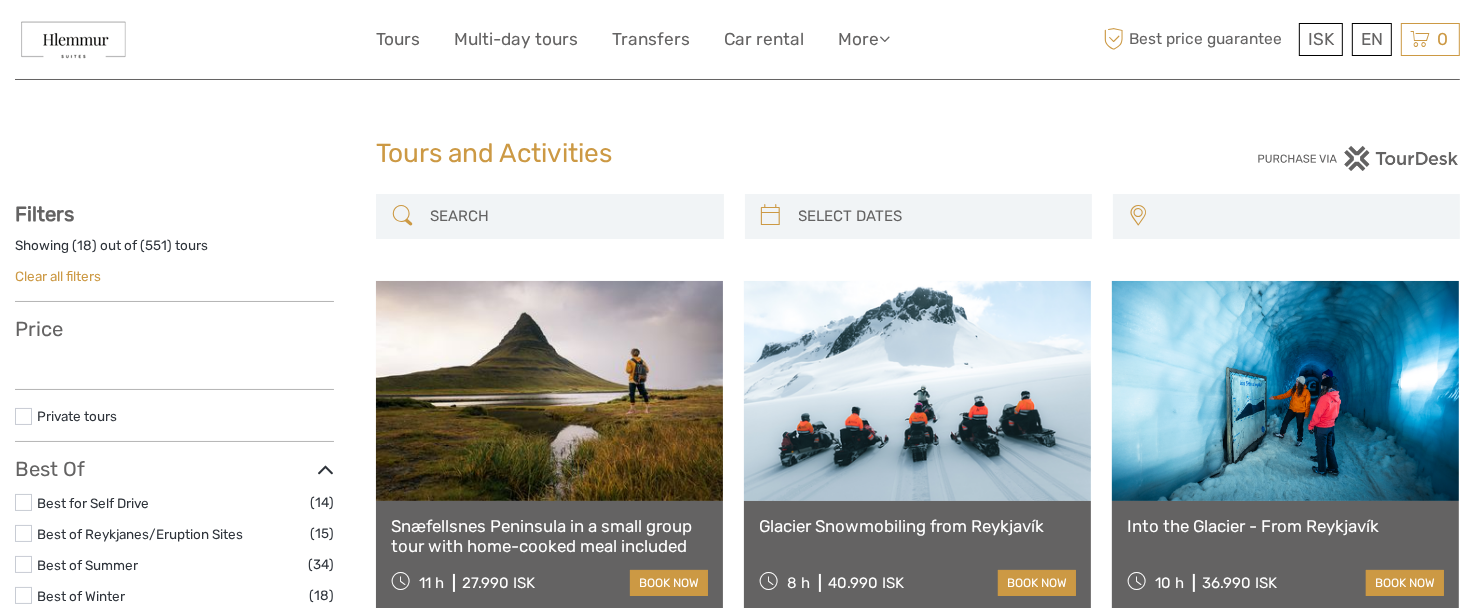 select 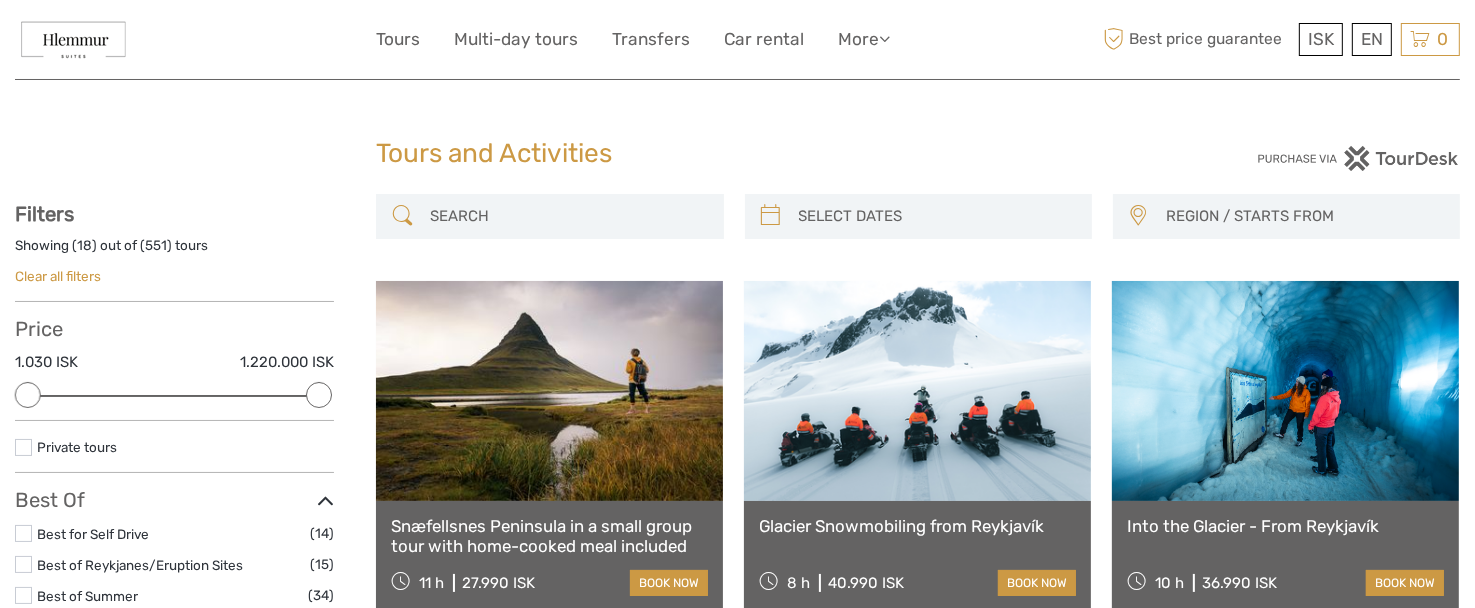 scroll, scrollTop: 0, scrollLeft: 0, axis: both 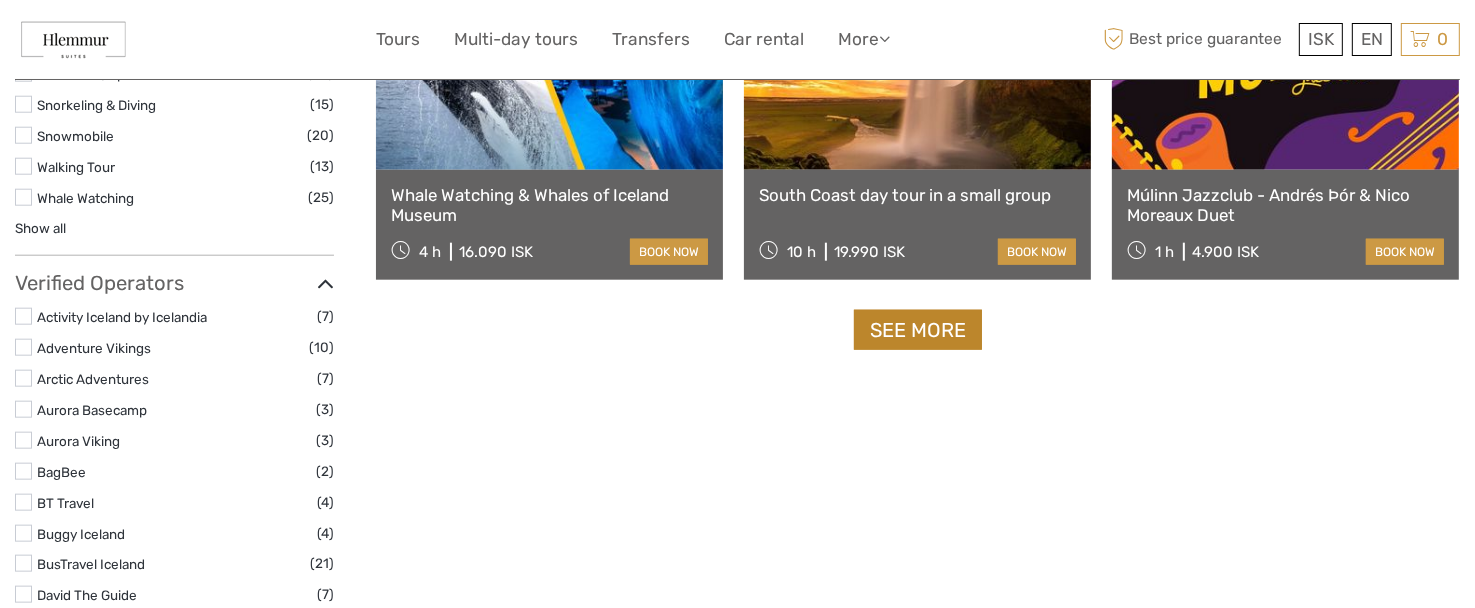 click on "See more" at bounding box center [918, 330] 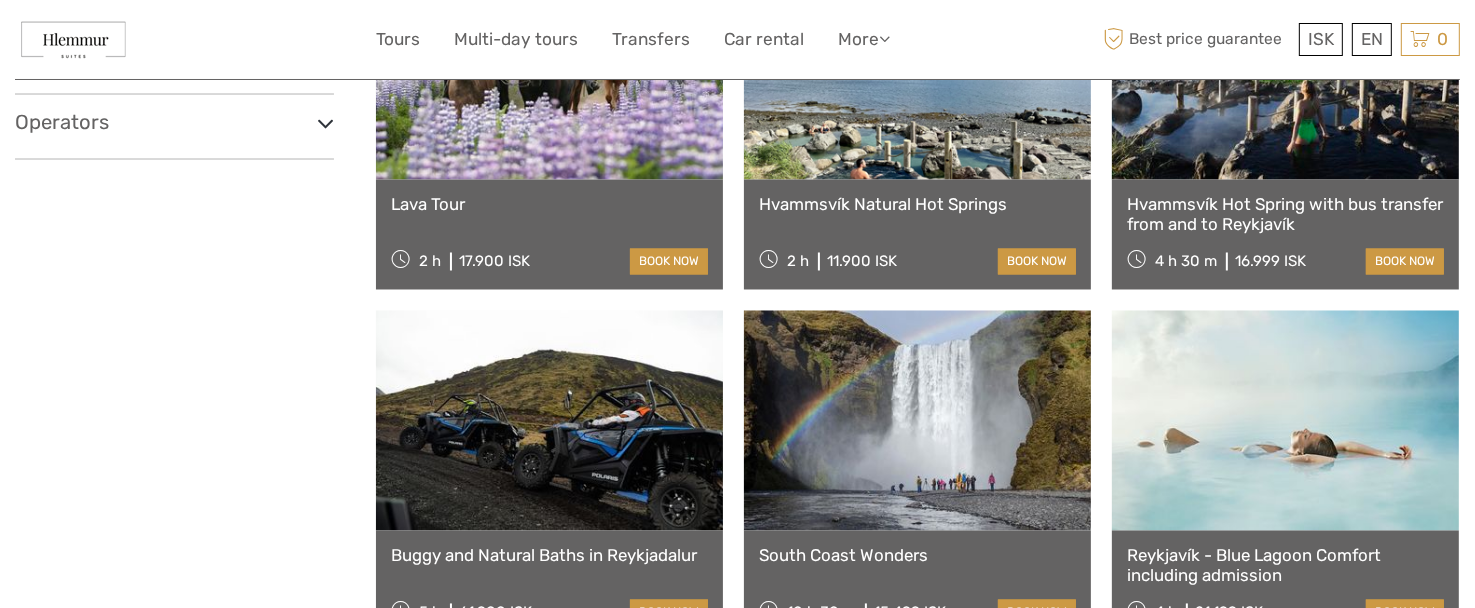 scroll, scrollTop: 3509, scrollLeft: 0, axis: vertical 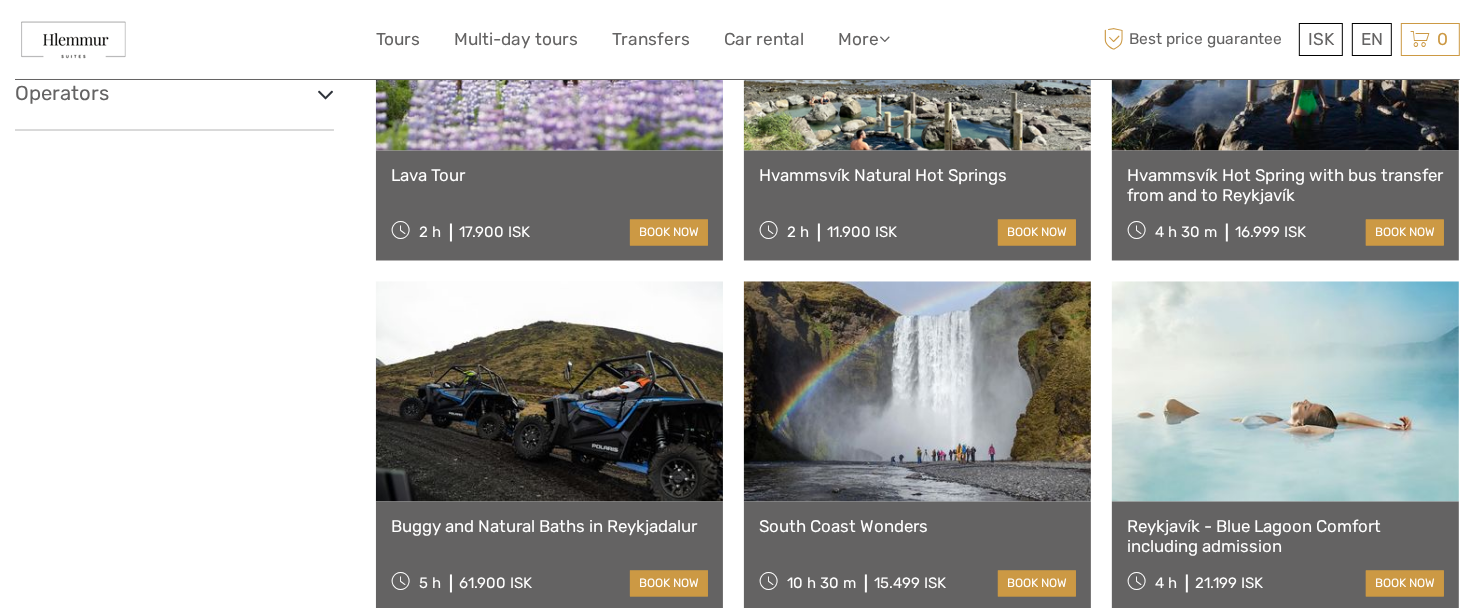 click at bounding box center (1285, 392) 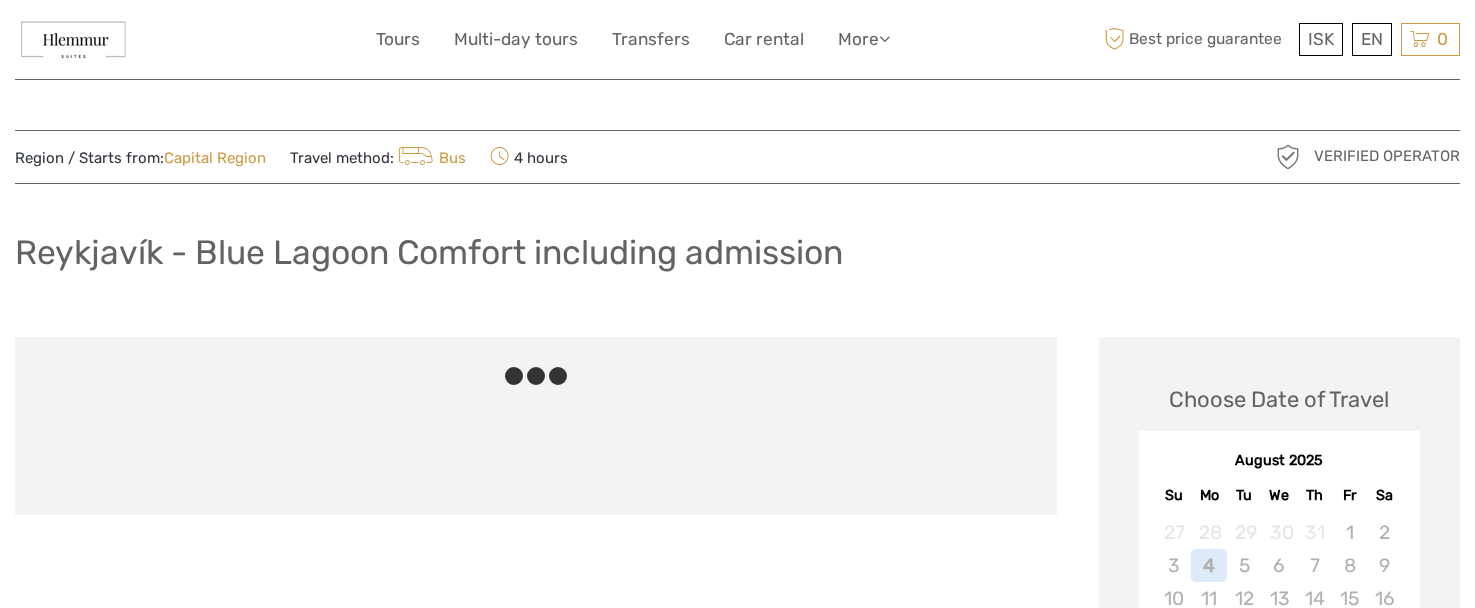 scroll, scrollTop: 0, scrollLeft: 0, axis: both 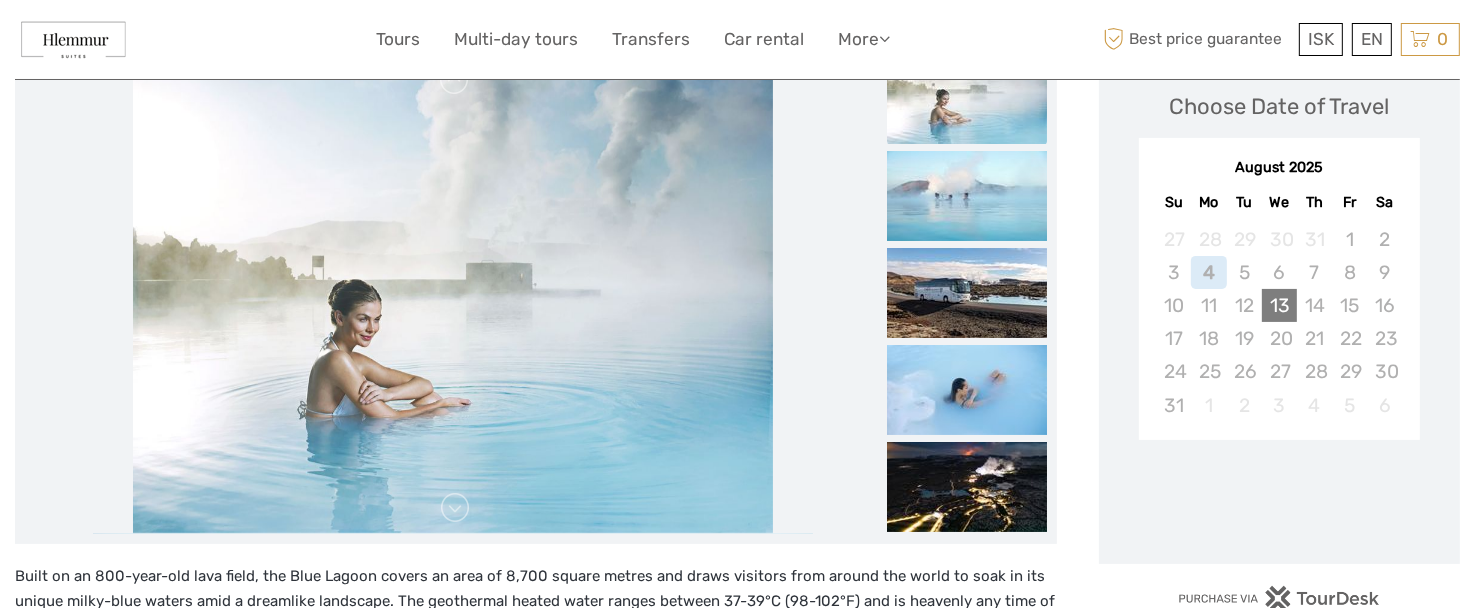 click on "13" at bounding box center (1279, 305) 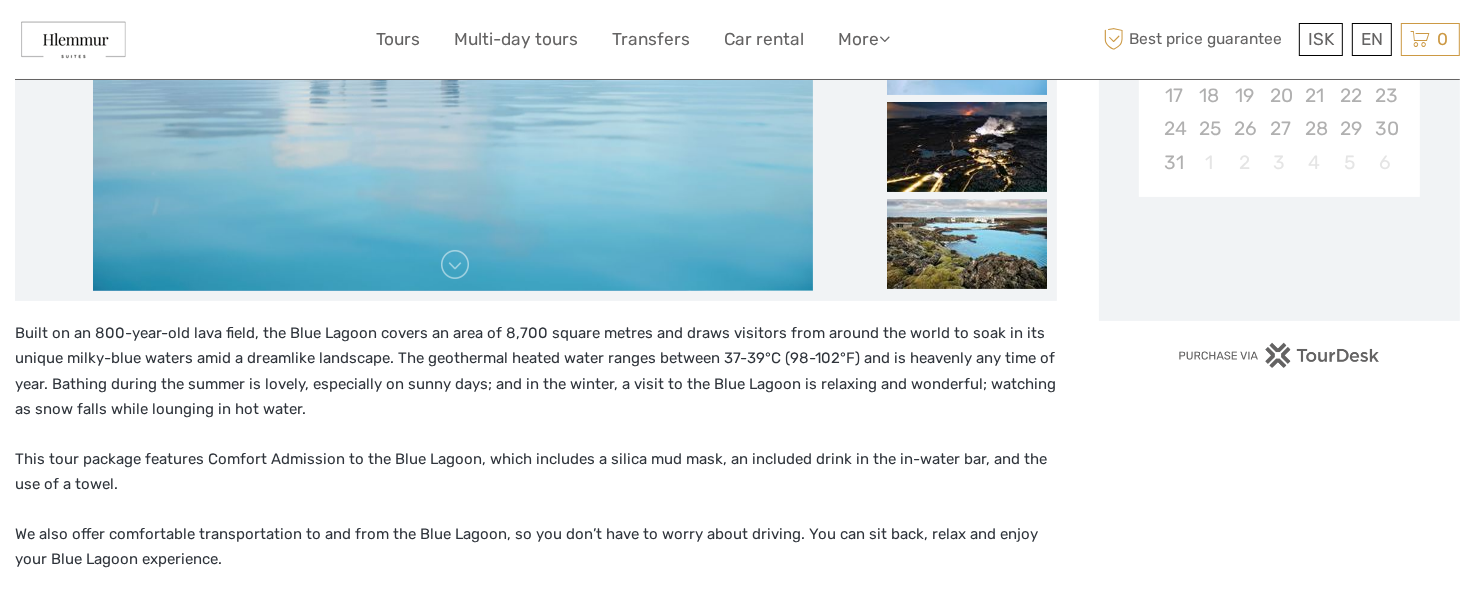 scroll, scrollTop: 548, scrollLeft: 0, axis: vertical 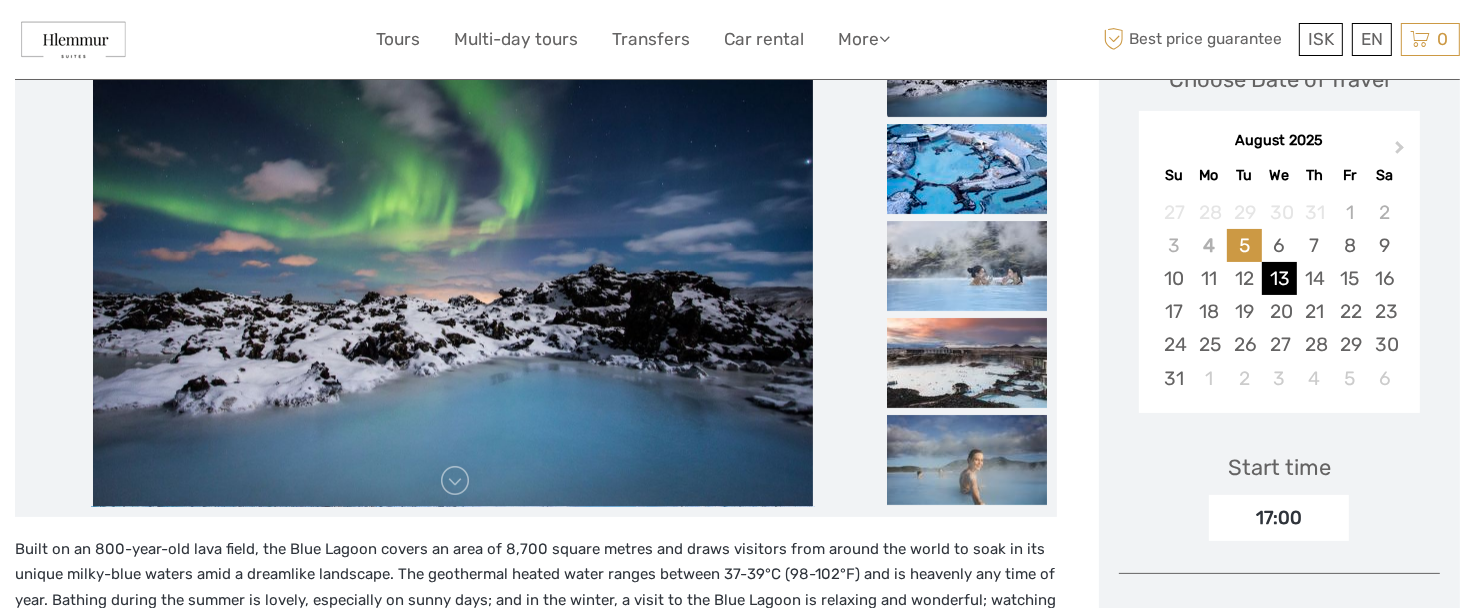 click on "13" at bounding box center (1279, 278) 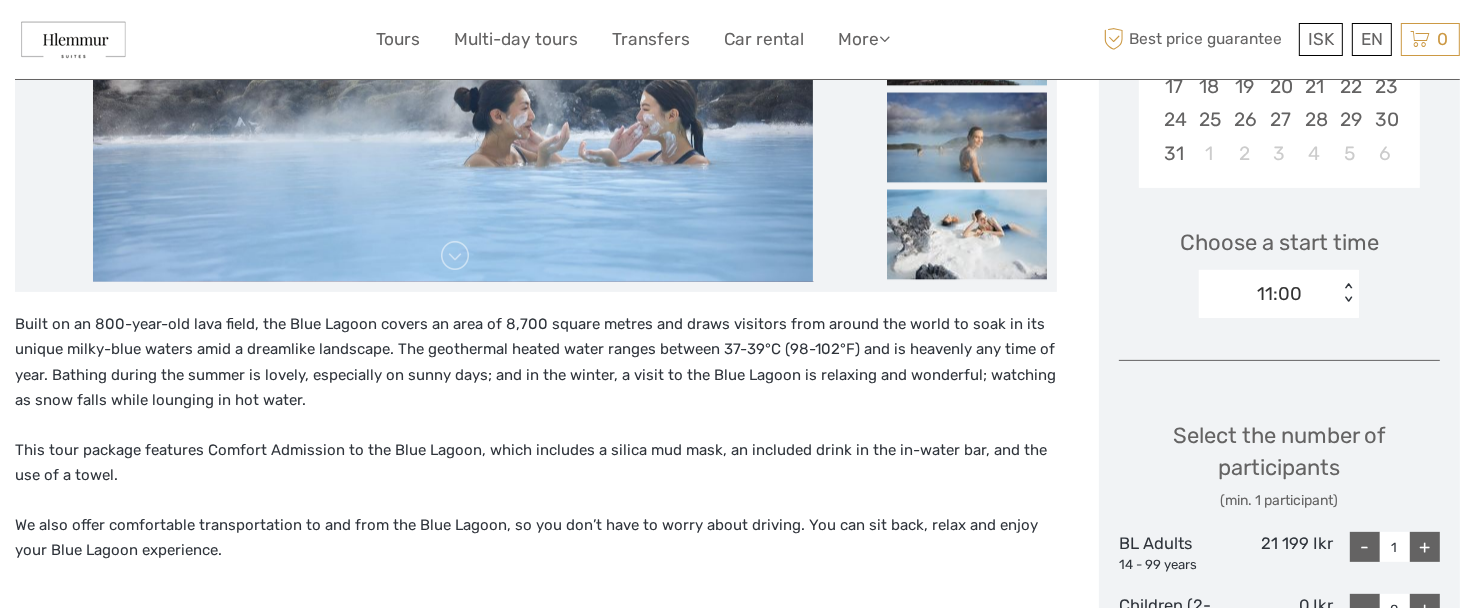 scroll, scrollTop: 554, scrollLeft: 0, axis: vertical 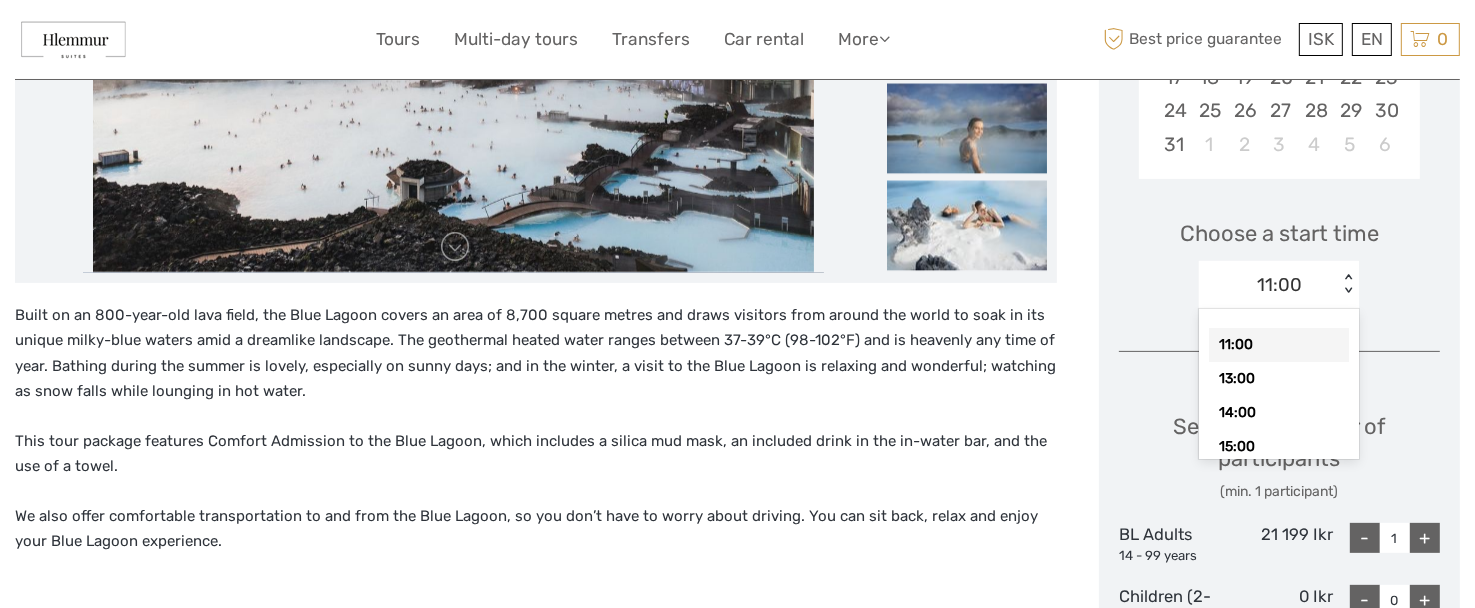click on "< >" at bounding box center [1348, 284] 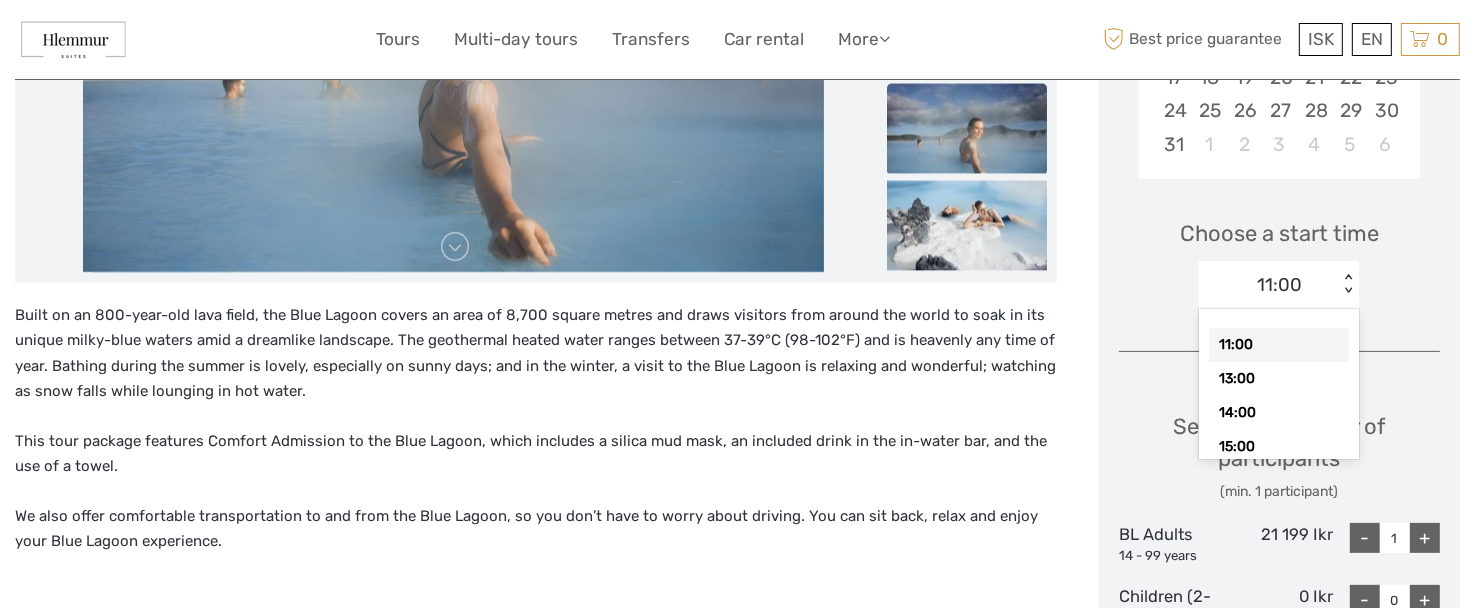 click on "11:00" at bounding box center (1279, 345) 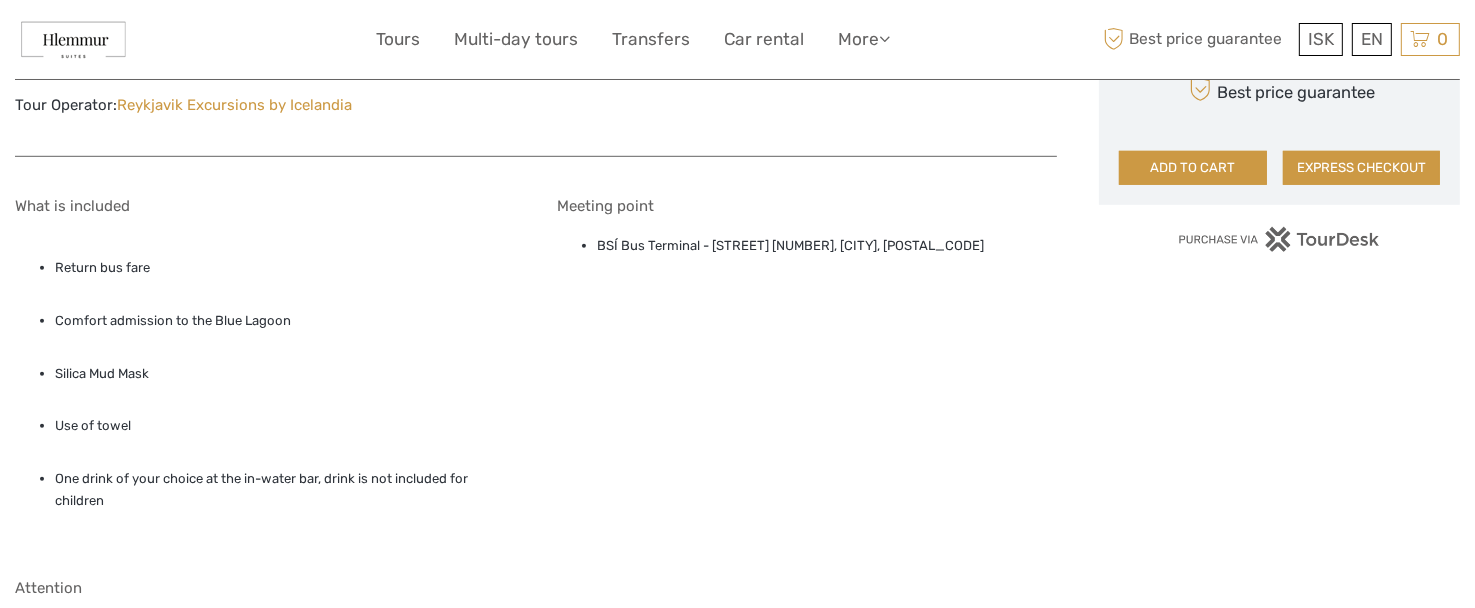 scroll, scrollTop: 1300, scrollLeft: 0, axis: vertical 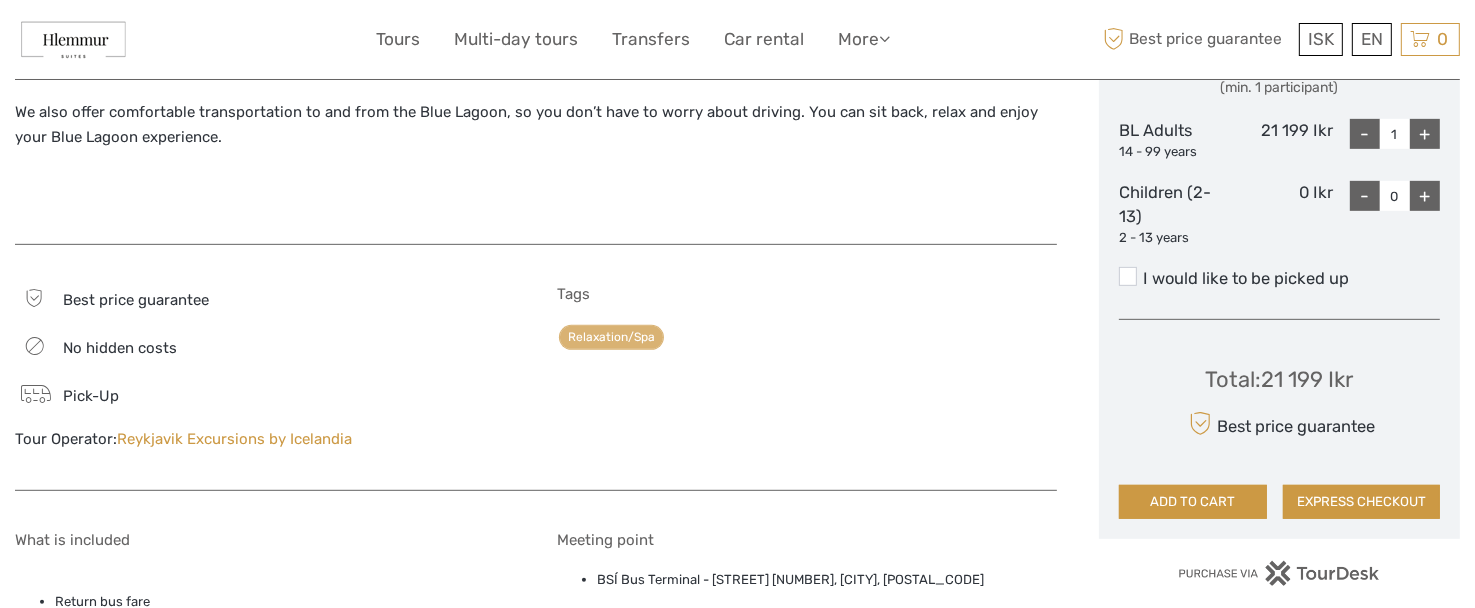 click on "+" at bounding box center (1425, 134) 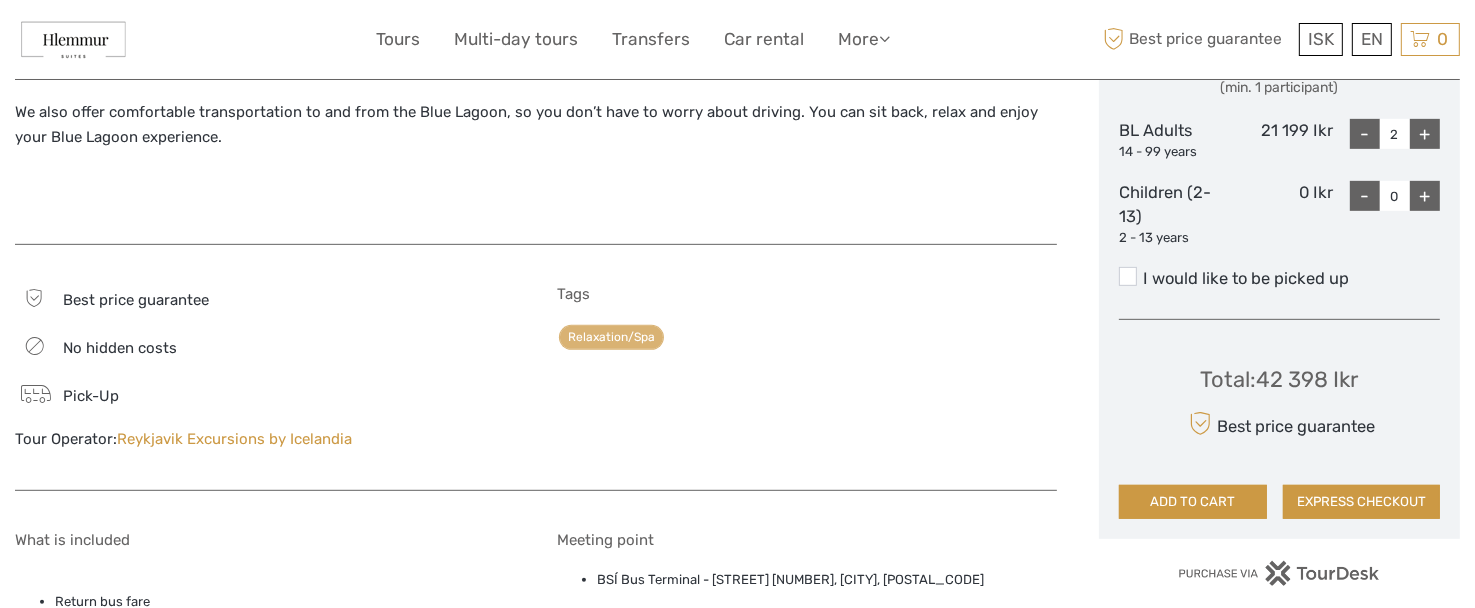 click on "+" at bounding box center [1425, 196] 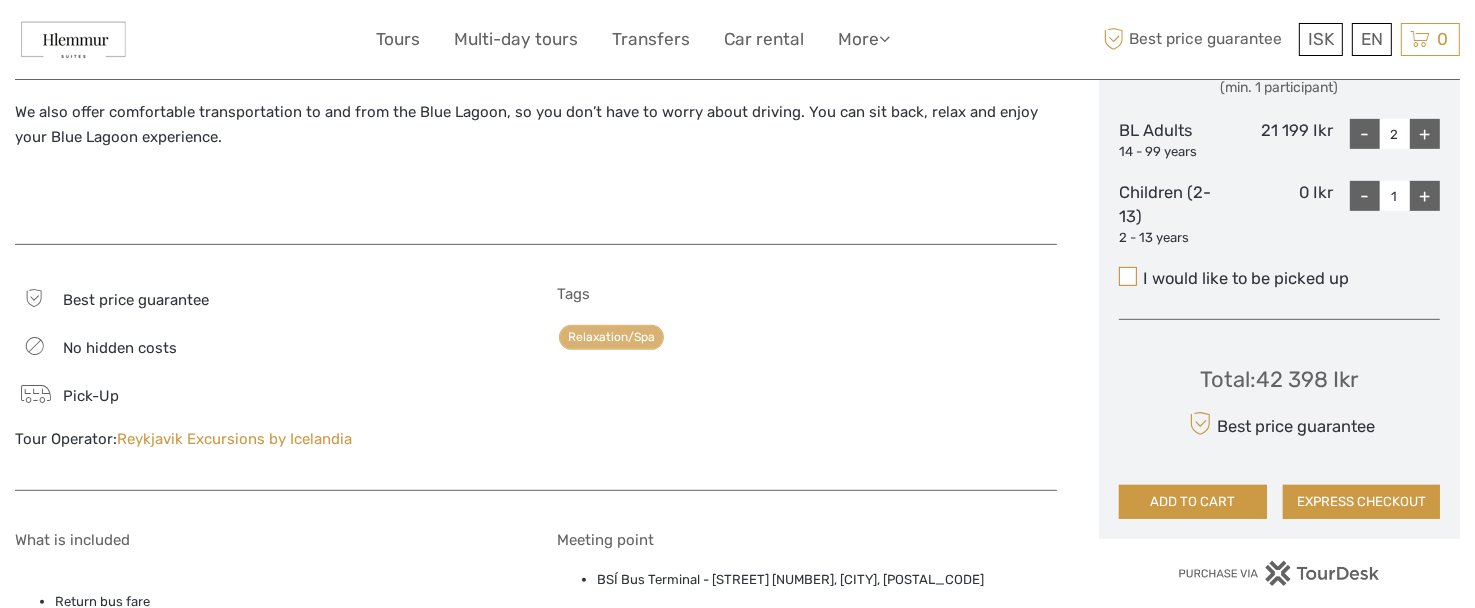 click at bounding box center (1128, 276) 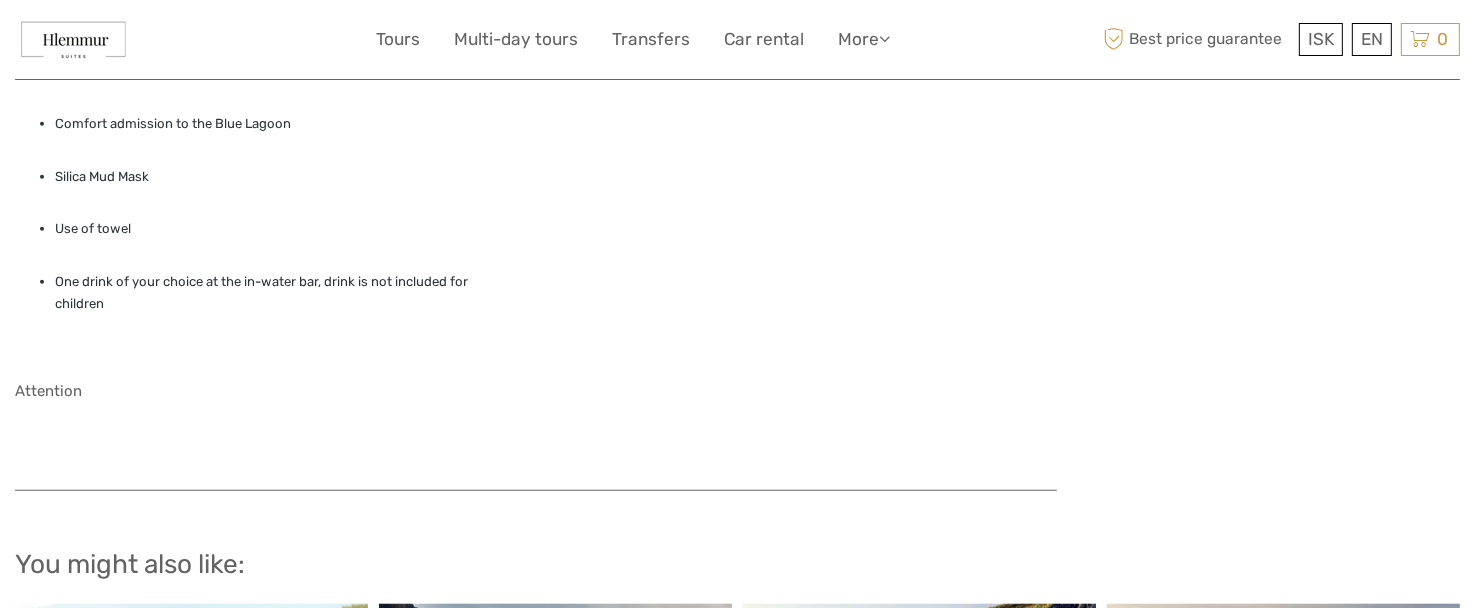 scroll, scrollTop: 1460, scrollLeft: 0, axis: vertical 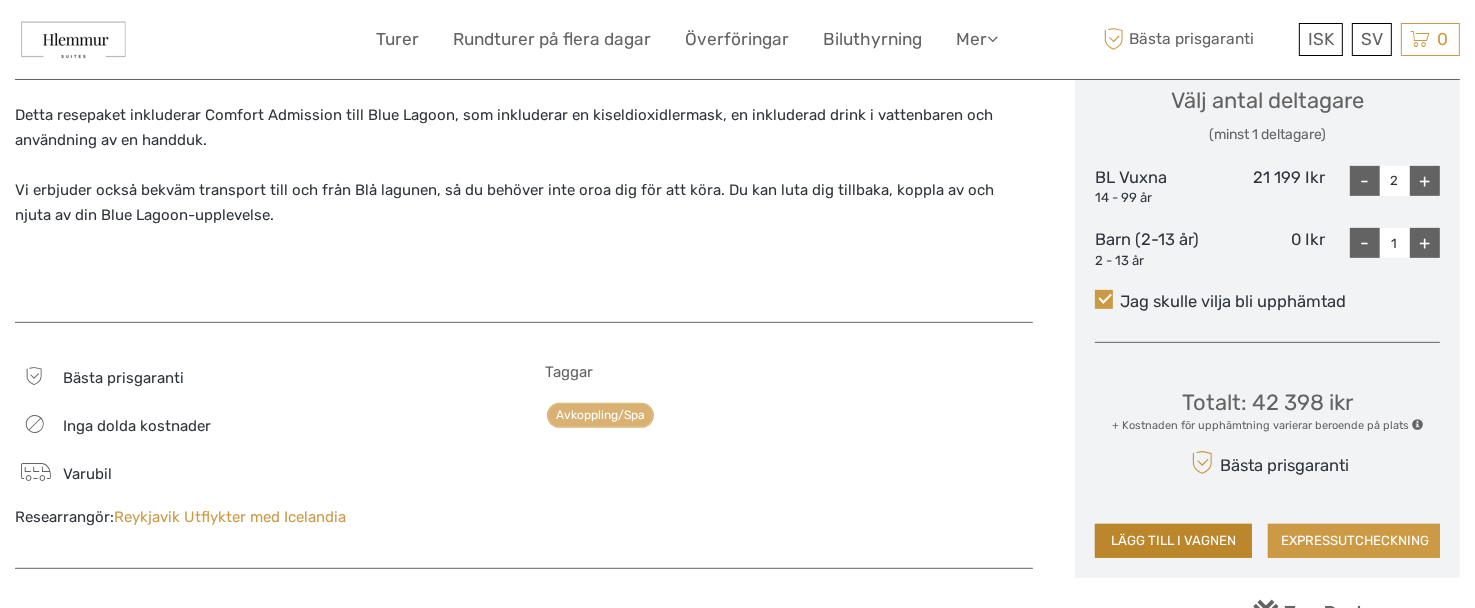 click on "LÄGG TILL I VAGNEN" at bounding box center [1173, 541] 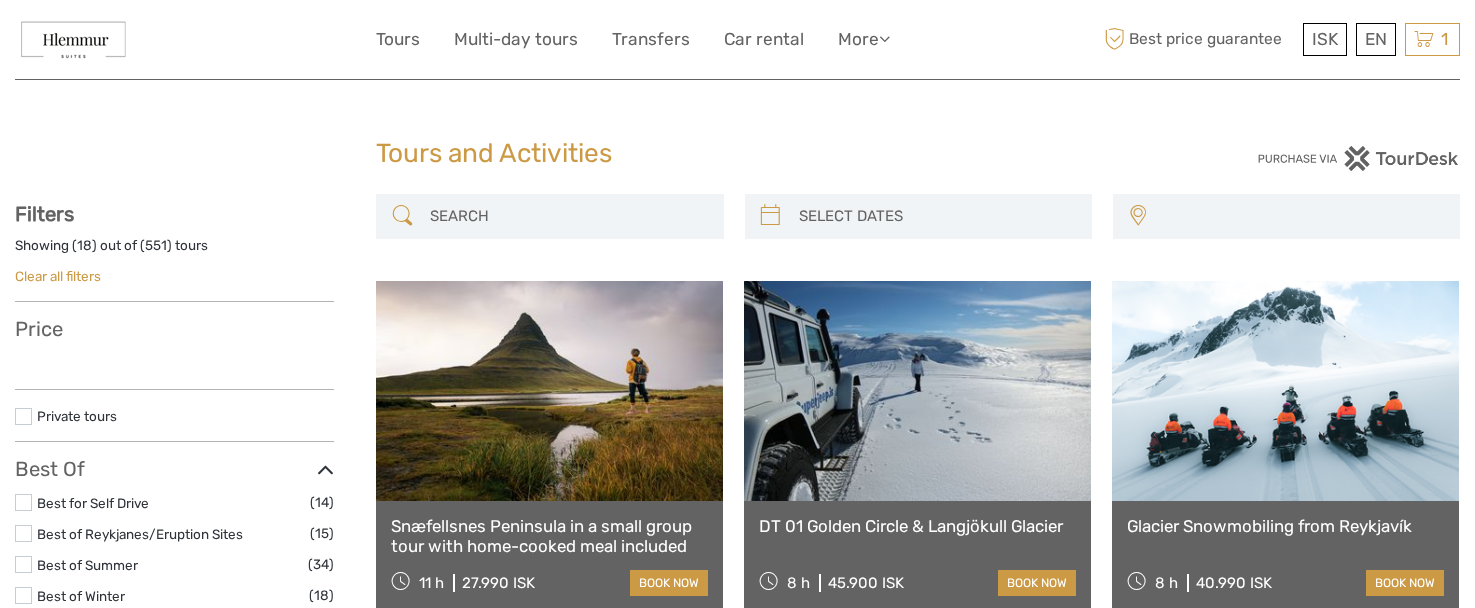 select 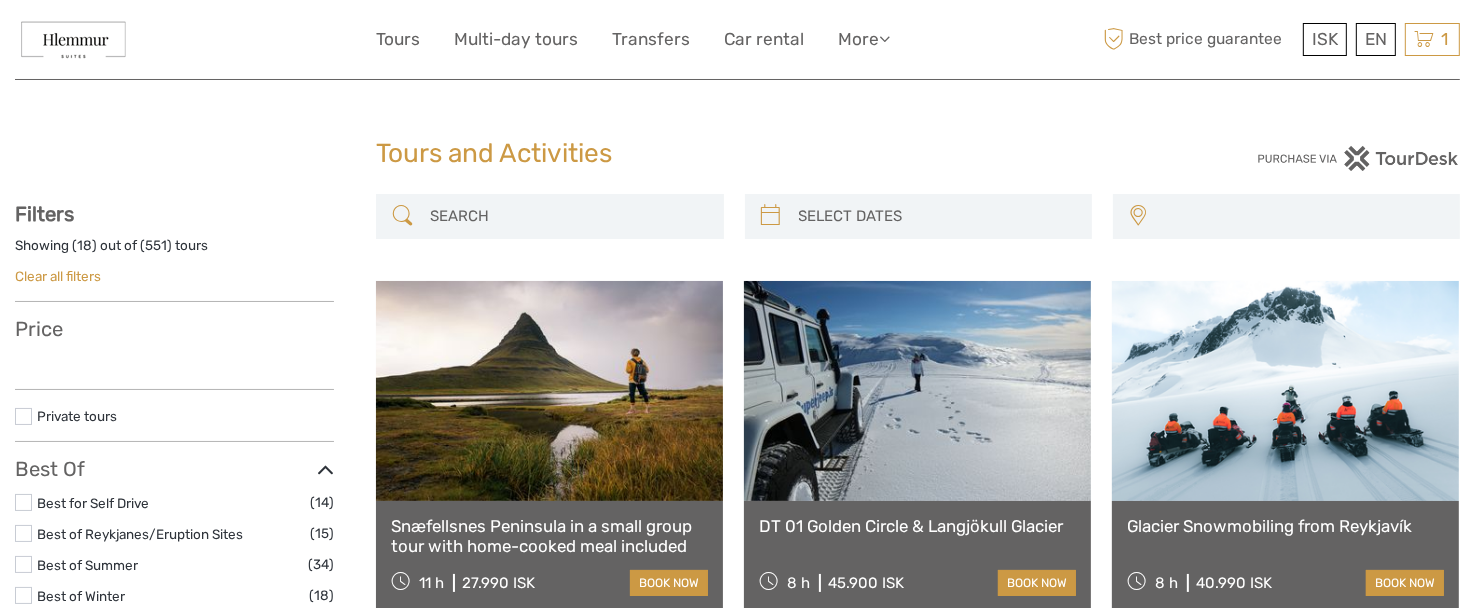 select 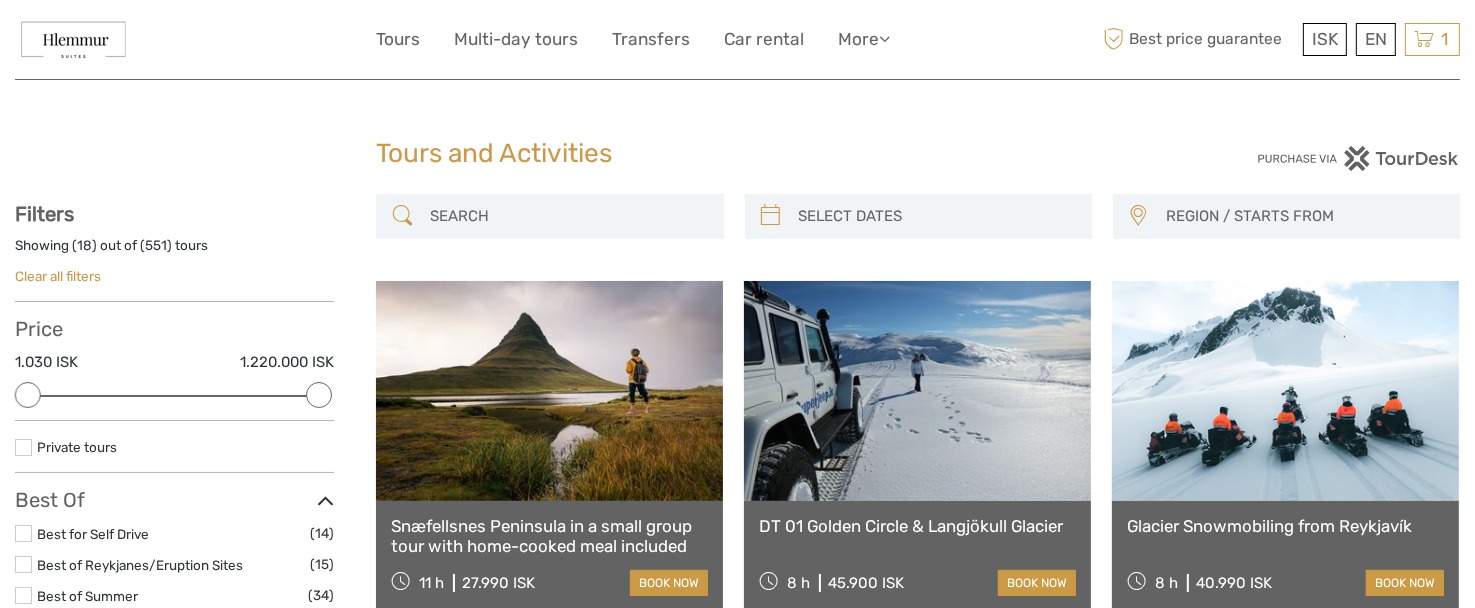 scroll, scrollTop: 0, scrollLeft: 0, axis: both 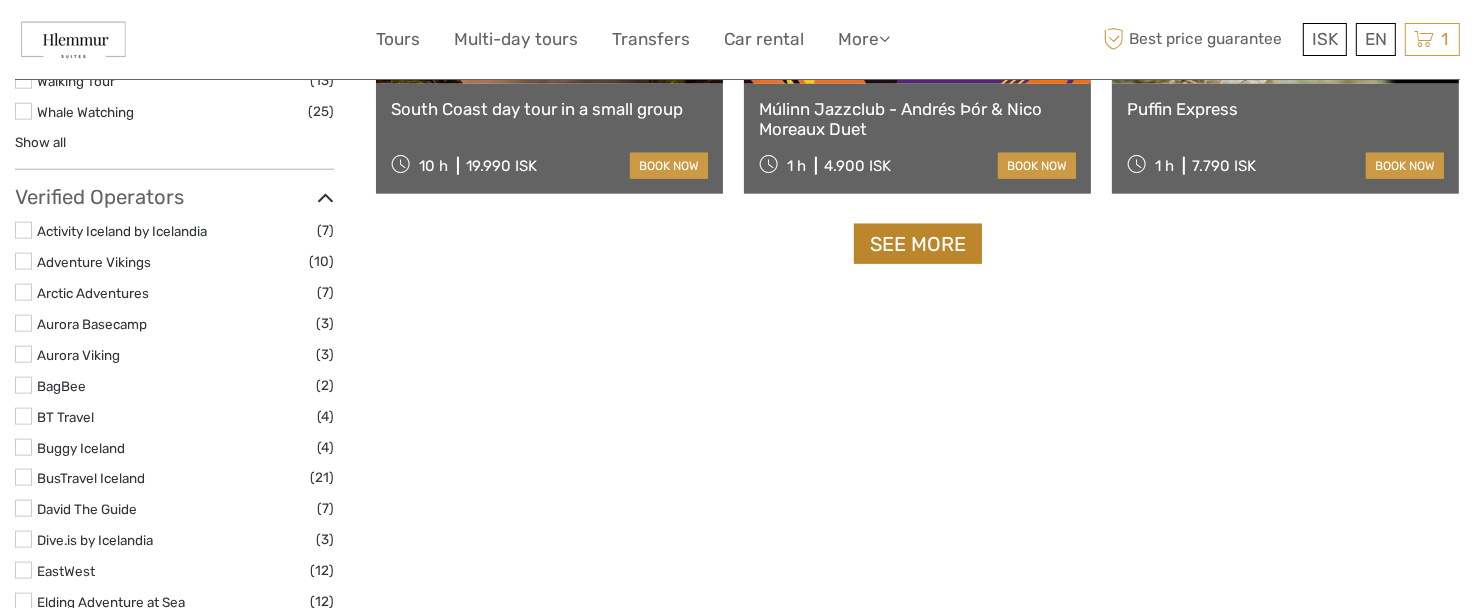 click on "See more" at bounding box center [918, 244] 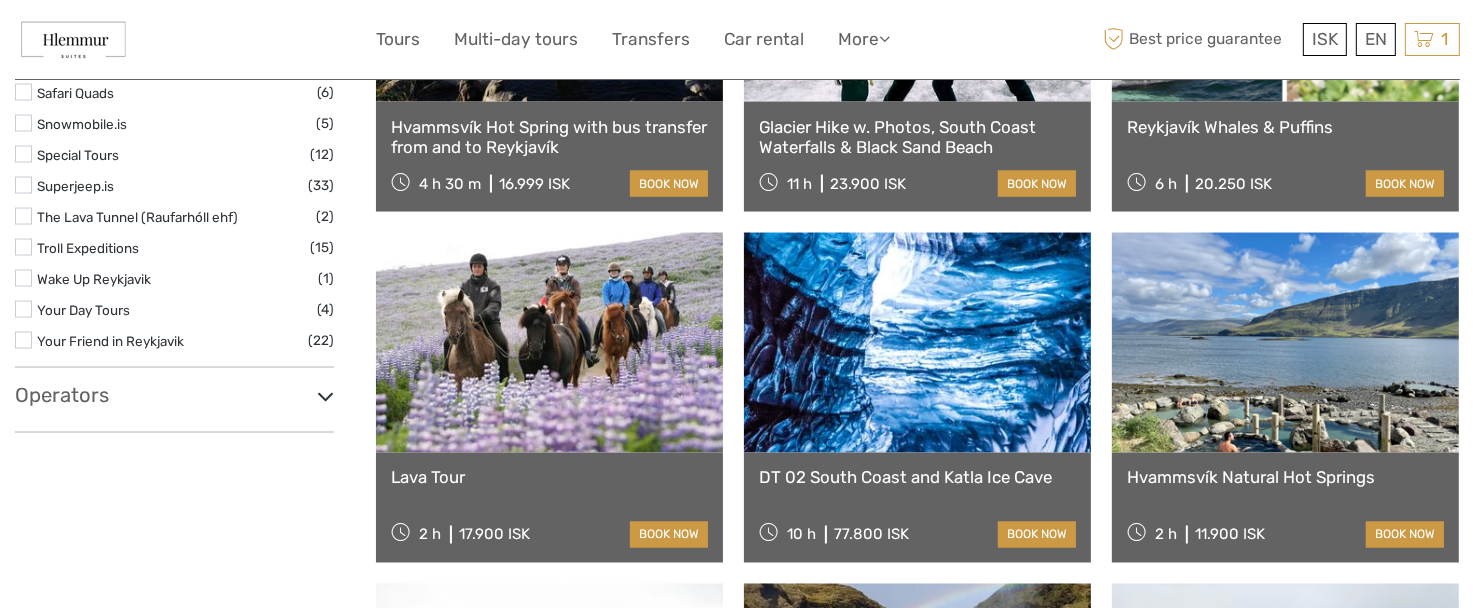 scroll, scrollTop: 3221, scrollLeft: 0, axis: vertical 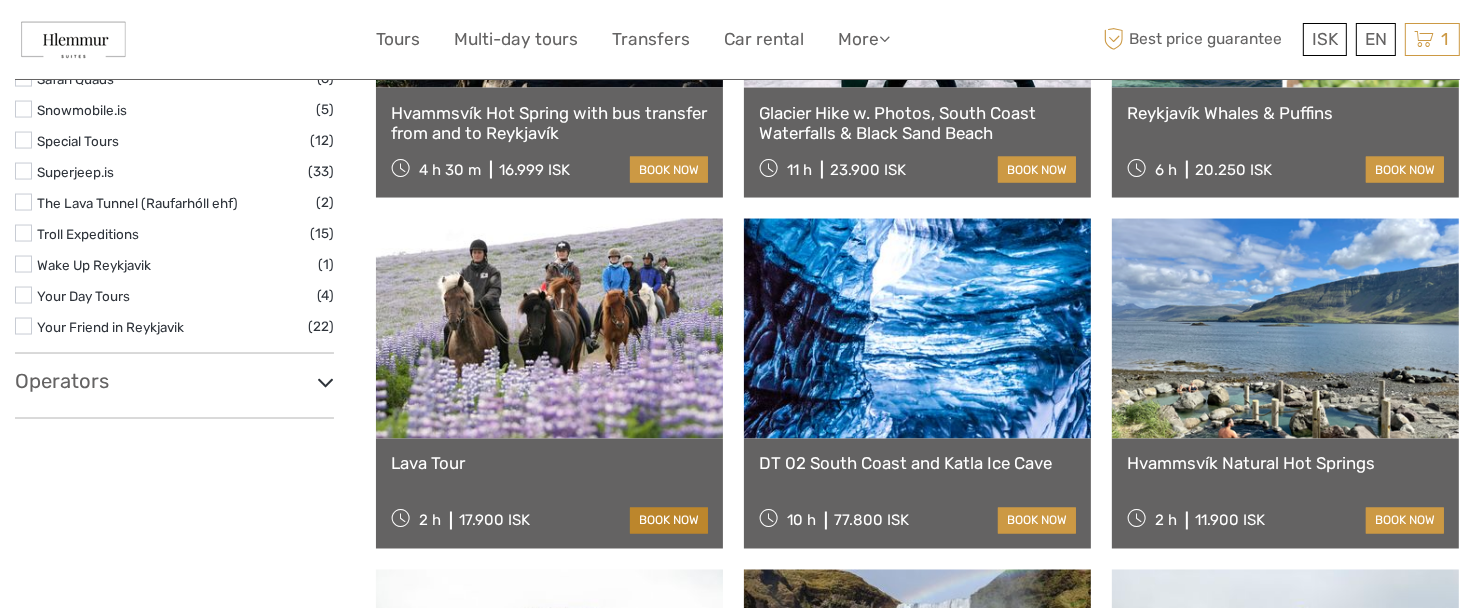click on "book now" at bounding box center (669, 521) 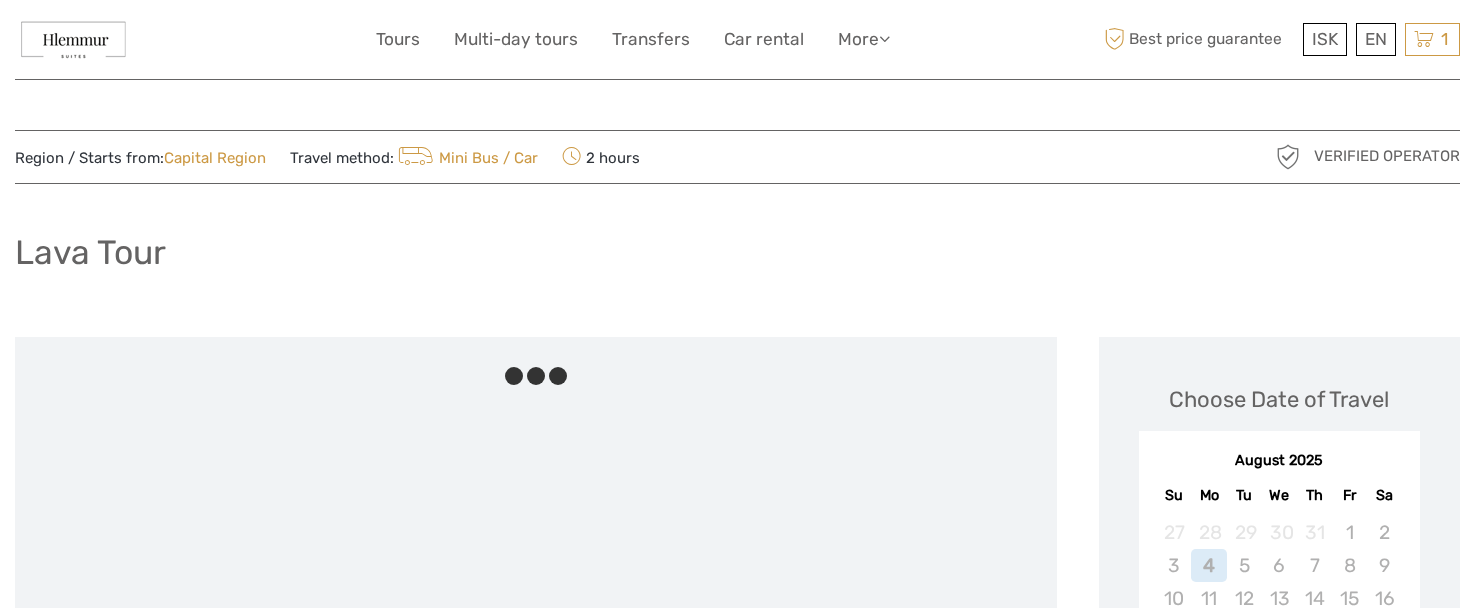 scroll, scrollTop: 0, scrollLeft: 0, axis: both 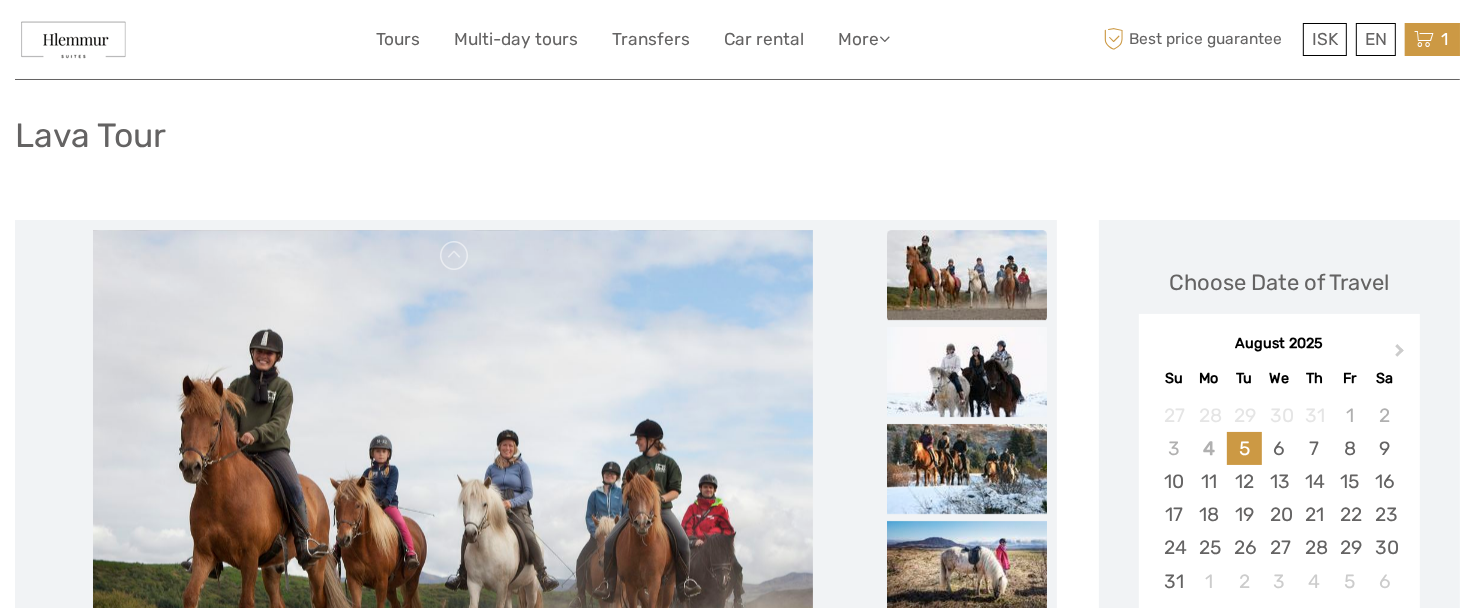 click at bounding box center (1424, 39) 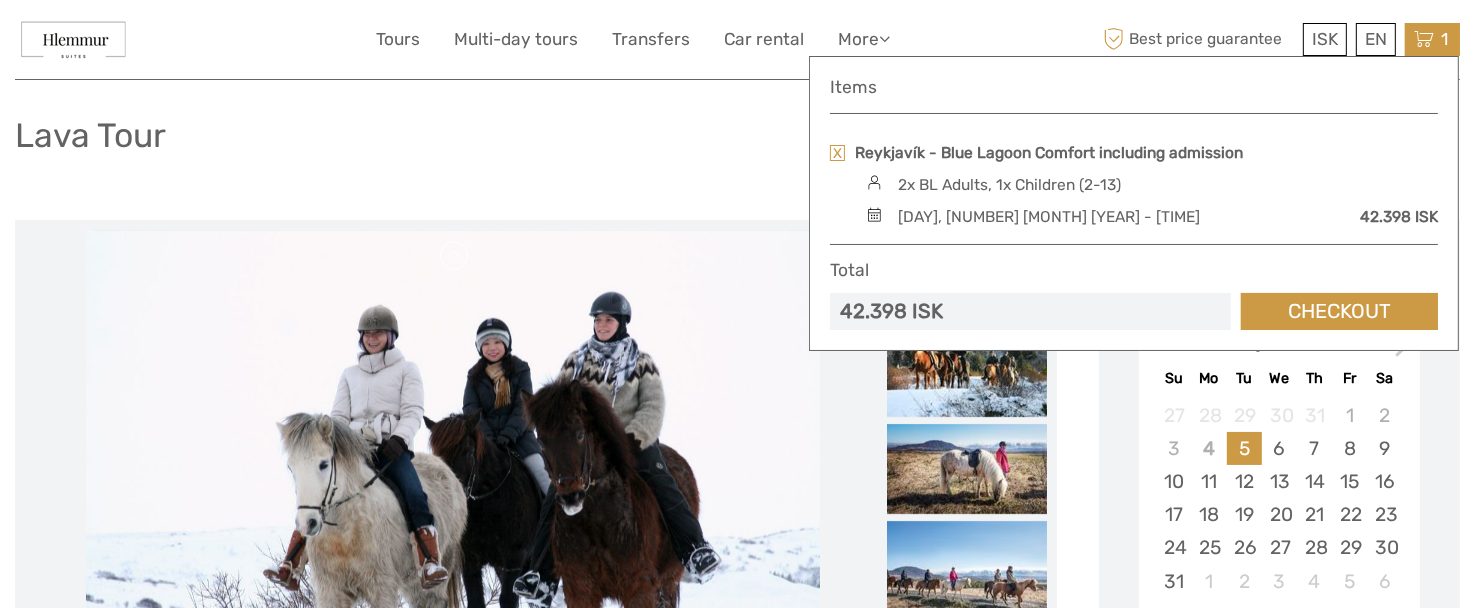 click at bounding box center [837, 153] 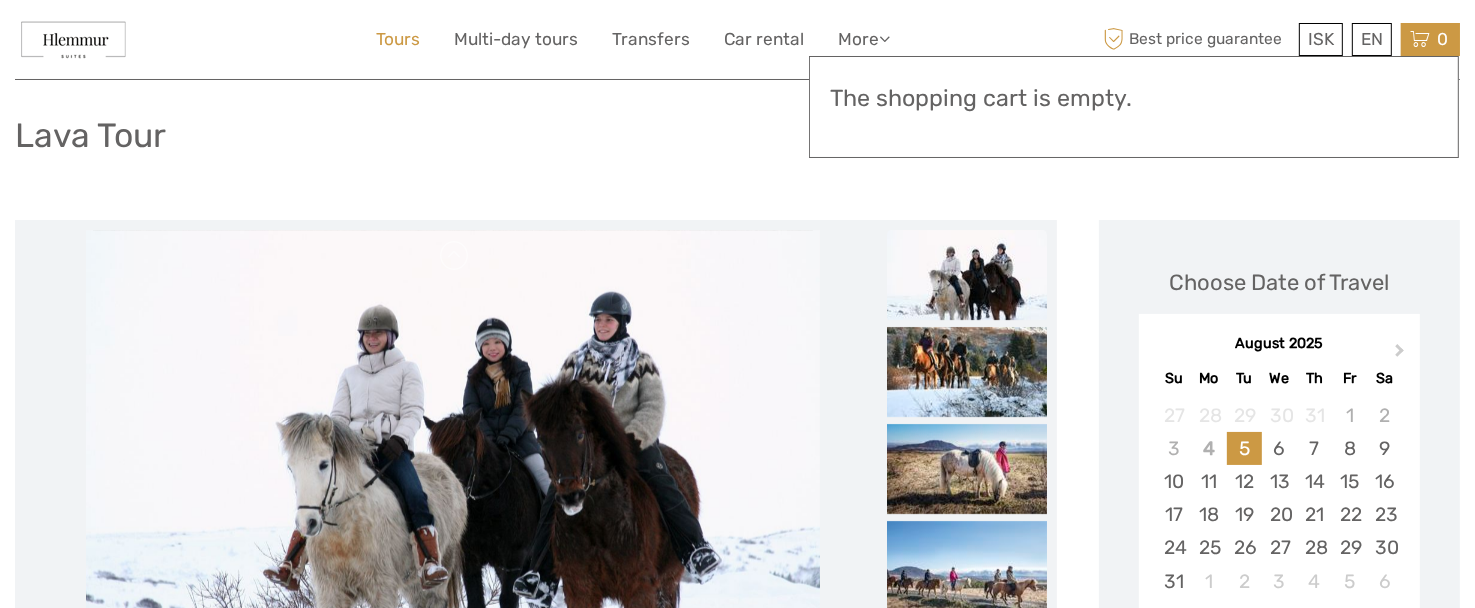 click on "Tours" at bounding box center [398, 39] 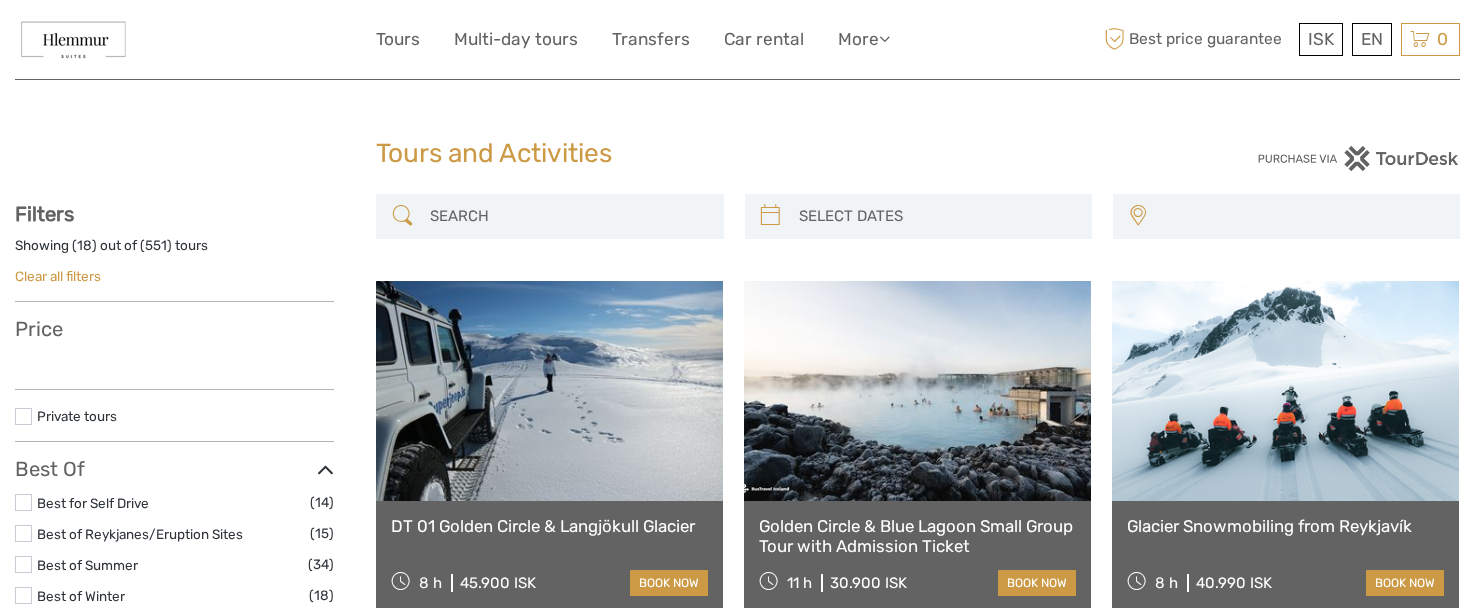 select 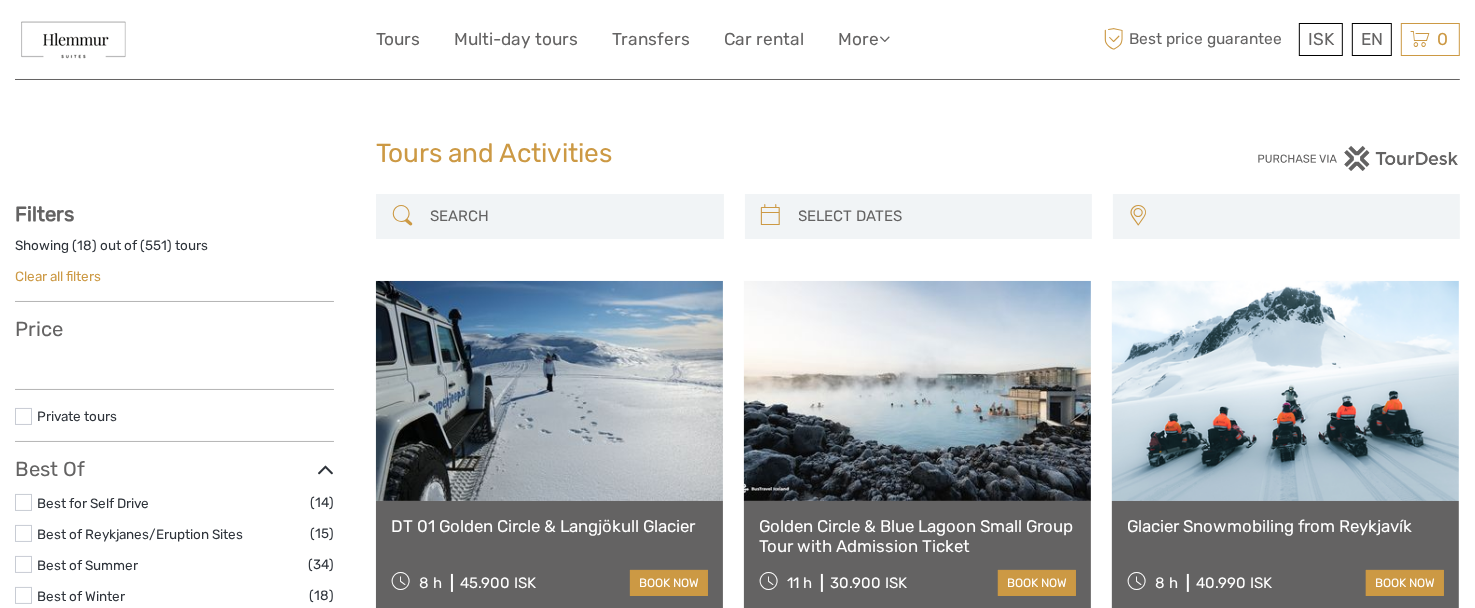 select 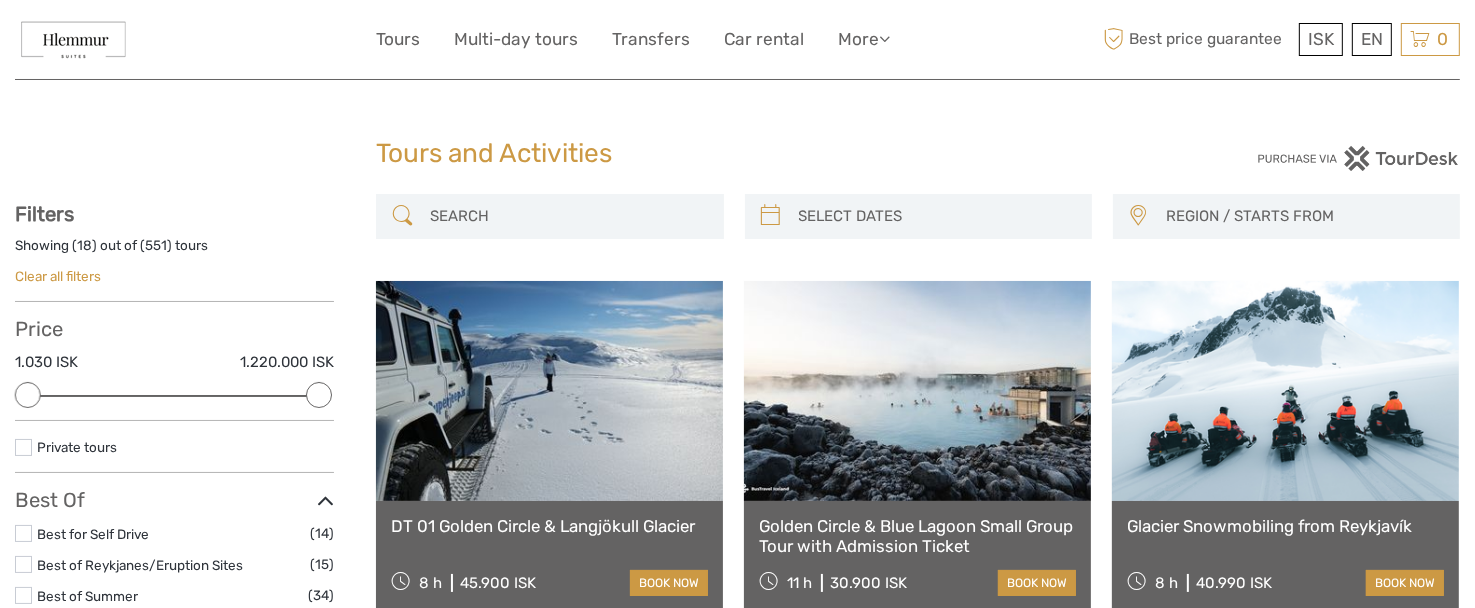 scroll, scrollTop: 0, scrollLeft: 0, axis: both 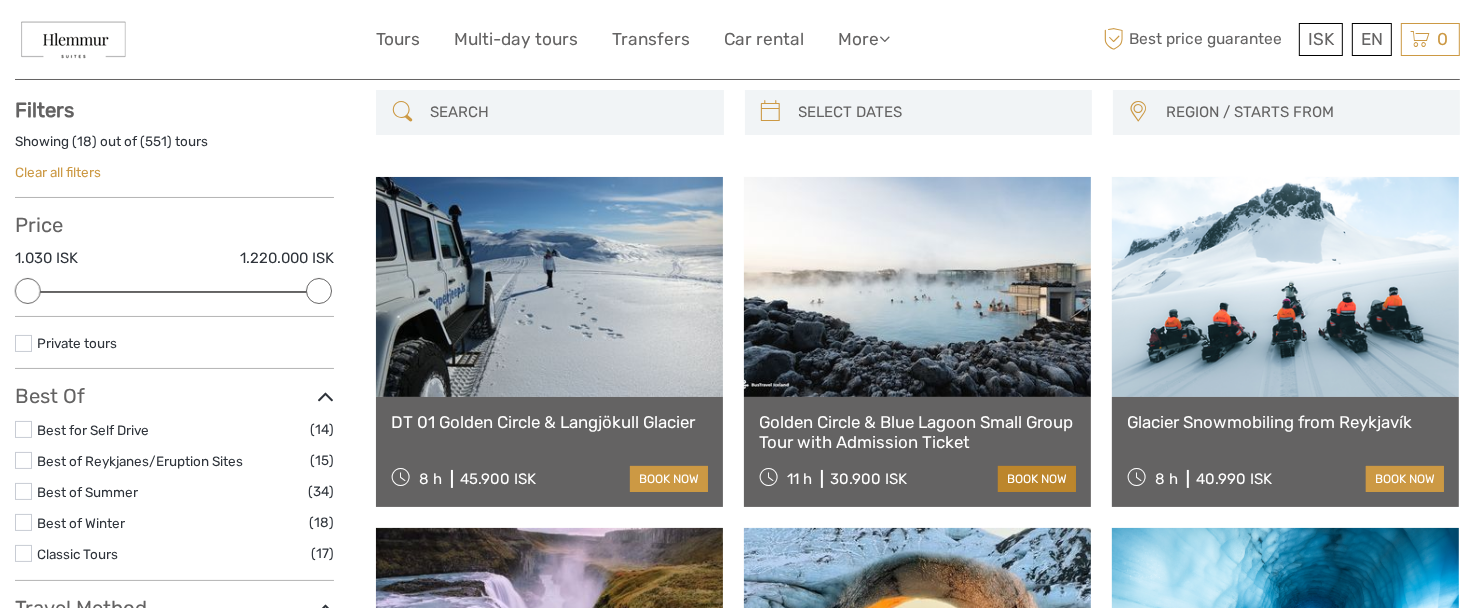 click on "book now" at bounding box center (1037, 479) 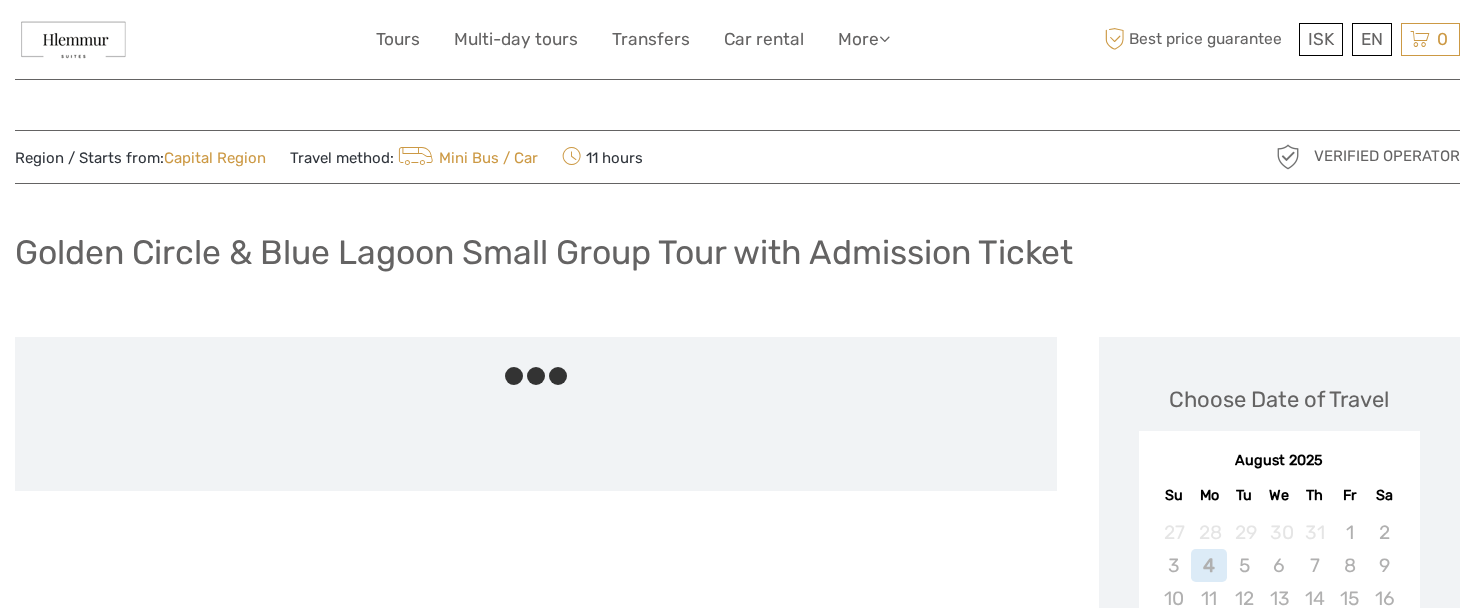 scroll, scrollTop: 0, scrollLeft: 0, axis: both 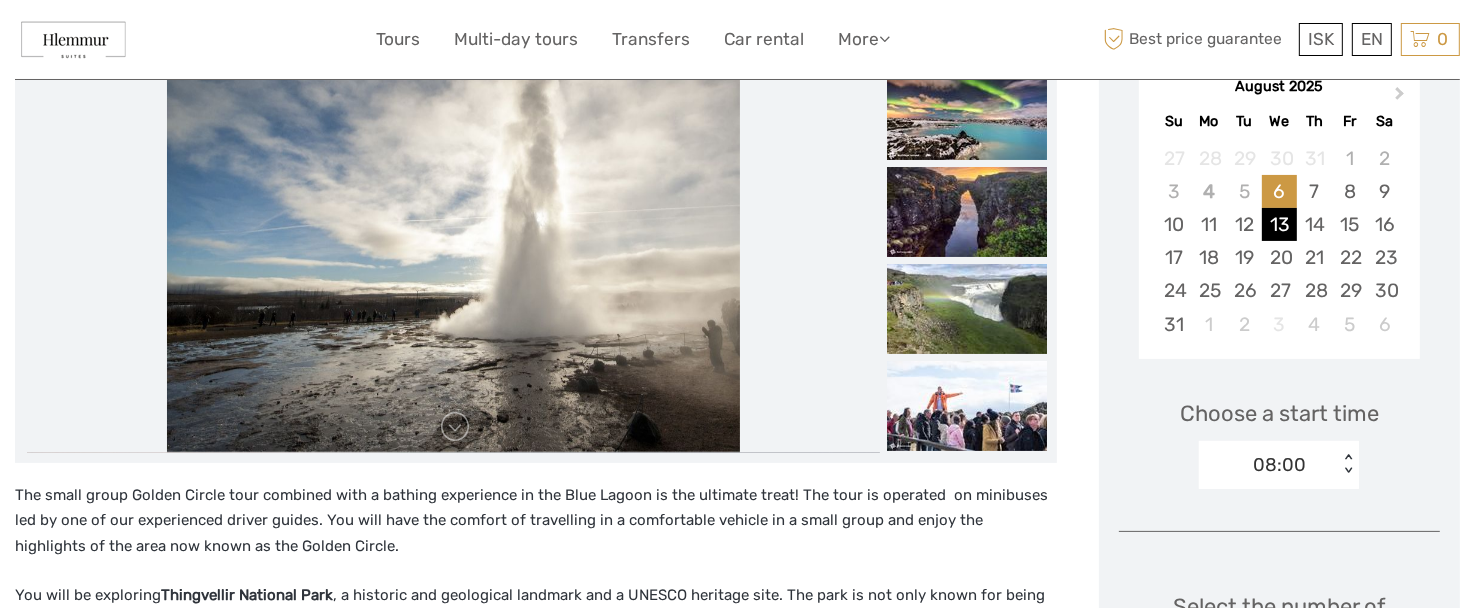 click on "13" at bounding box center [1279, 224] 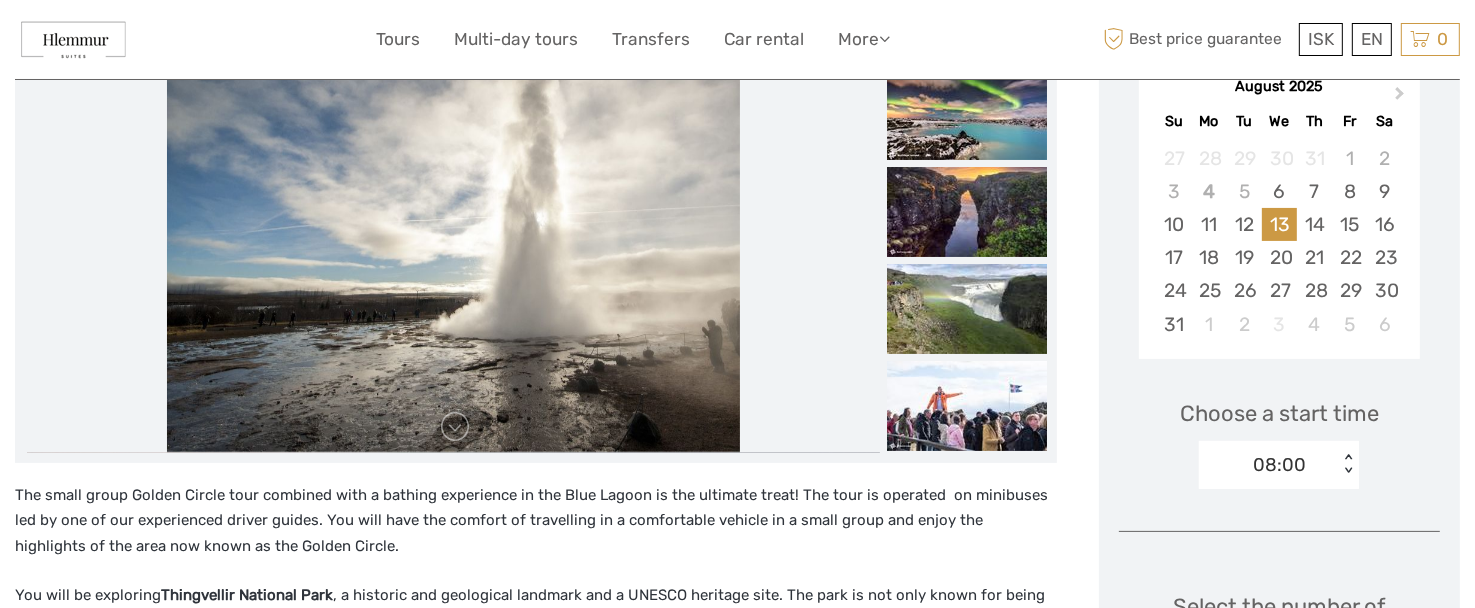 click on "< >" at bounding box center (1348, 464) 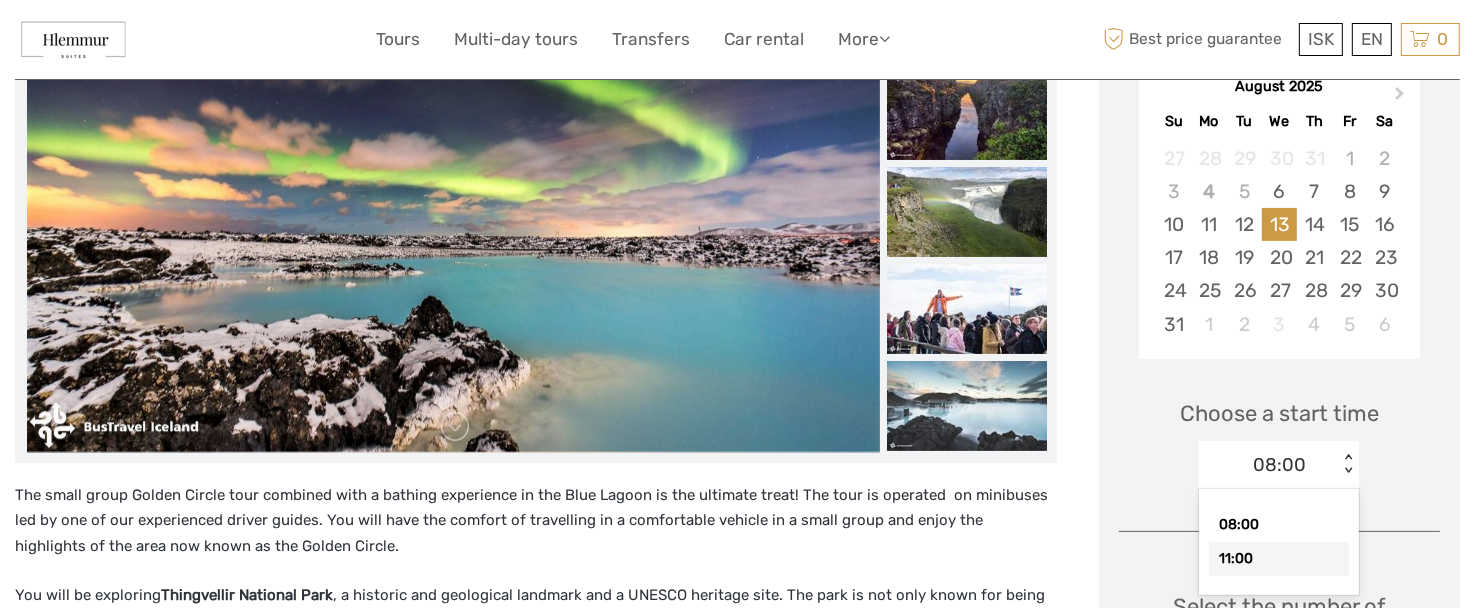 click on "11:00" at bounding box center [1279, 559] 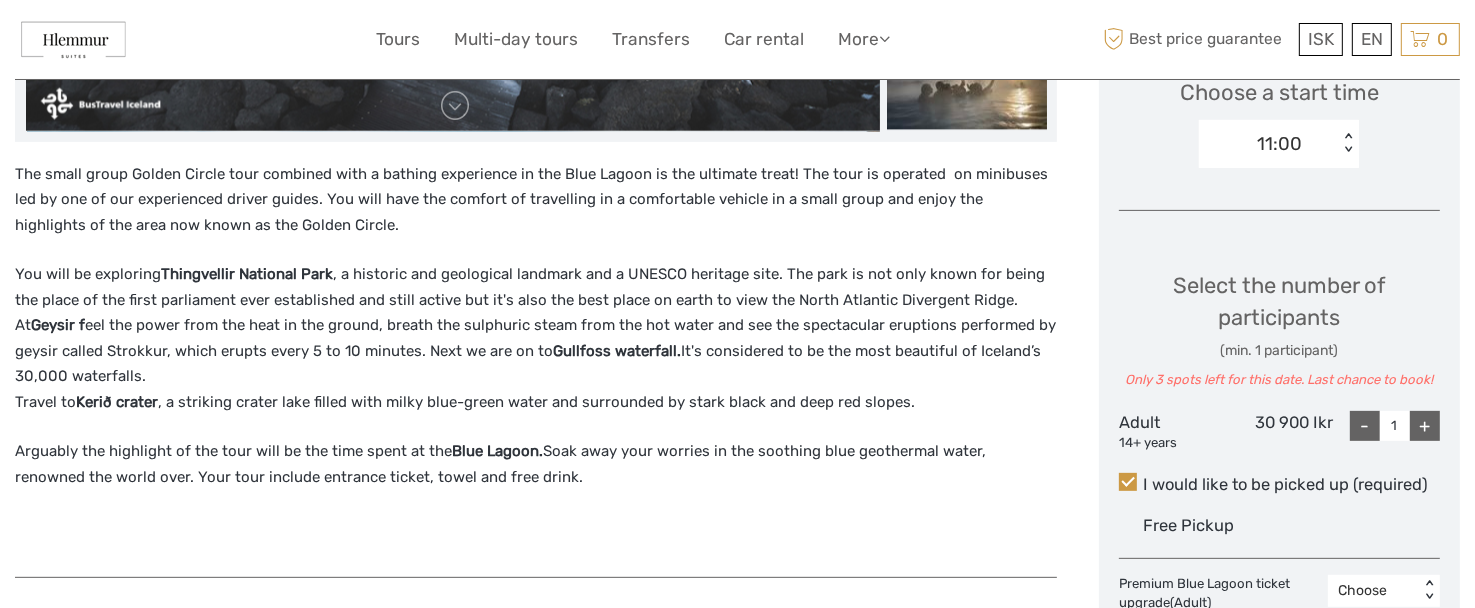 scroll, scrollTop: 682, scrollLeft: 0, axis: vertical 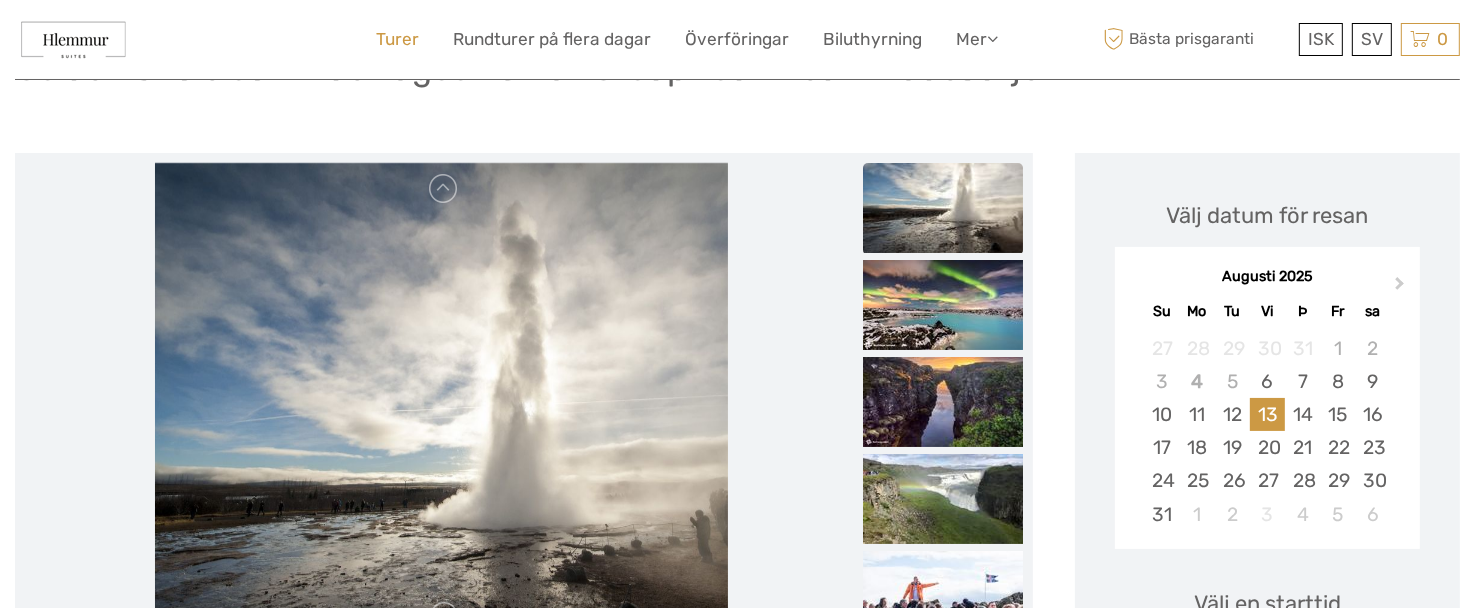 click on "Turer" at bounding box center [397, 39] 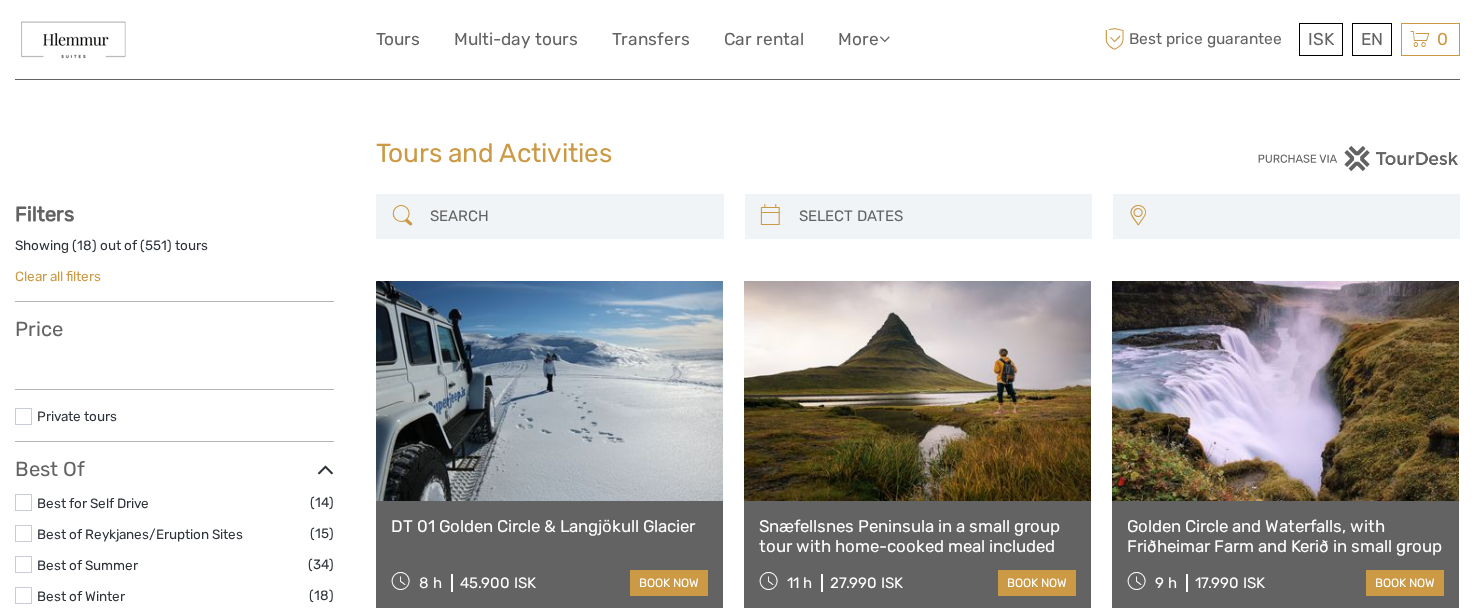 scroll, scrollTop: 0, scrollLeft: 0, axis: both 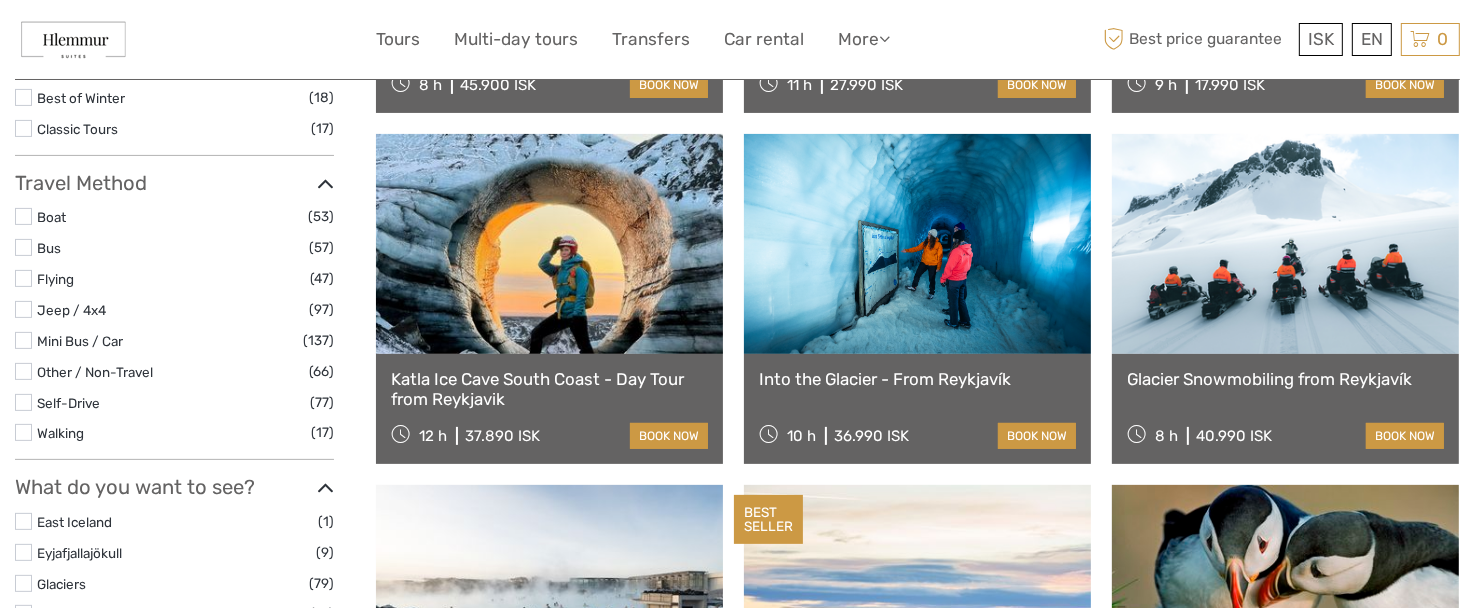 select 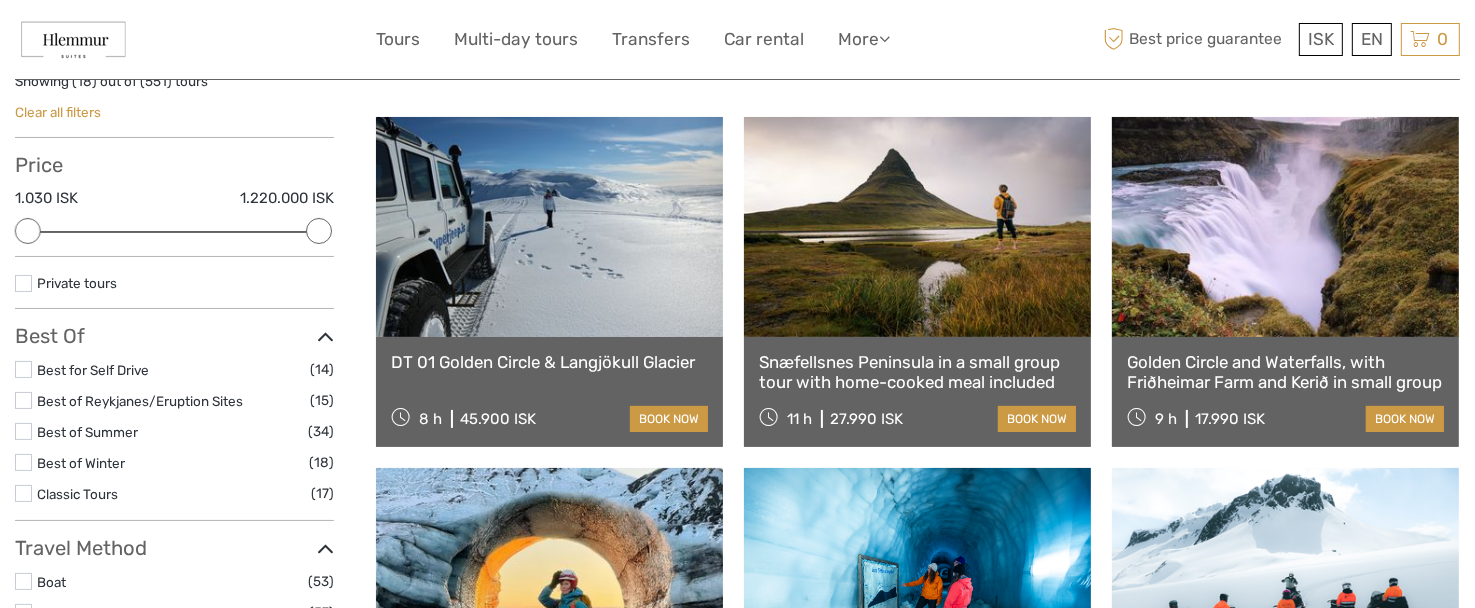 scroll, scrollTop: 182, scrollLeft: 0, axis: vertical 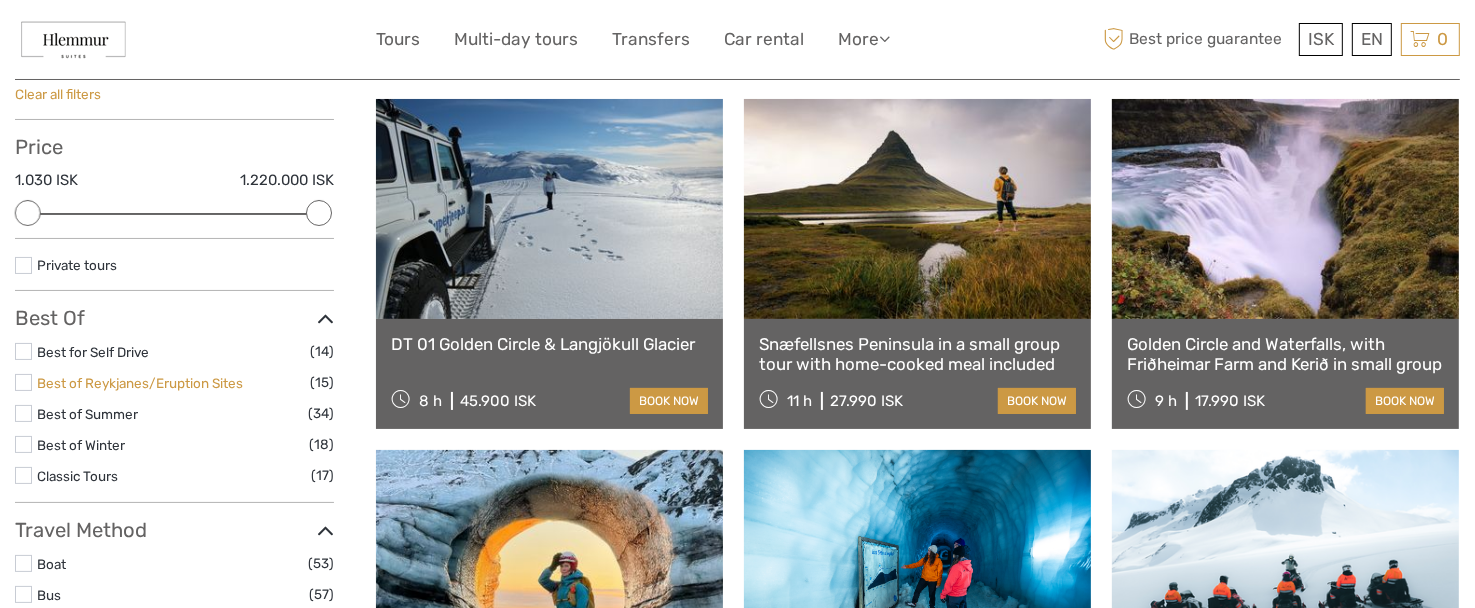 drag, startPoint x: 1484, startPoint y: 91, endPoint x: 222, endPoint y: 371, distance: 1292.6887 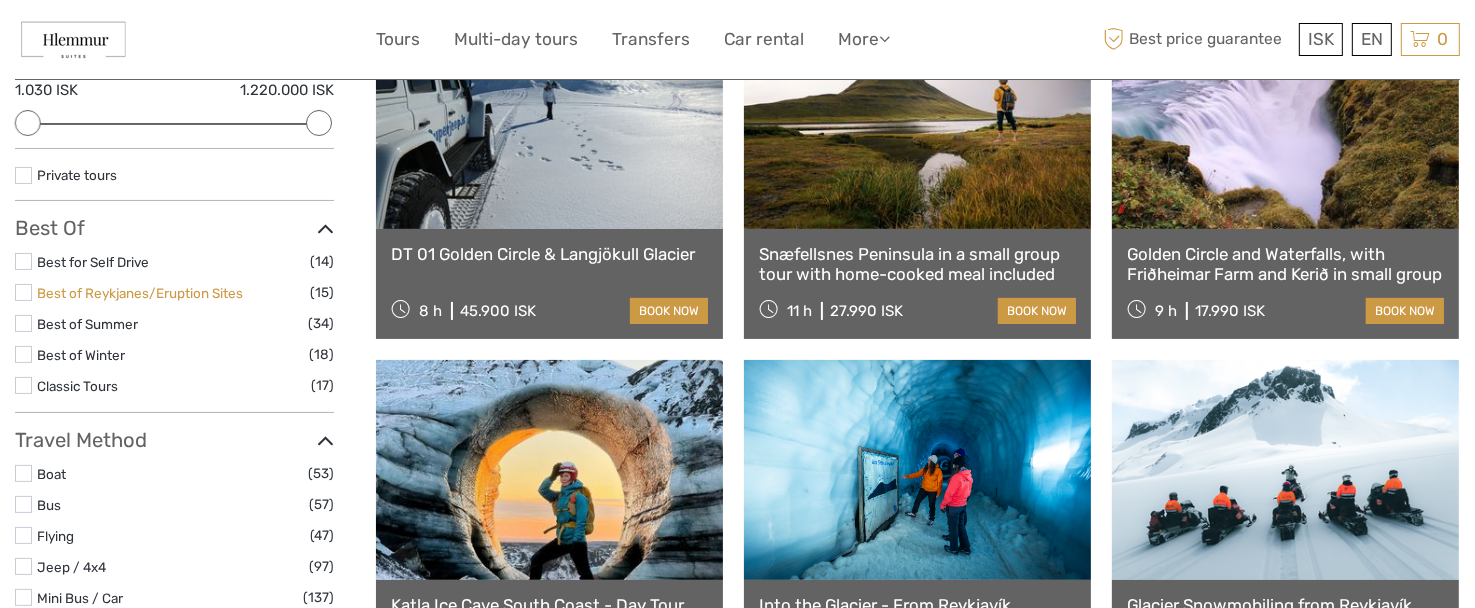 scroll, scrollTop: 290, scrollLeft: 0, axis: vertical 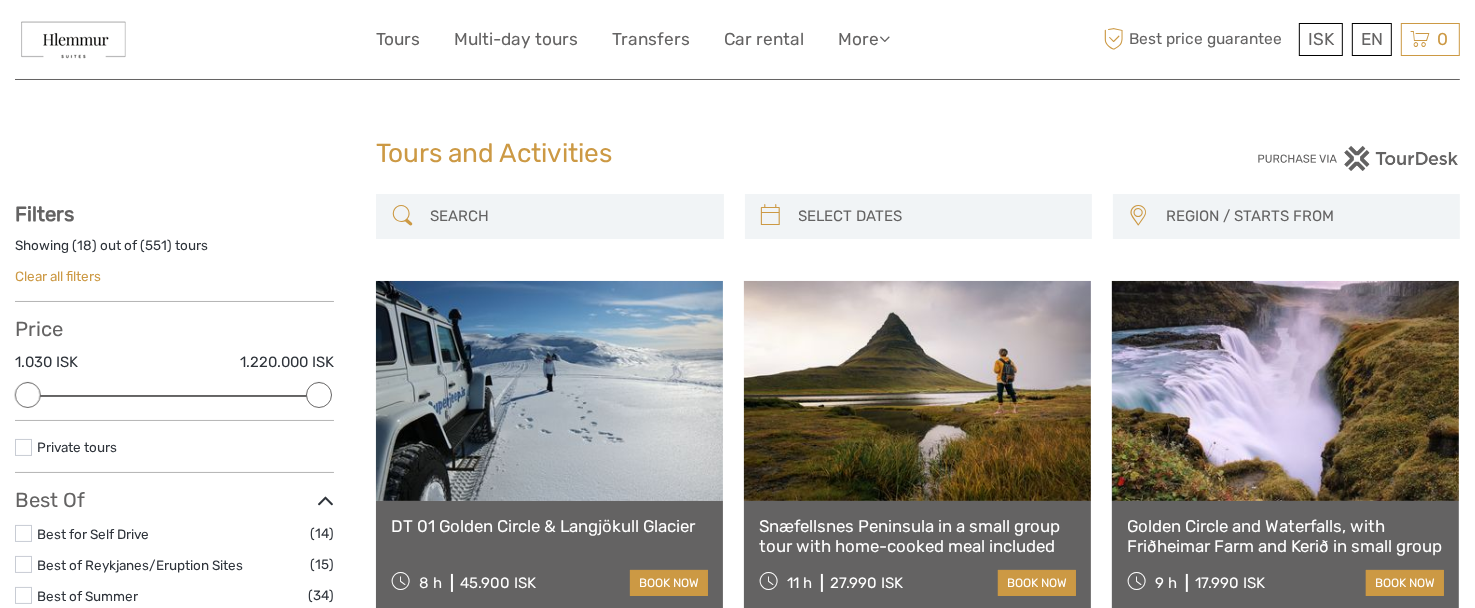 drag, startPoint x: 1480, startPoint y: 347, endPoint x: 817, endPoint y: 146, distance: 692.79865 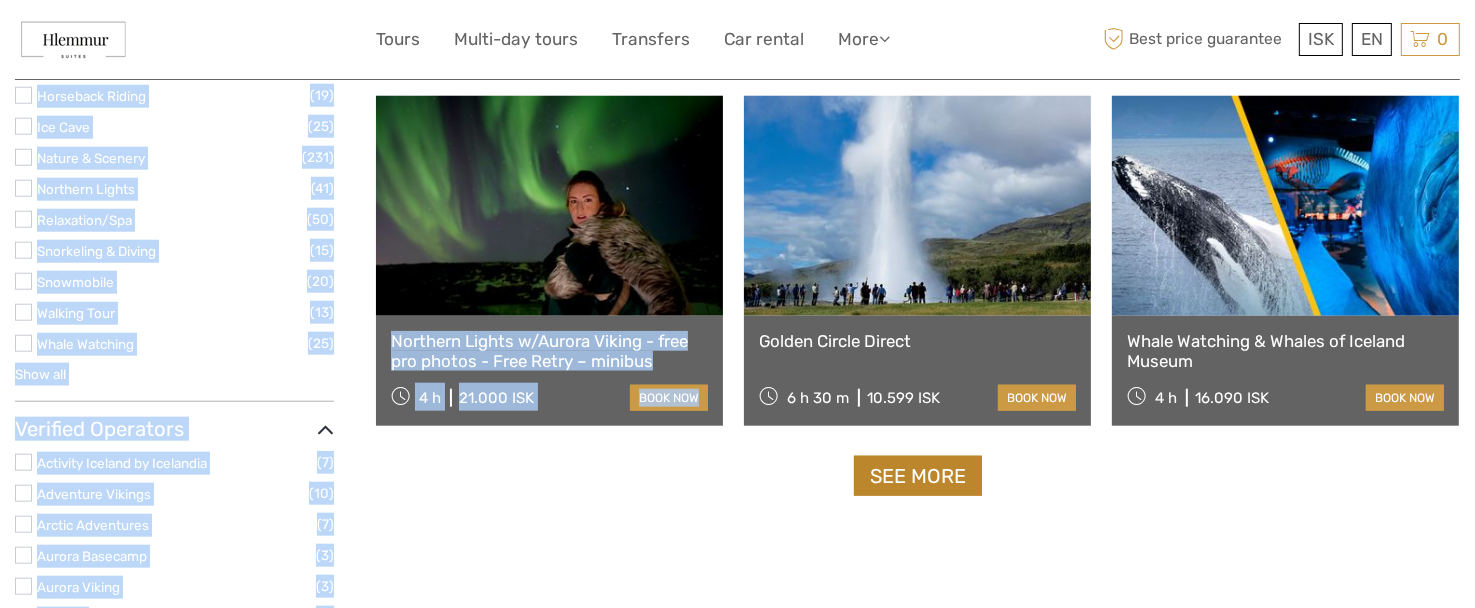click on "See more" at bounding box center [918, 476] 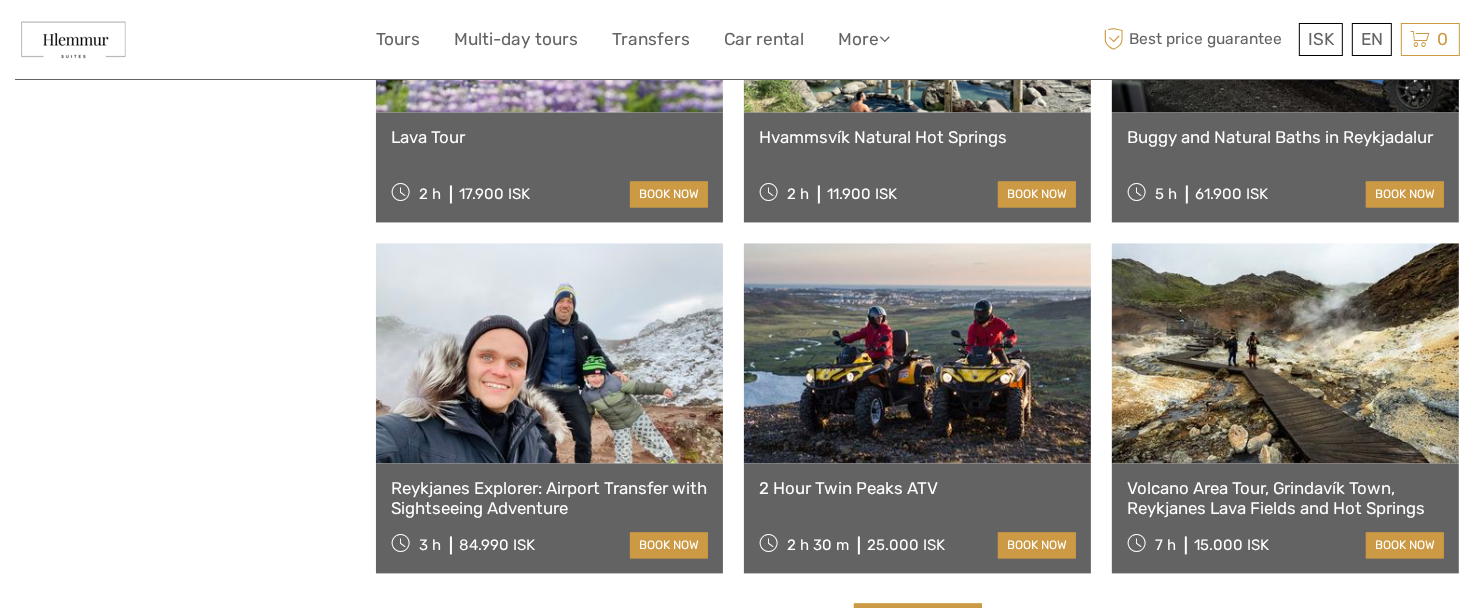 scroll, scrollTop: 3936, scrollLeft: 0, axis: vertical 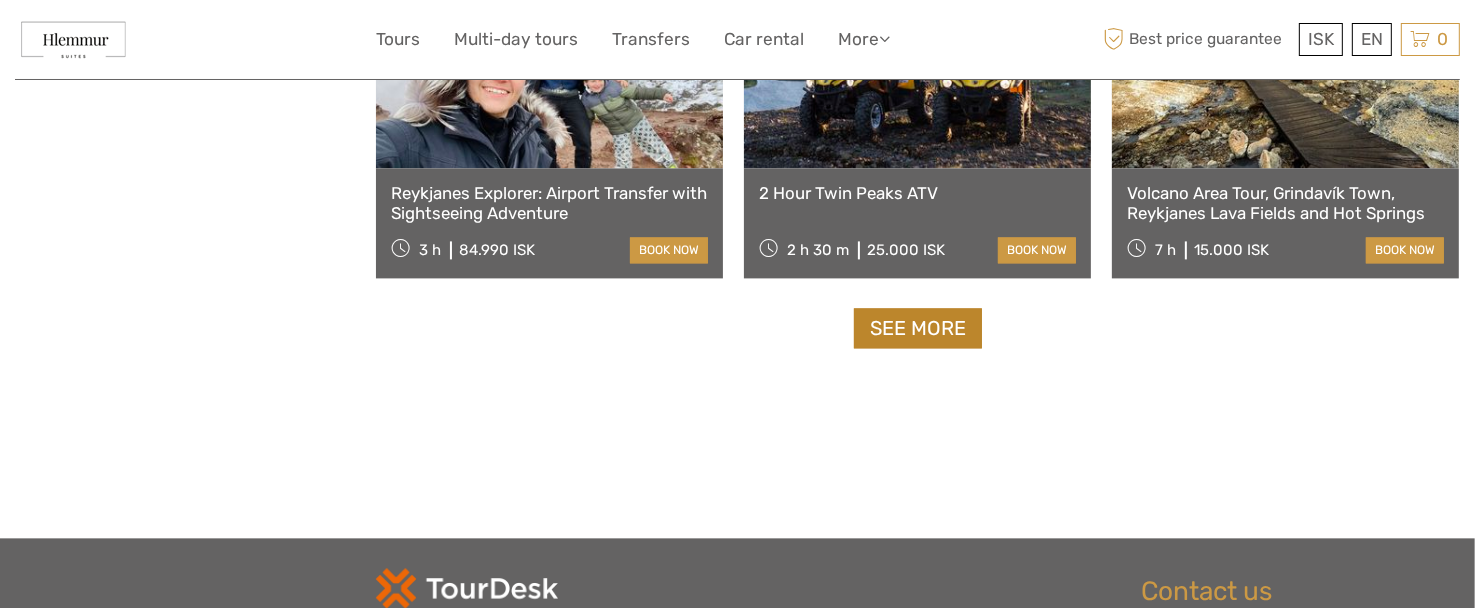 click on "See more" at bounding box center (918, 328) 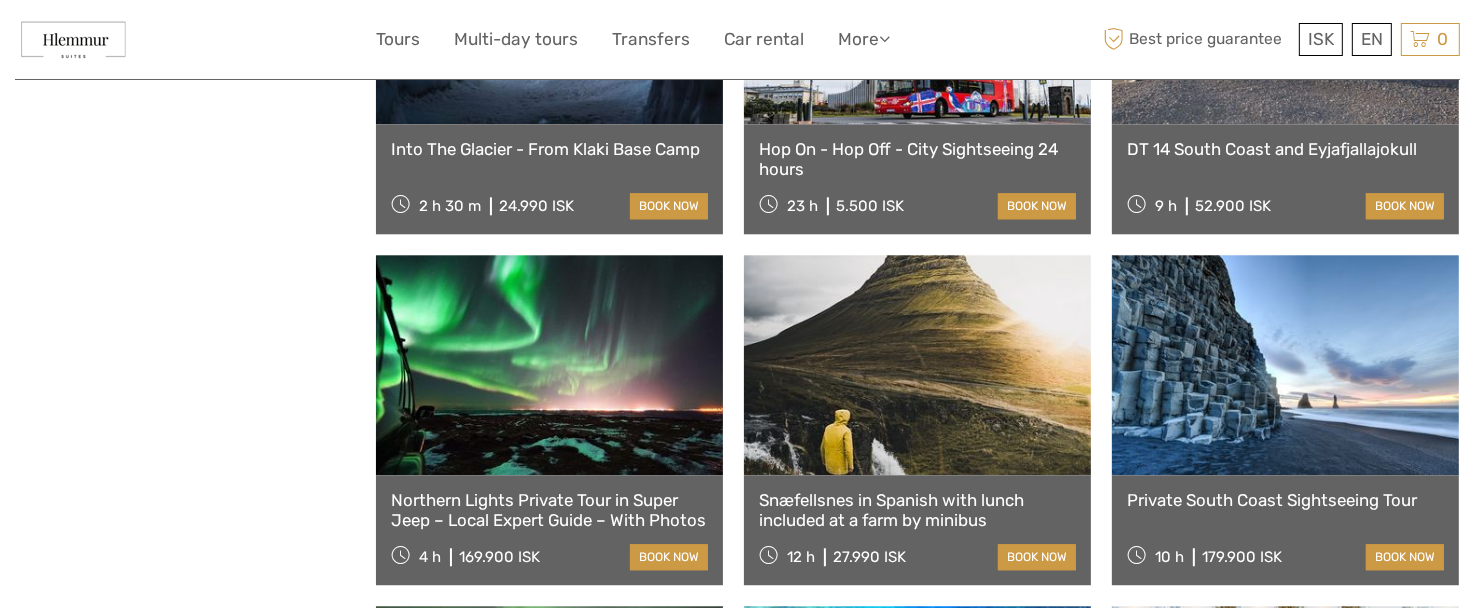 scroll, scrollTop: 4951, scrollLeft: 0, axis: vertical 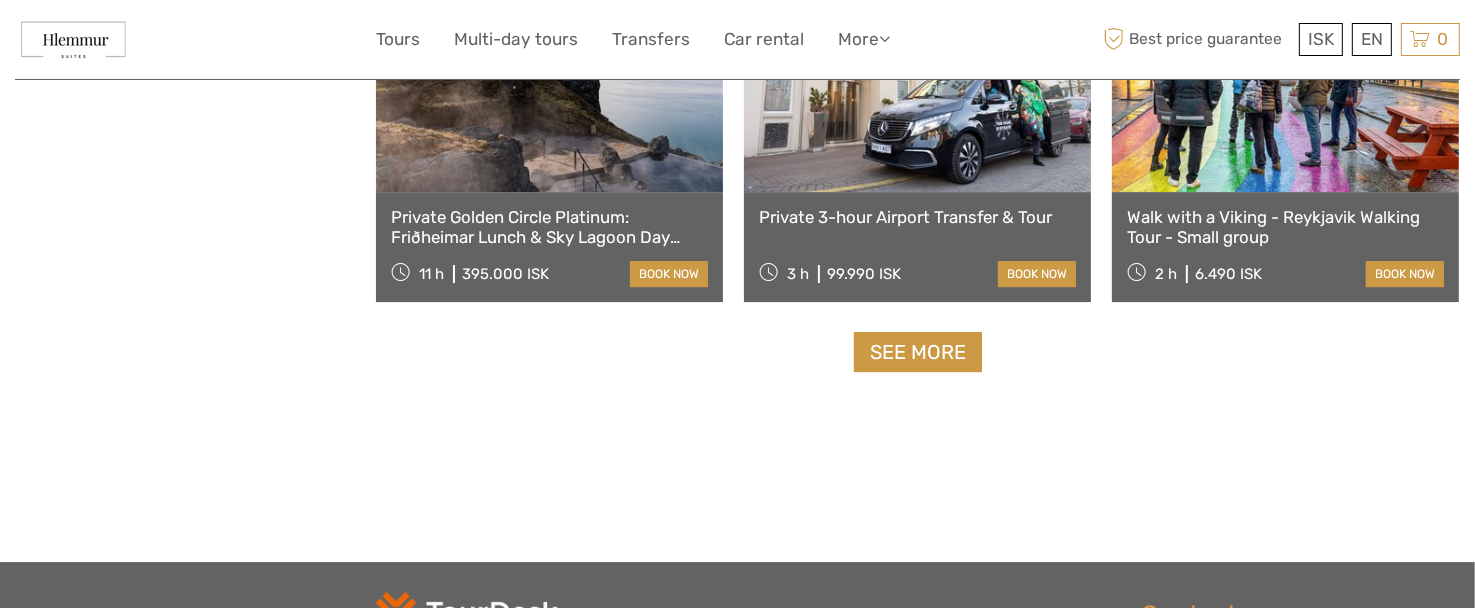 click on "See more" at bounding box center (918, 352) 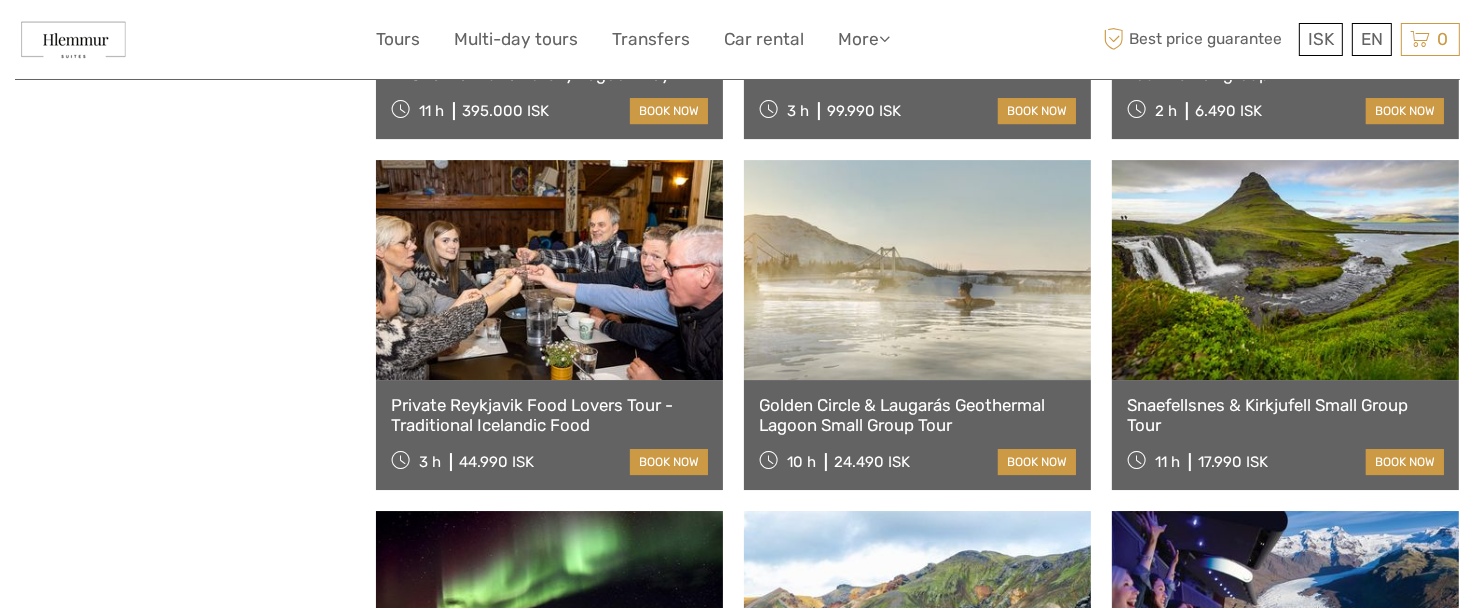 scroll, scrollTop: 6466, scrollLeft: 0, axis: vertical 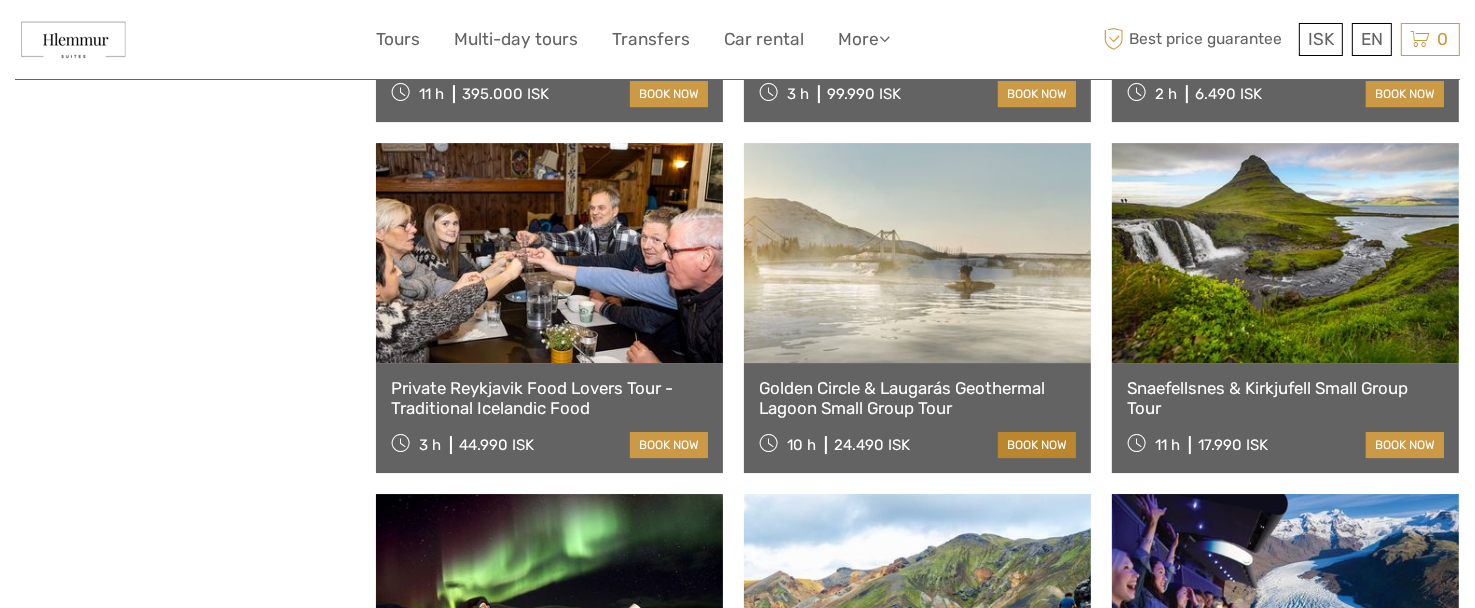 click on "book now" at bounding box center [1037, 445] 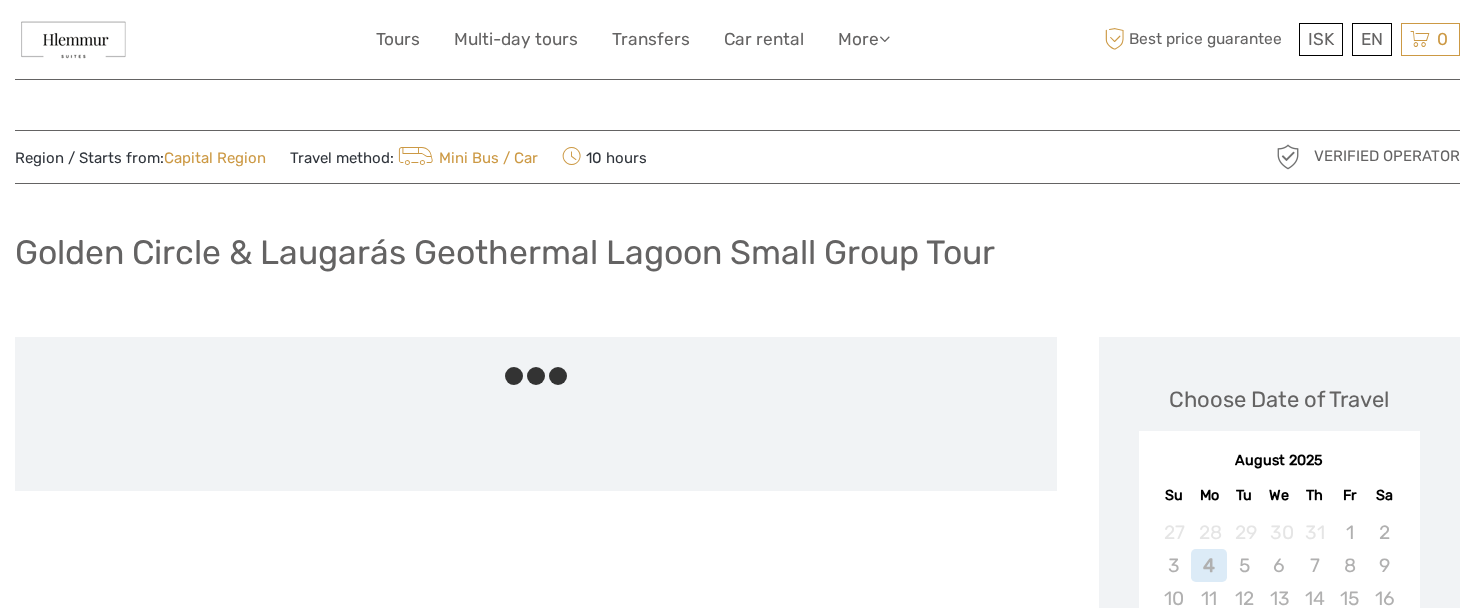 scroll, scrollTop: 0, scrollLeft: 0, axis: both 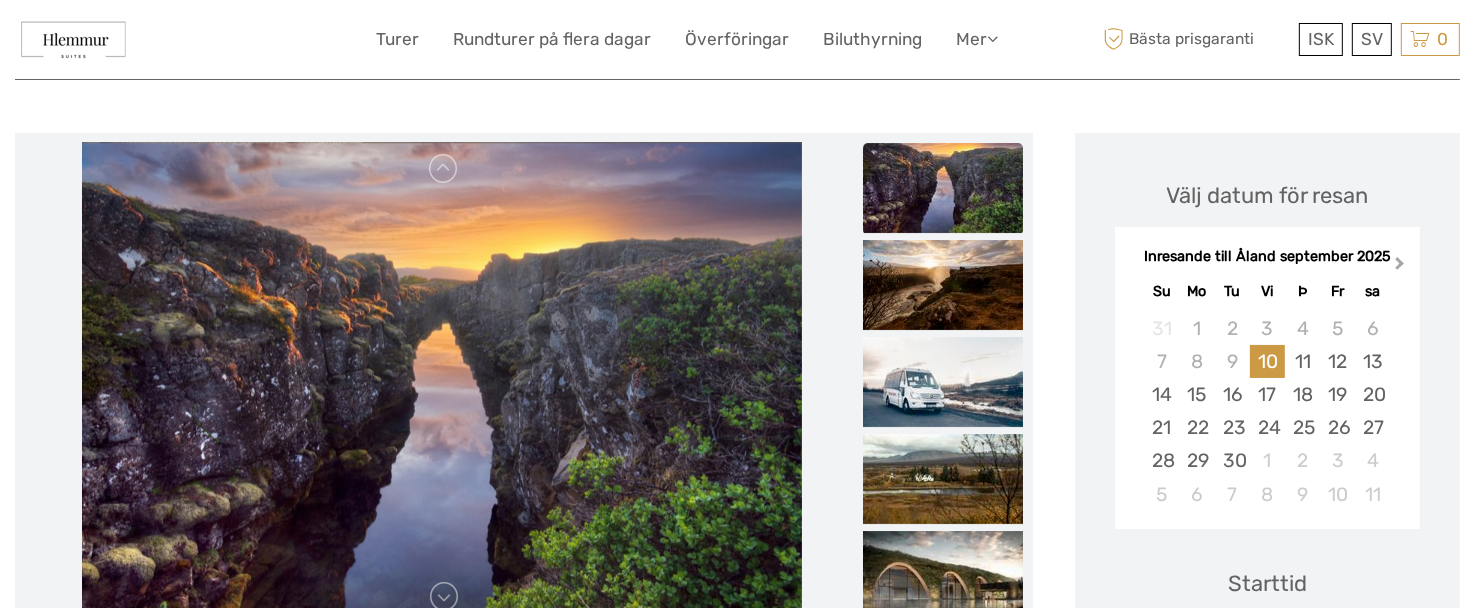 click on "Next Month" at bounding box center [1400, 267] 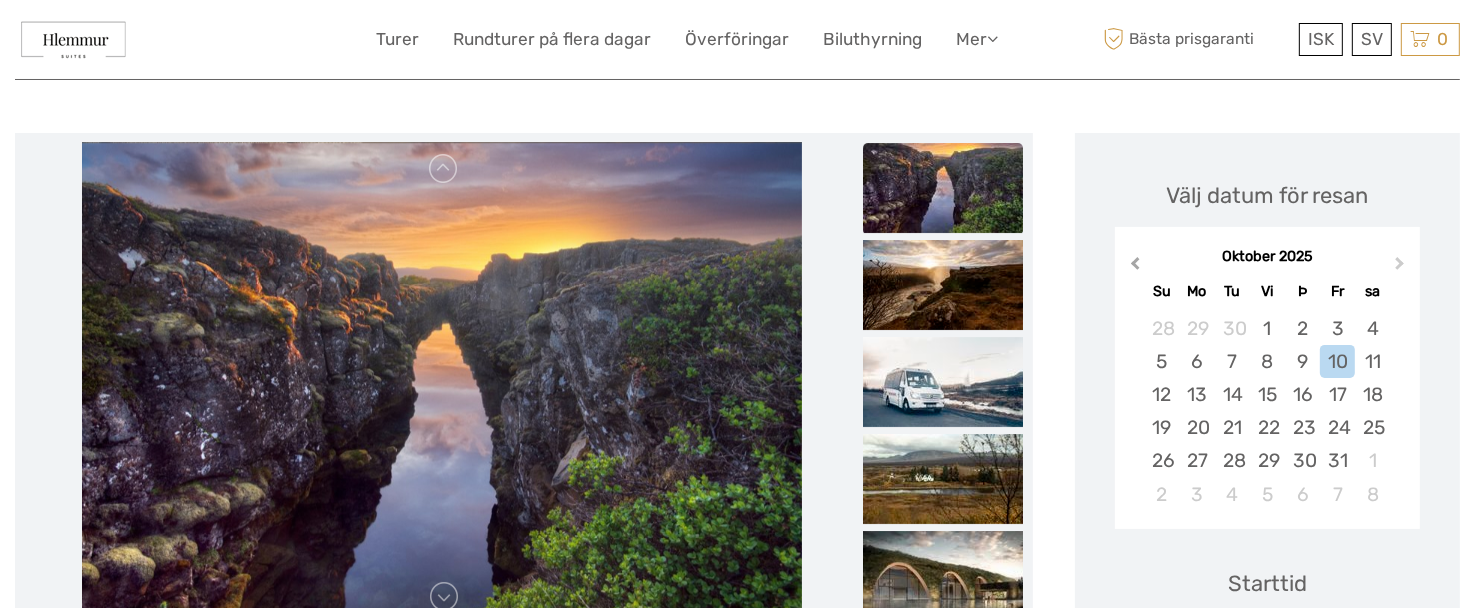 click on "Previous Month" at bounding box center [1135, 267] 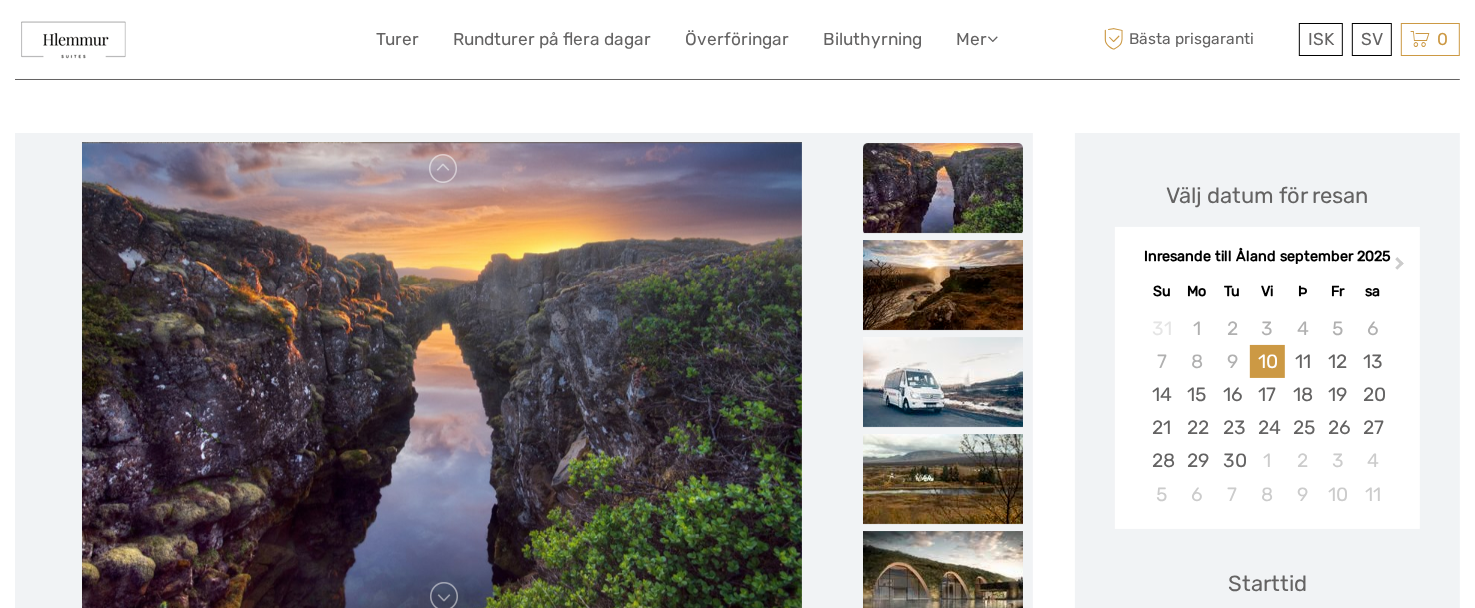 click on "Inresande till Åland september 2025" at bounding box center [1267, 257] 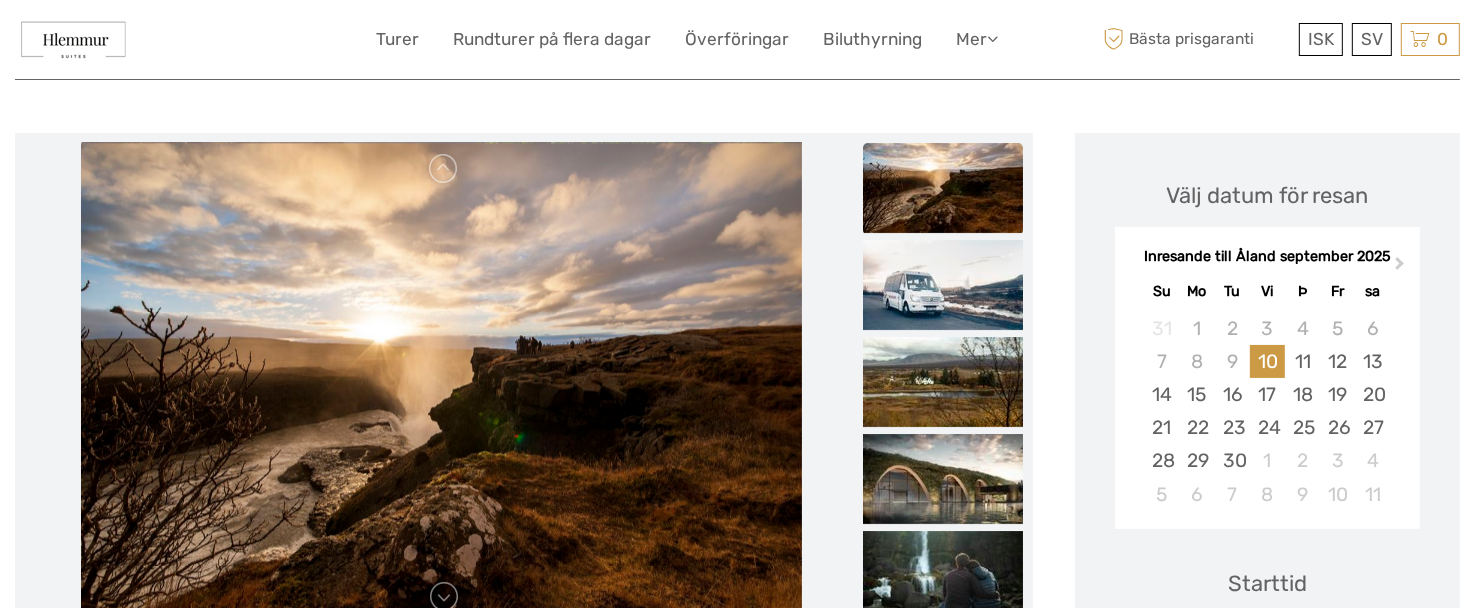 click on "Inresande till Åland september 2025" at bounding box center (1267, 257) 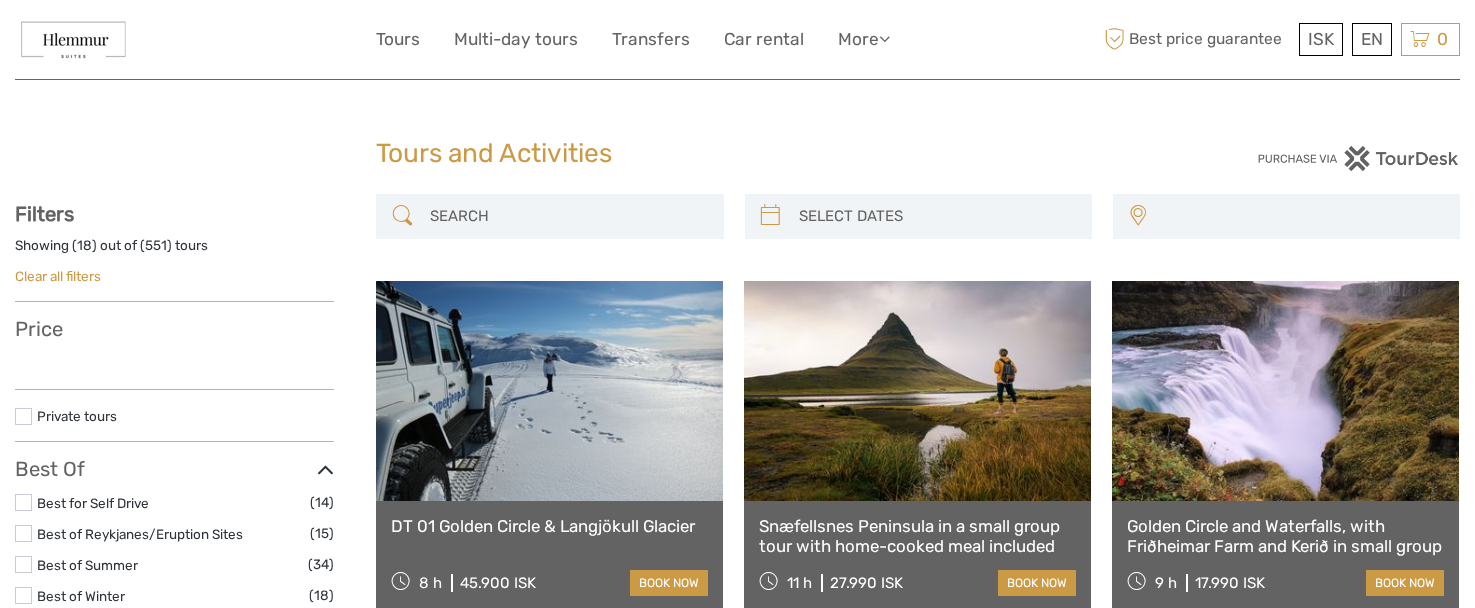 select 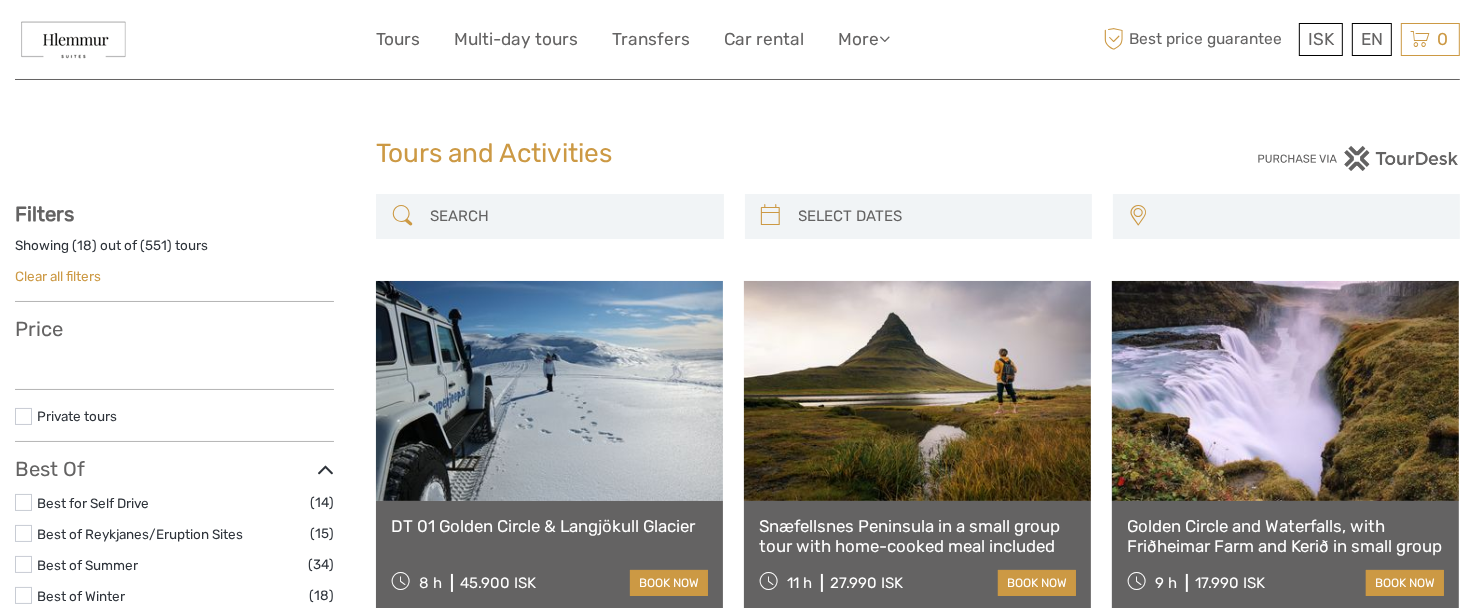select 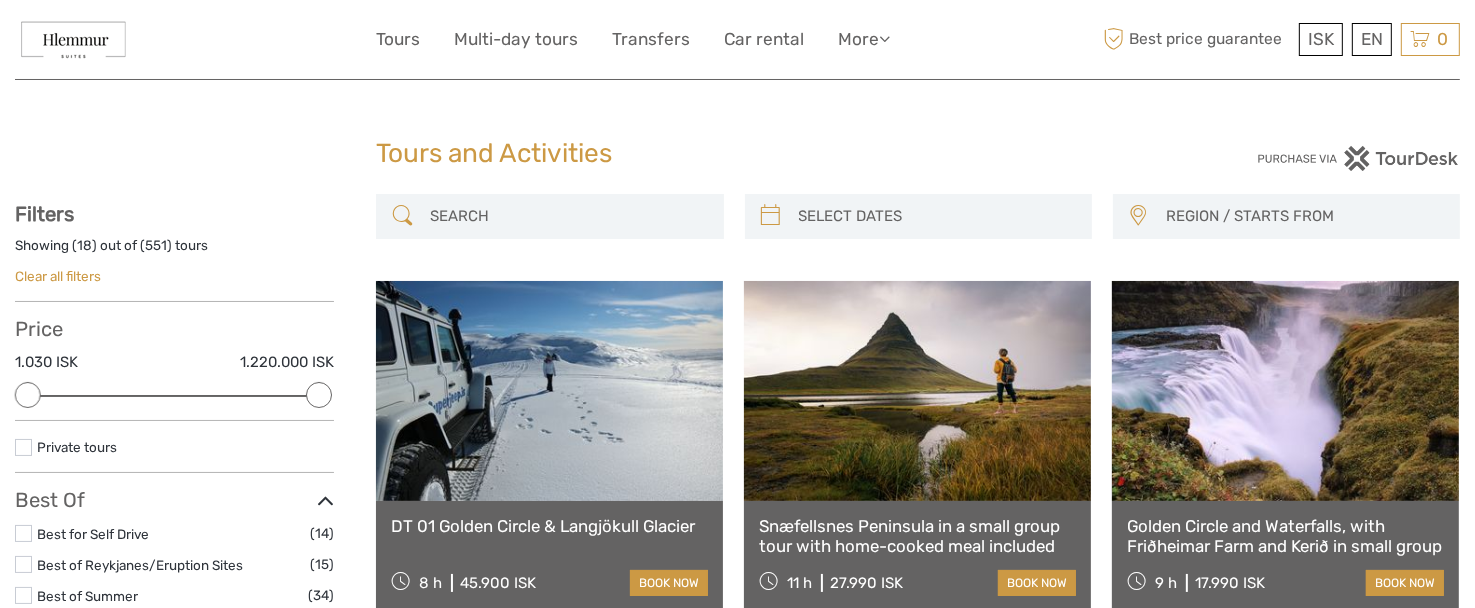 scroll, scrollTop: 0, scrollLeft: 0, axis: both 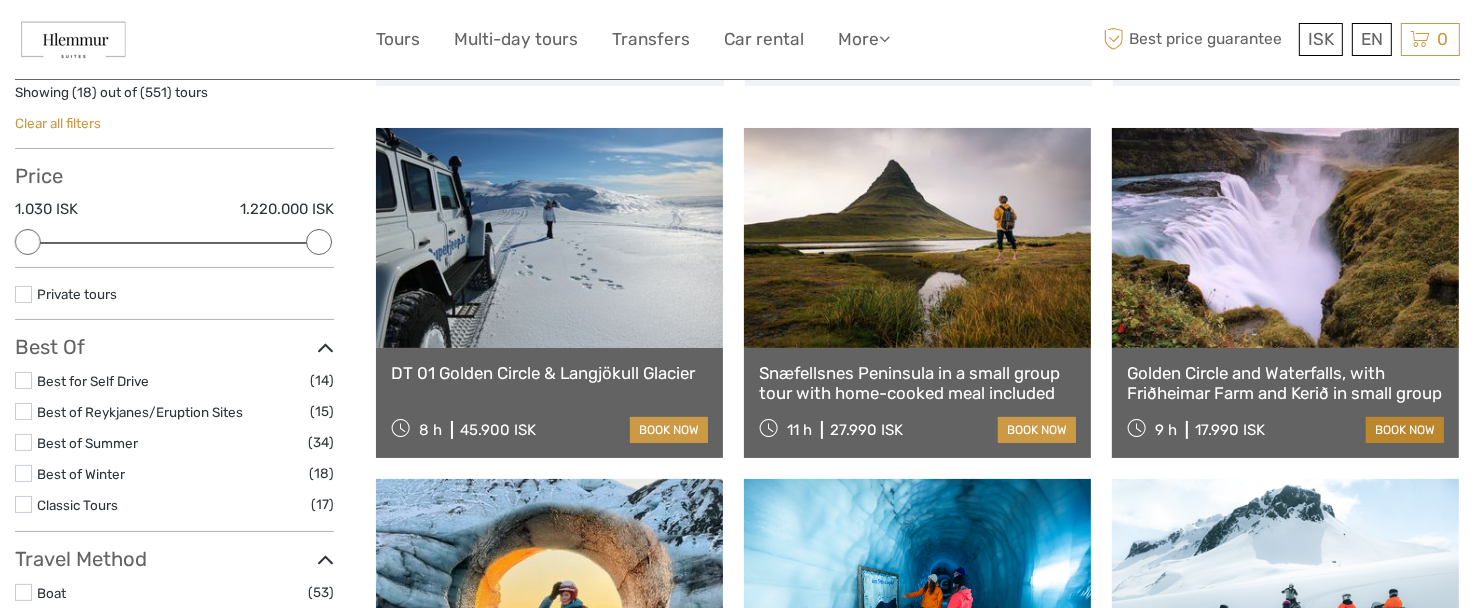 click on "book now" at bounding box center (1405, 430) 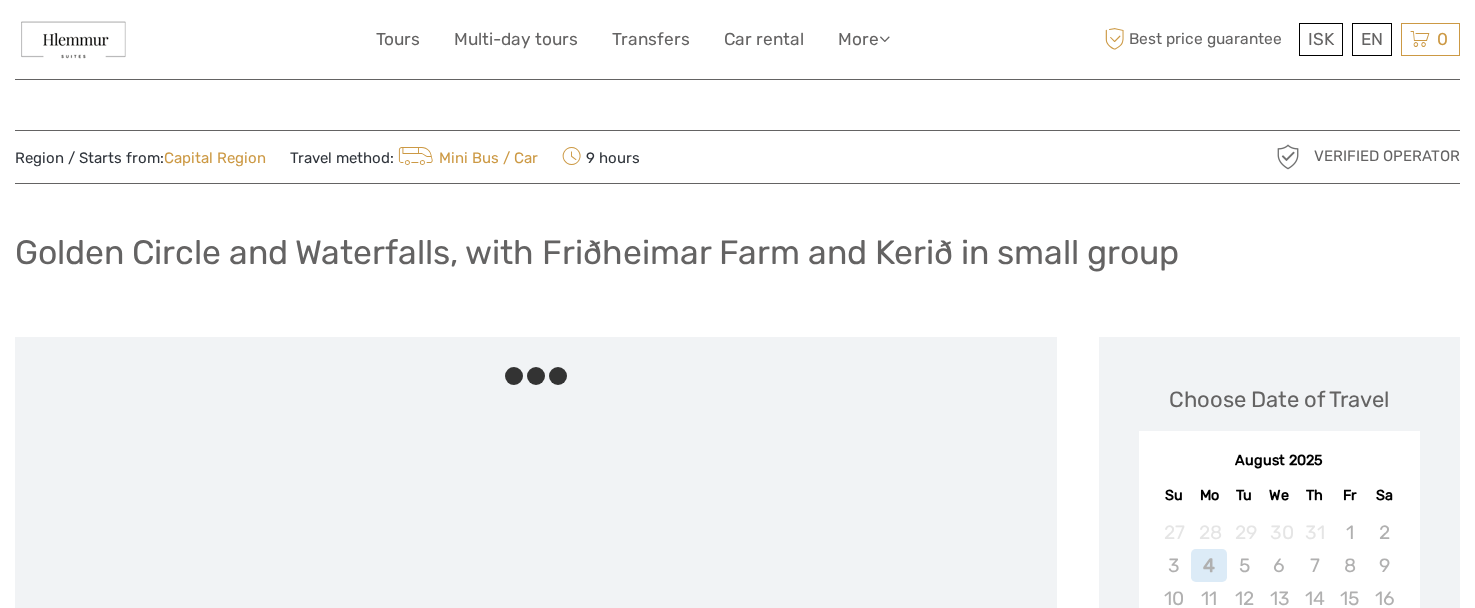 scroll, scrollTop: 0, scrollLeft: 0, axis: both 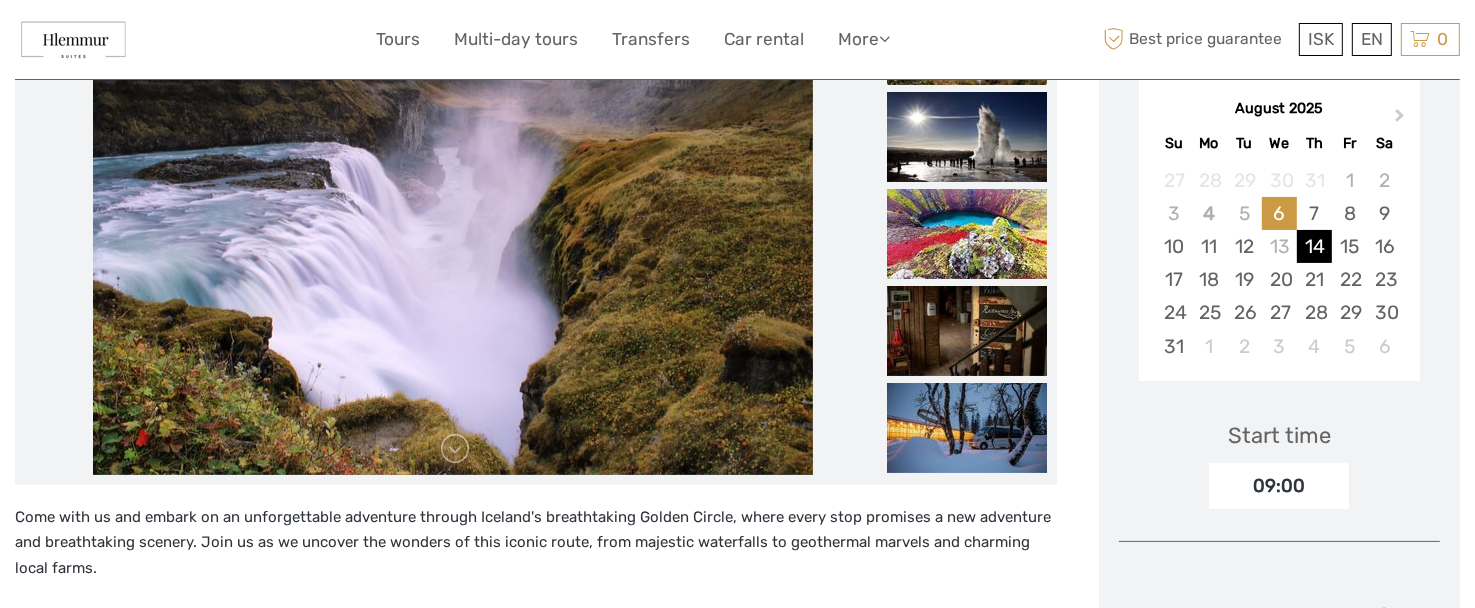 click on "14" at bounding box center (1314, 246) 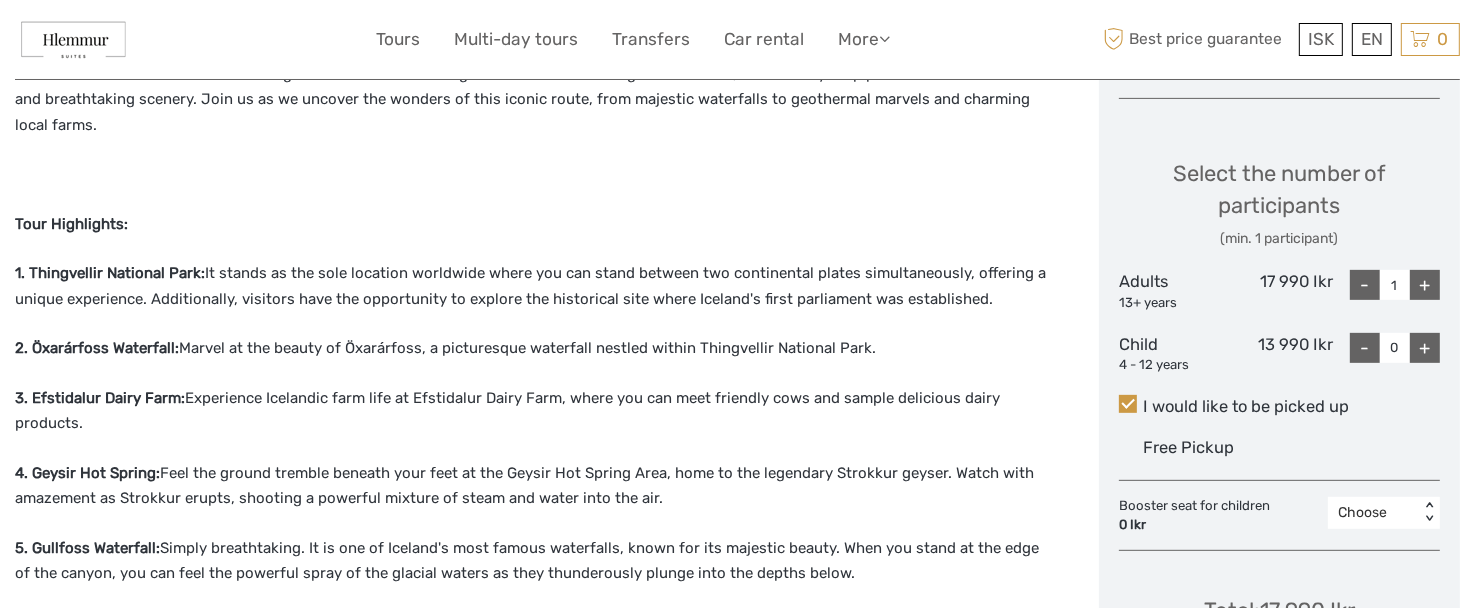 scroll, scrollTop: 801, scrollLeft: 0, axis: vertical 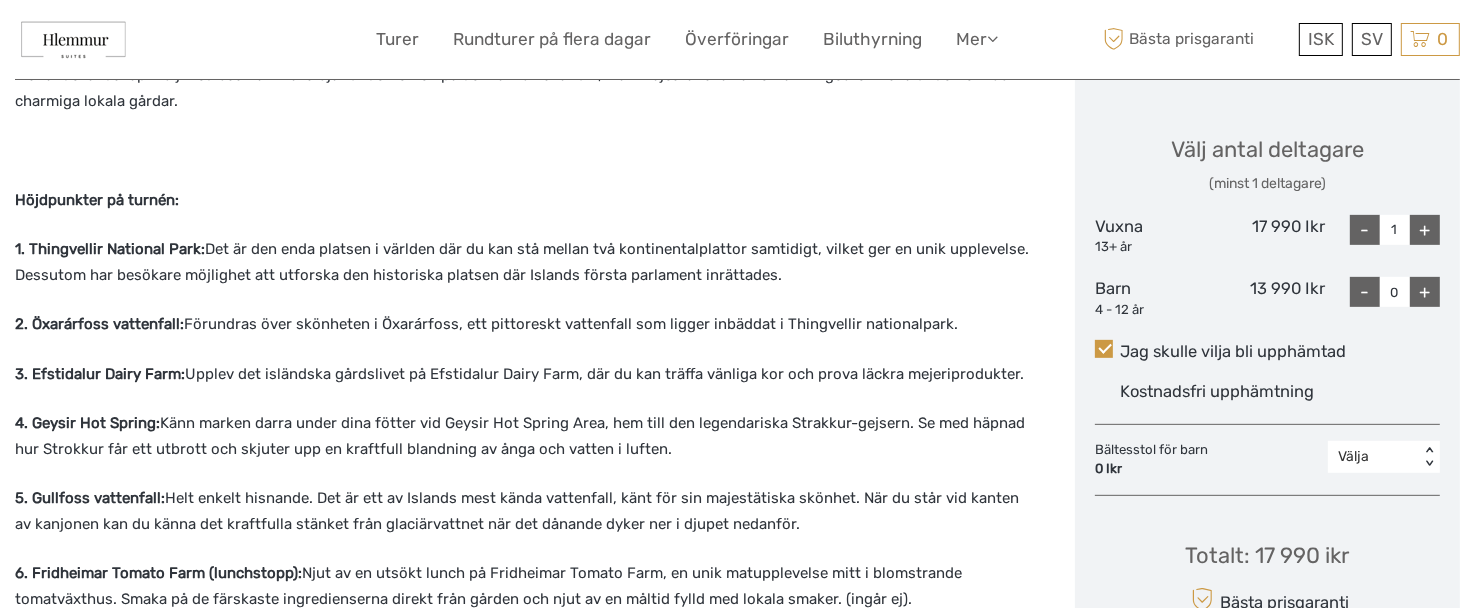 click on "+" at bounding box center [1425, 292] 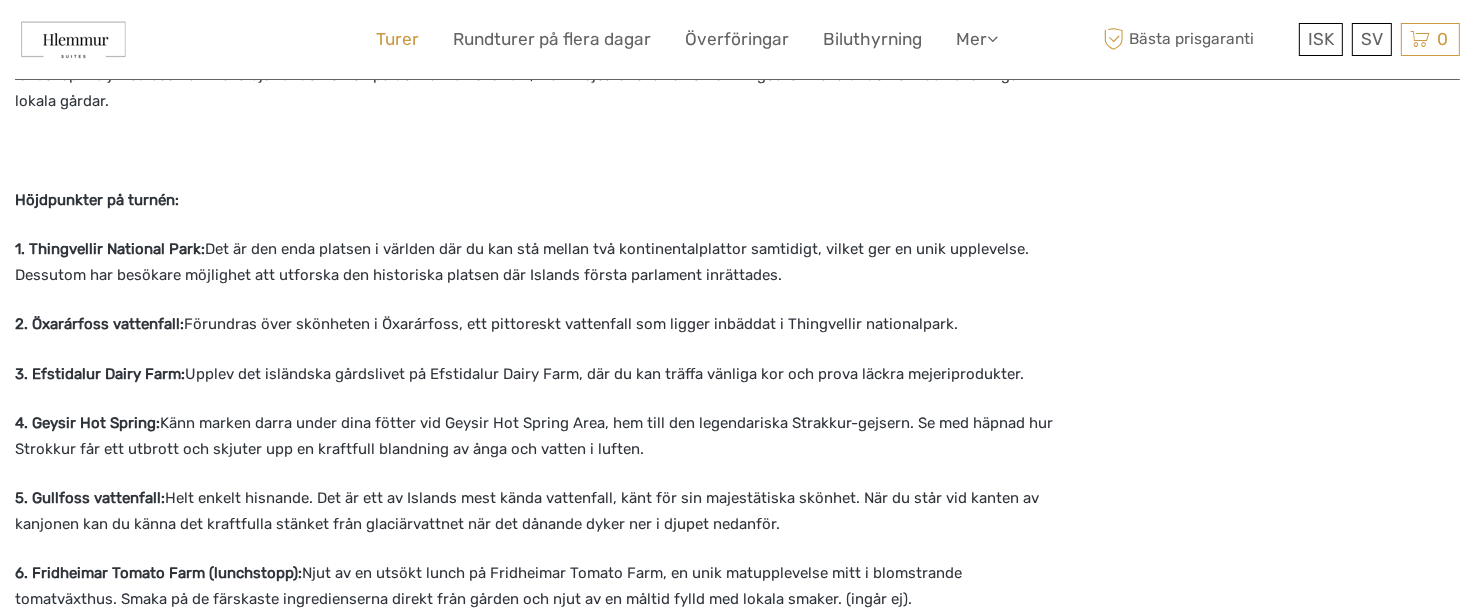 click on "Turer" at bounding box center [397, 39] 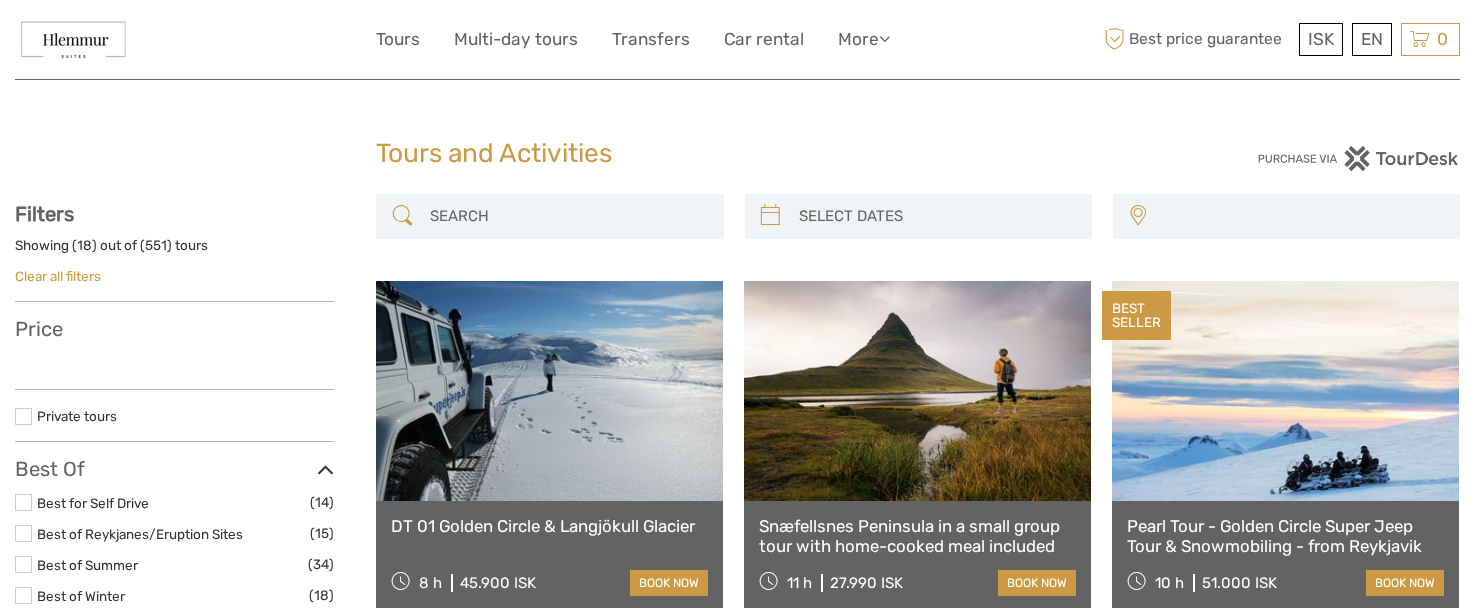 select 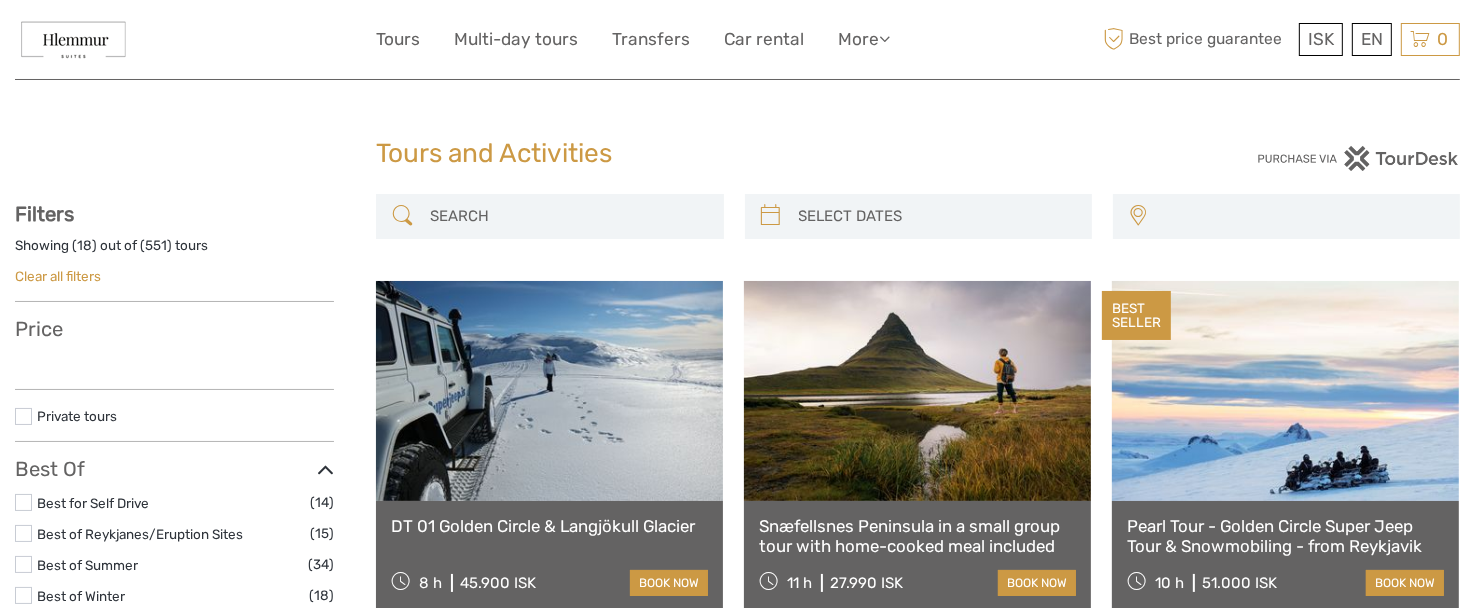 scroll, scrollTop: 0, scrollLeft: 0, axis: both 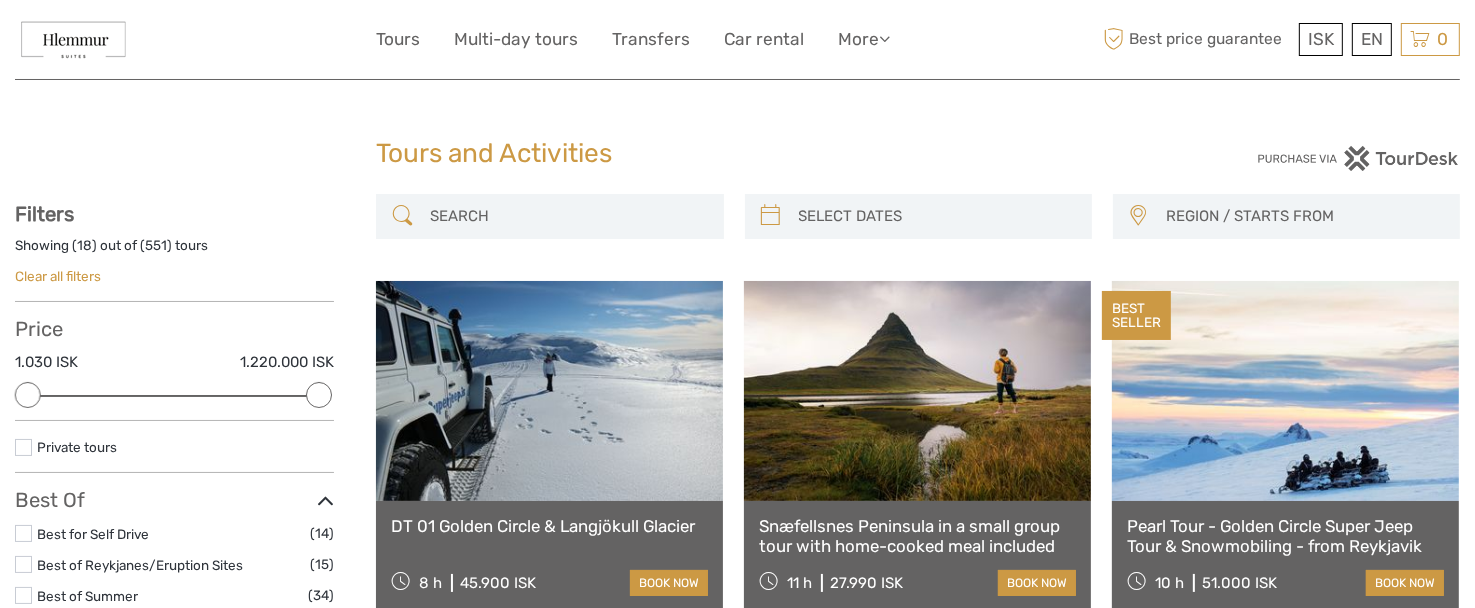 click at bounding box center (1285, 391) 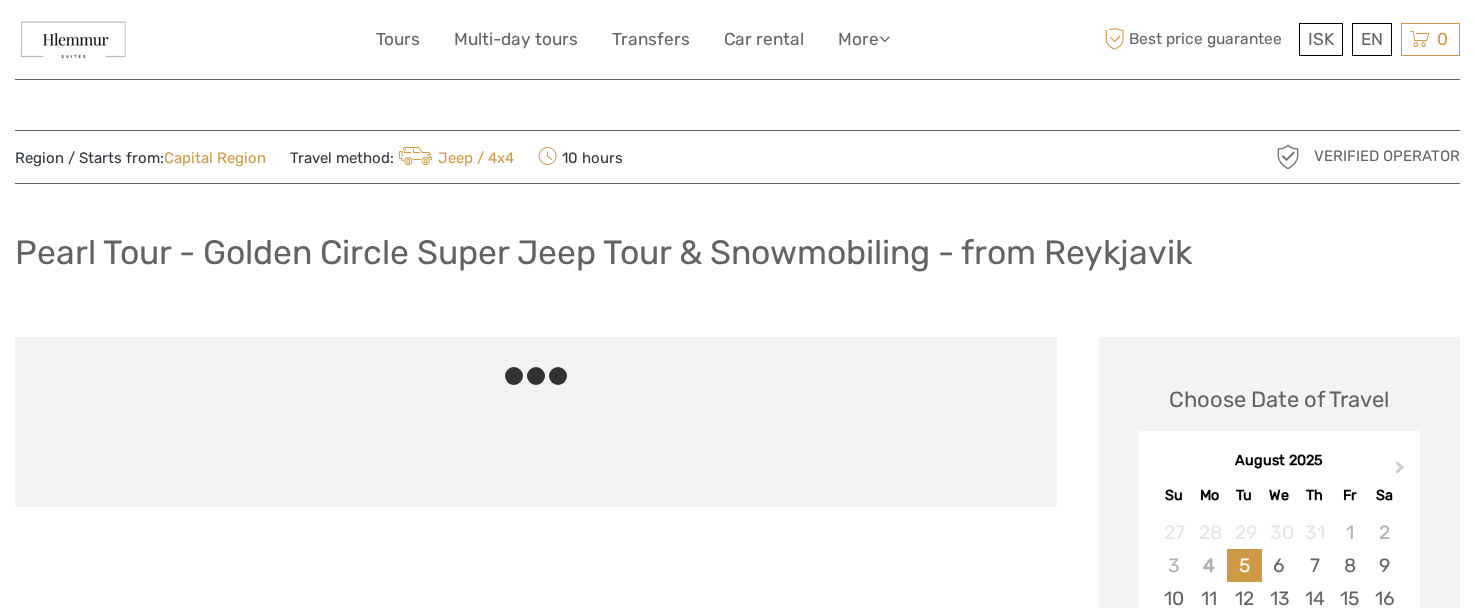 scroll, scrollTop: 0, scrollLeft: 0, axis: both 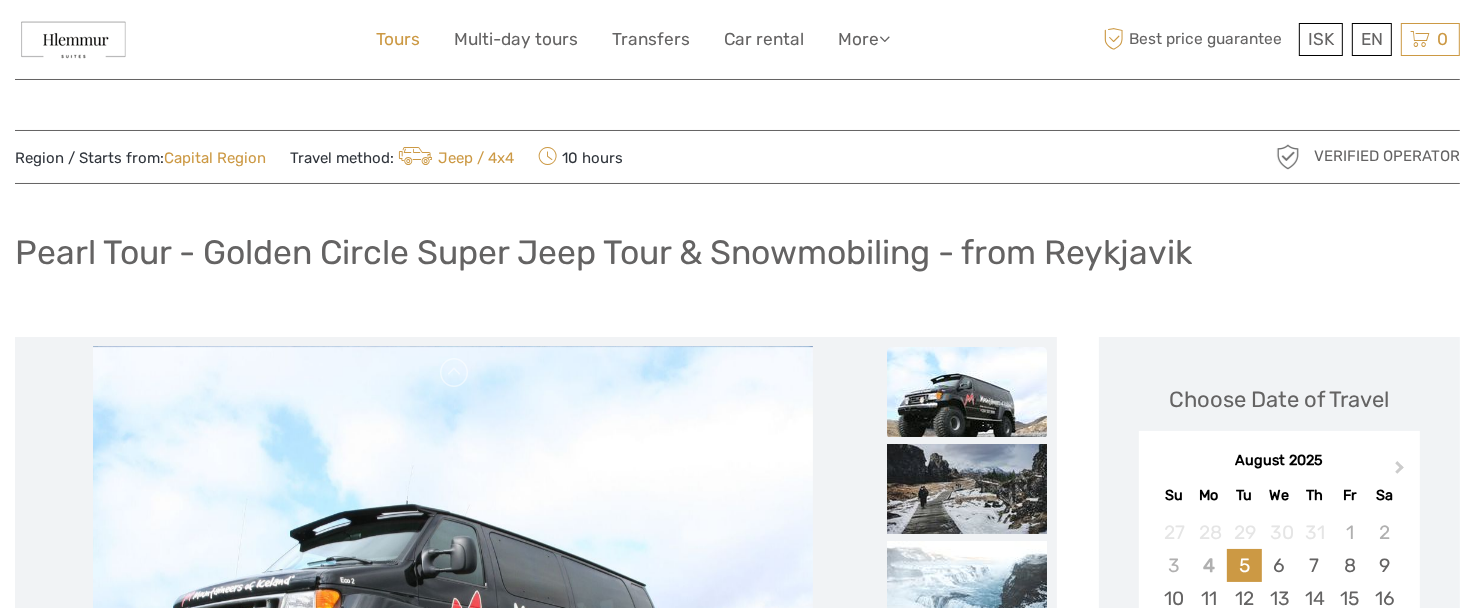 click on "Tours" at bounding box center (398, 39) 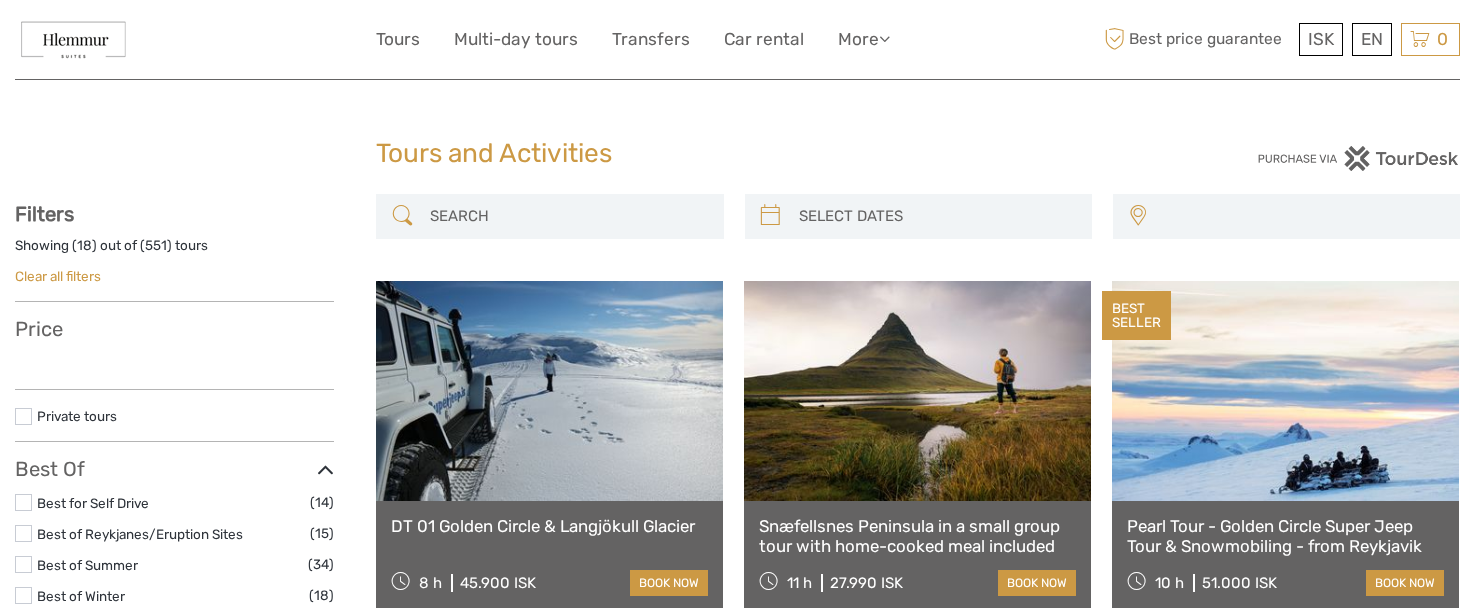 select 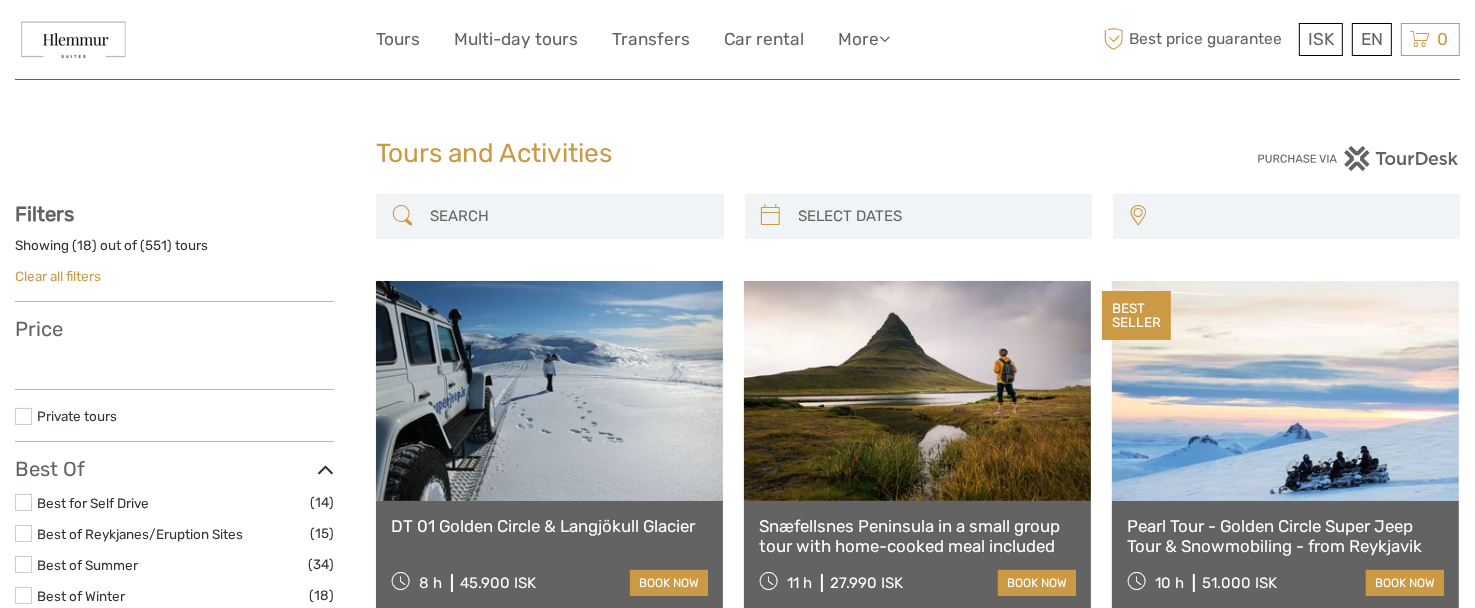 scroll, scrollTop: 0, scrollLeft: 0, axis: both 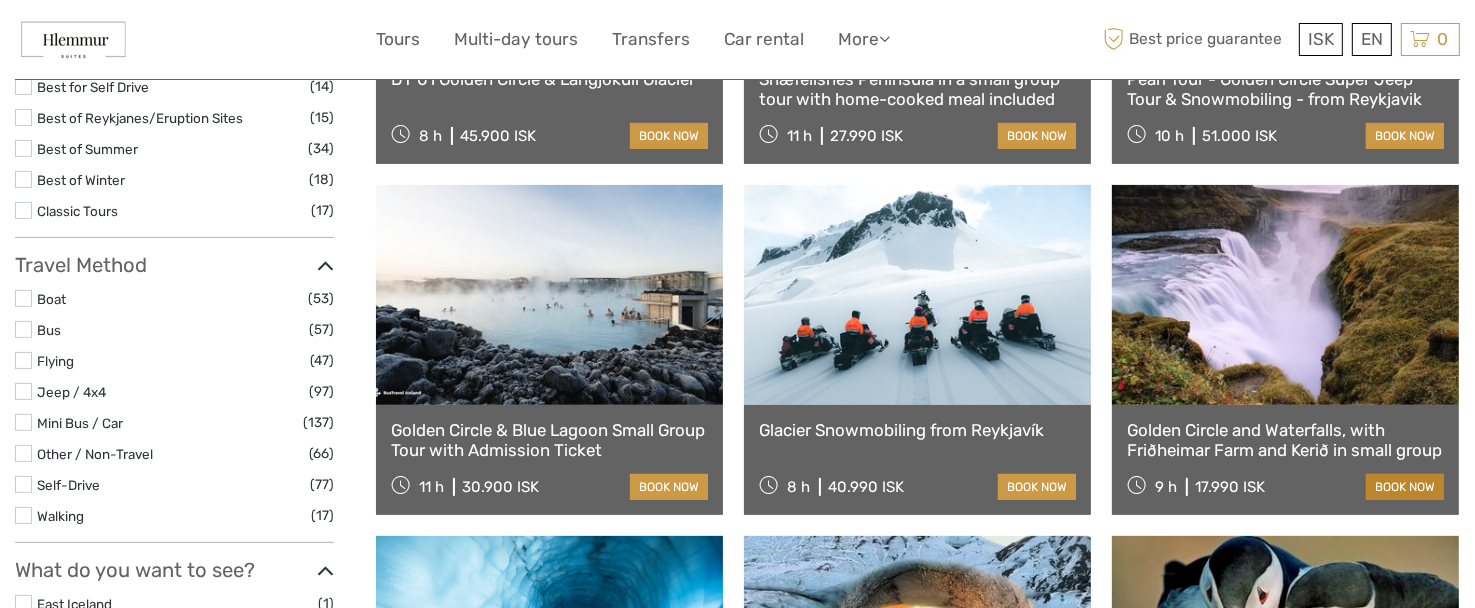 click on "book now" at bounding box center [1405, 487] 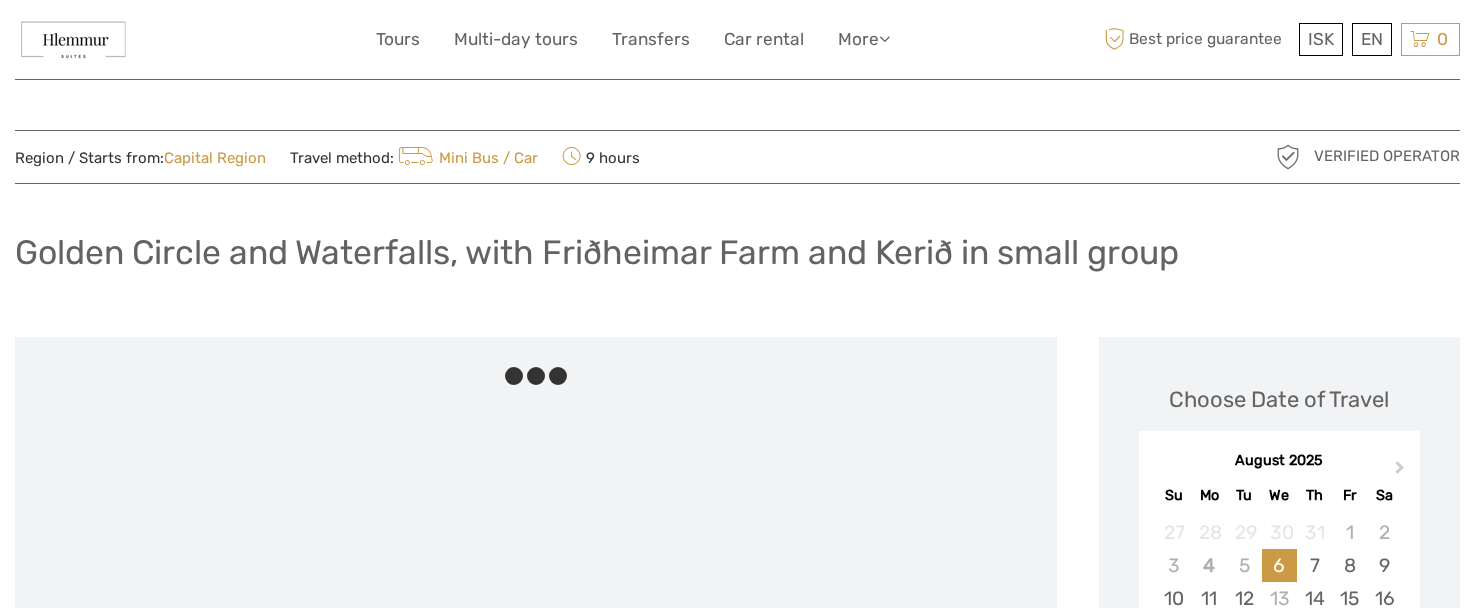scroll, scrollTop: 0, scrollLeft: 0, axis: both 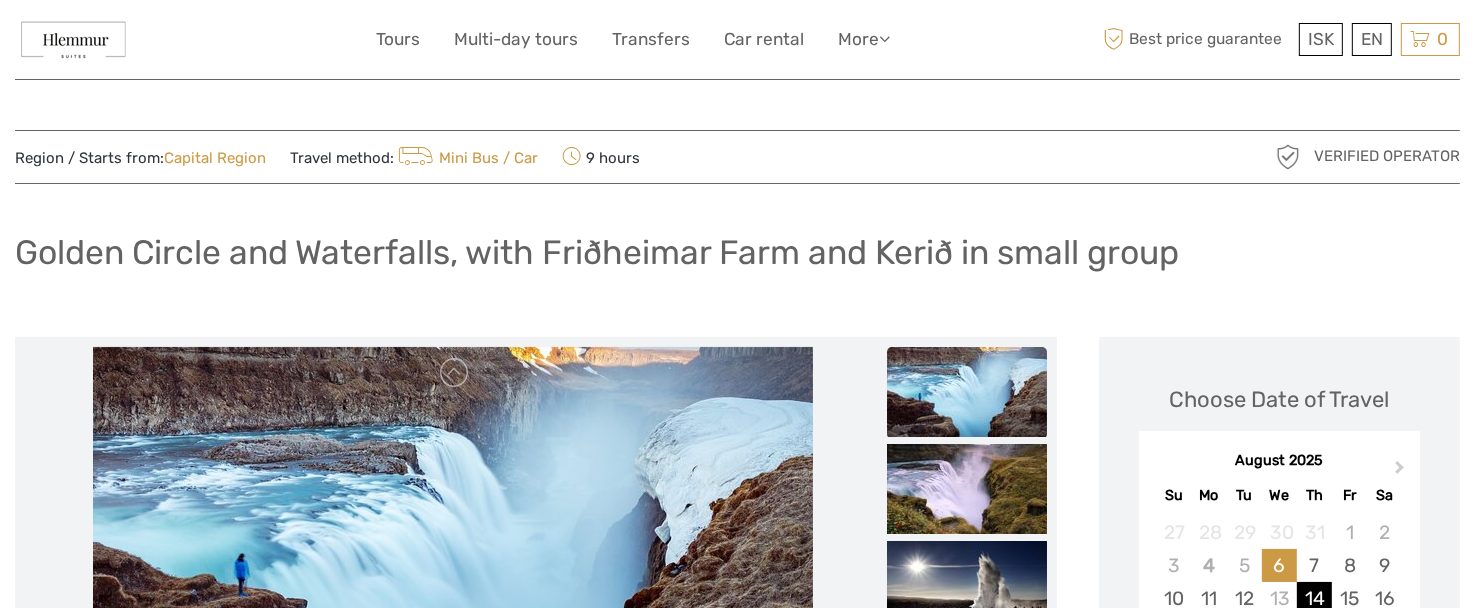 click on "14" at bounding box center [1314, 598] 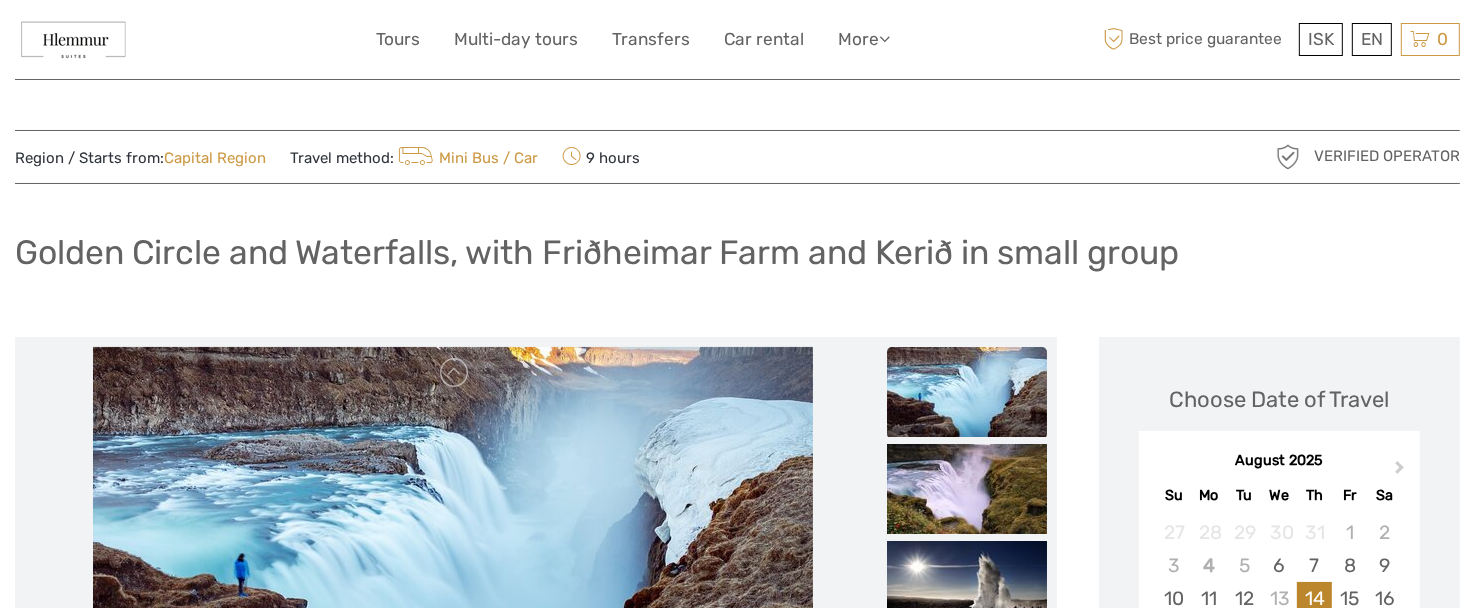 scroll, scrollTop: 0, scrollLeft: 0, axis: both 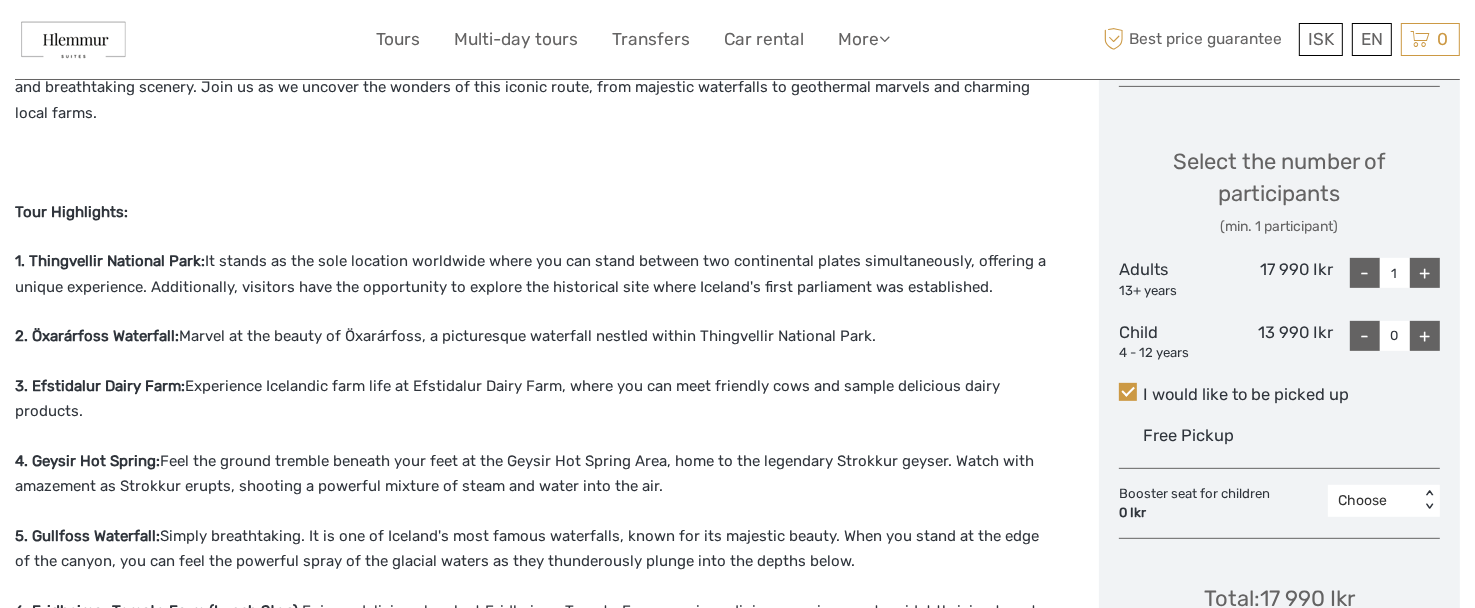 click on "+" at bounding box center [1425, 273] 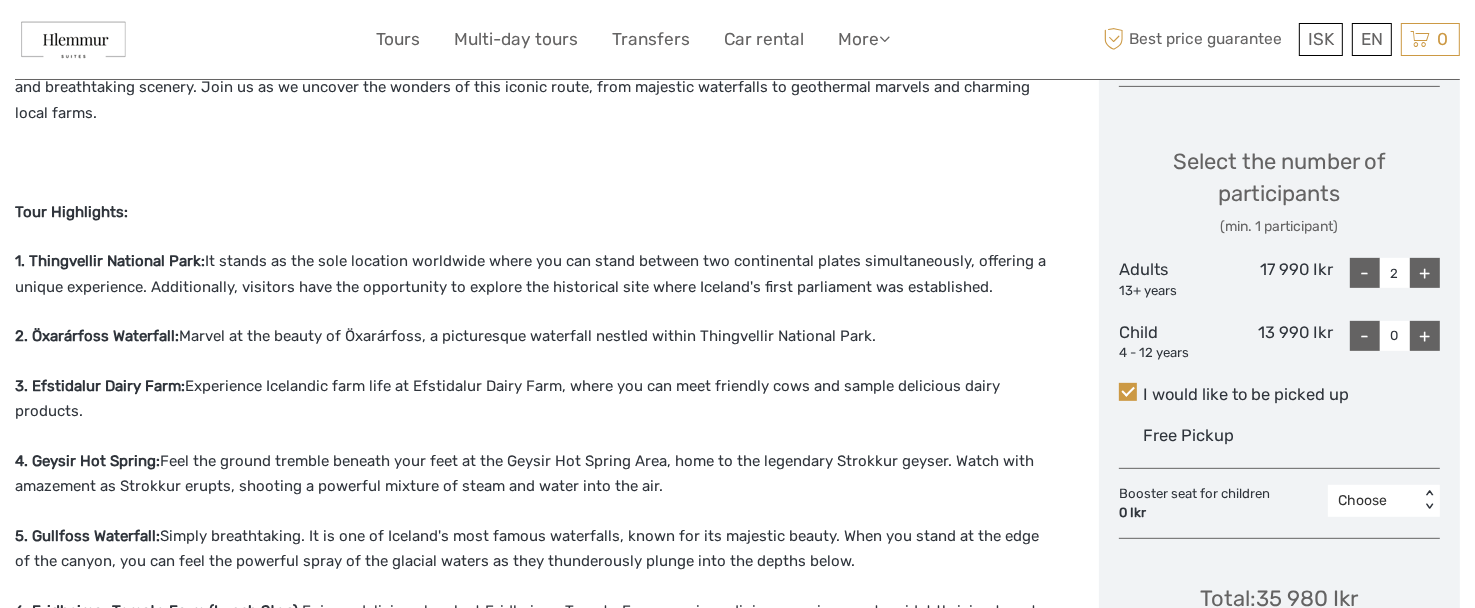 click on "+" at bounding box center (1425, 336) 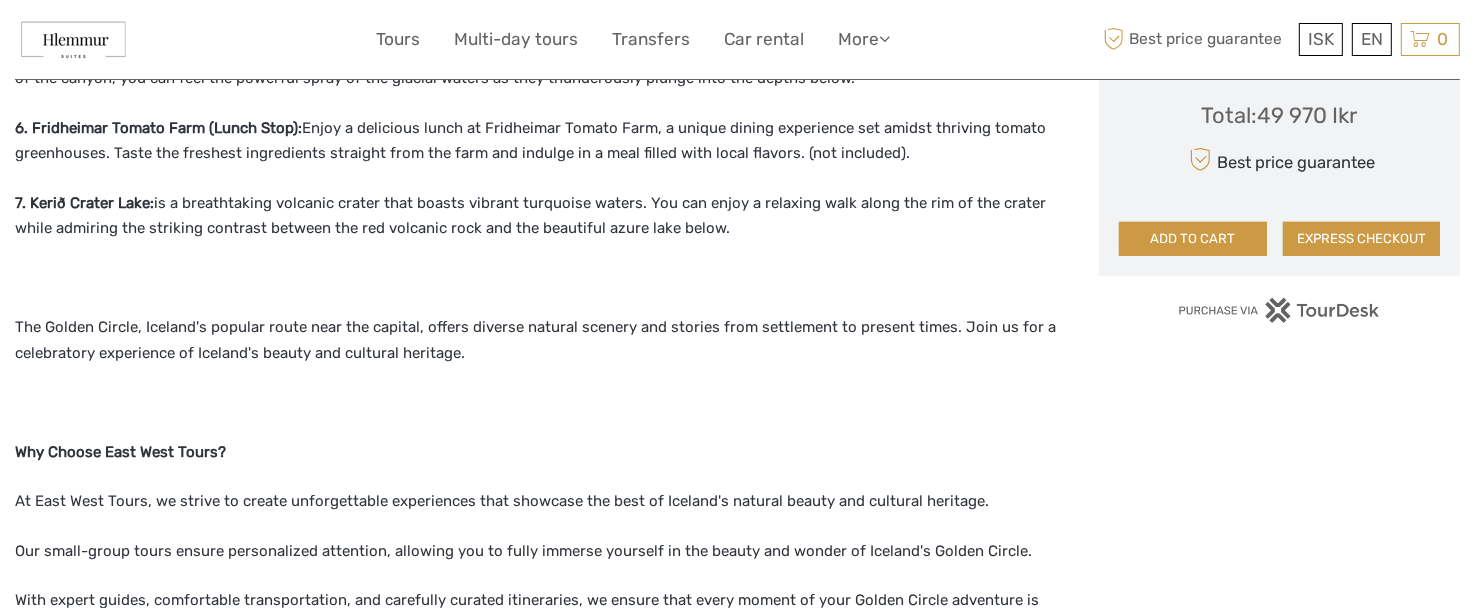 scroll, scrollTop: 1311, scrollLeft: 0, axis: vertical 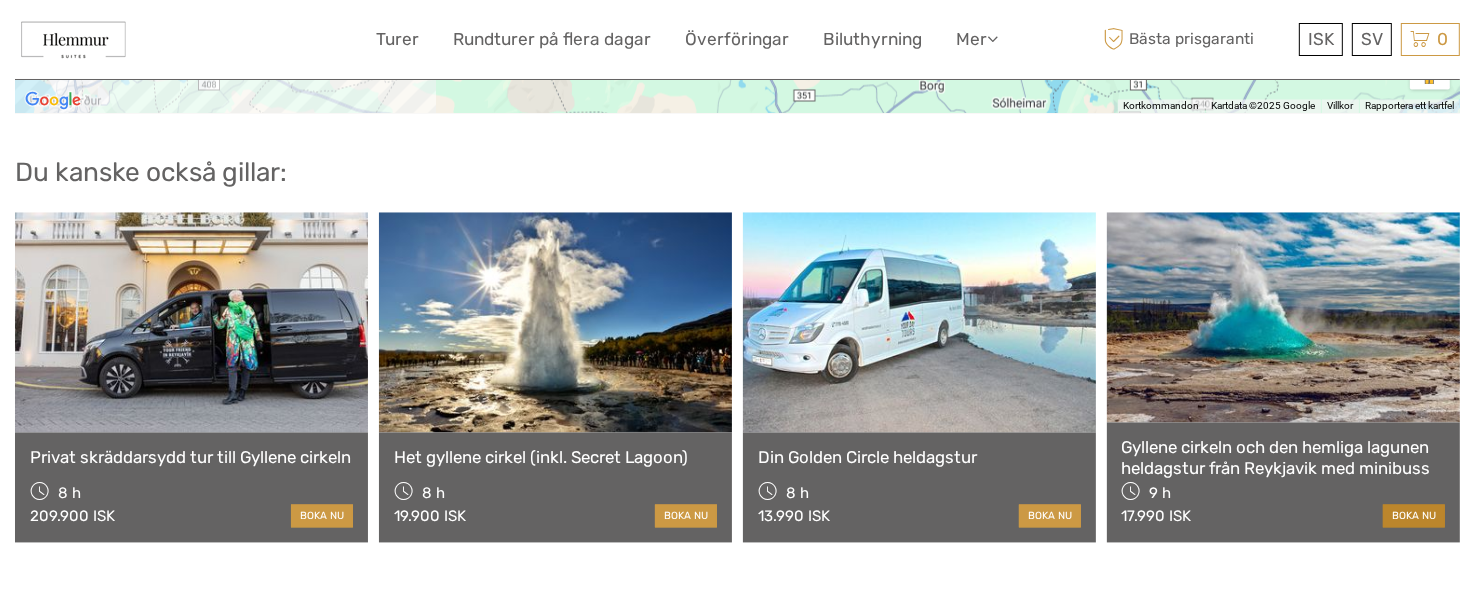 click on "Boka nu" at bounding box center (1414, 515) 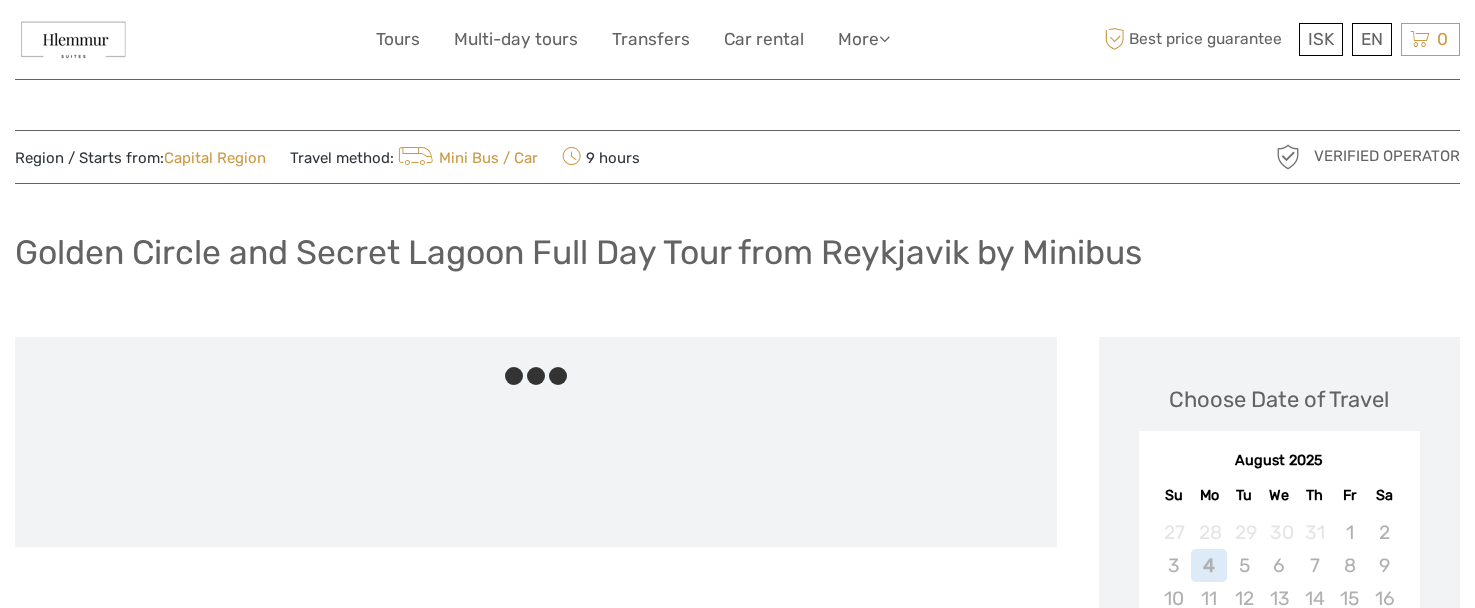 scroll, scrollTop: 0, scrollLeft: 0, axis: both 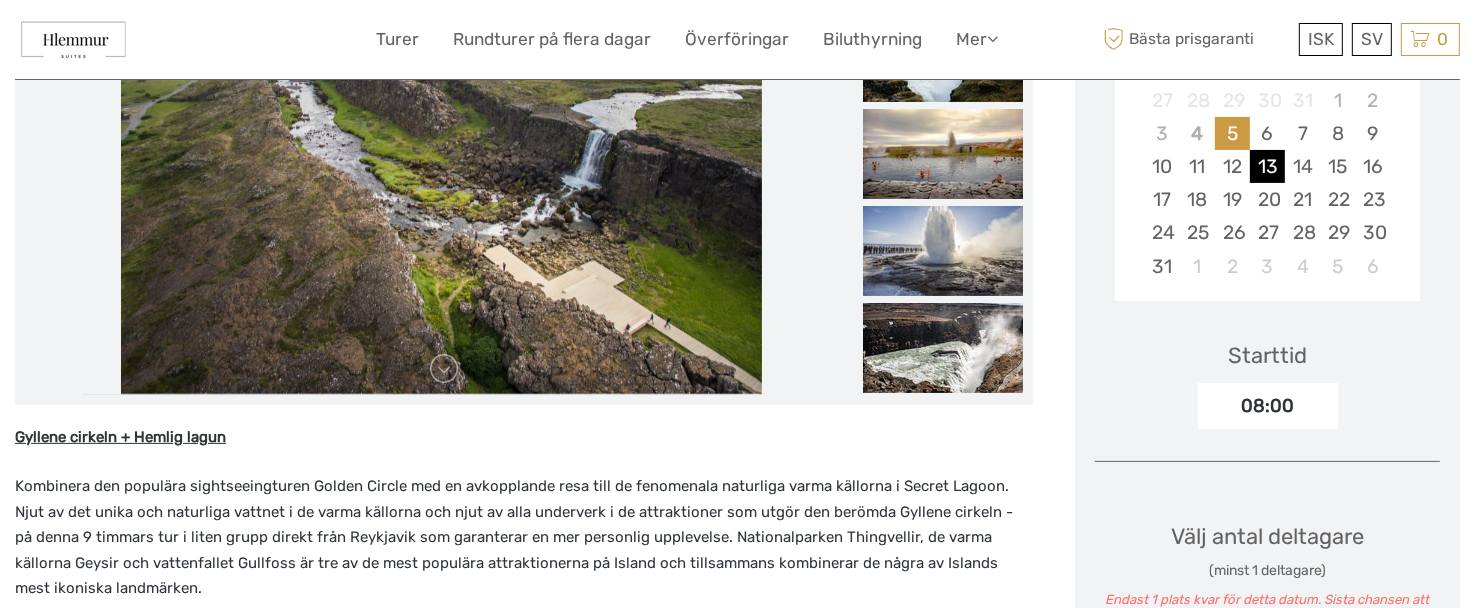 click on "13" at bounding box center [1267, 166] 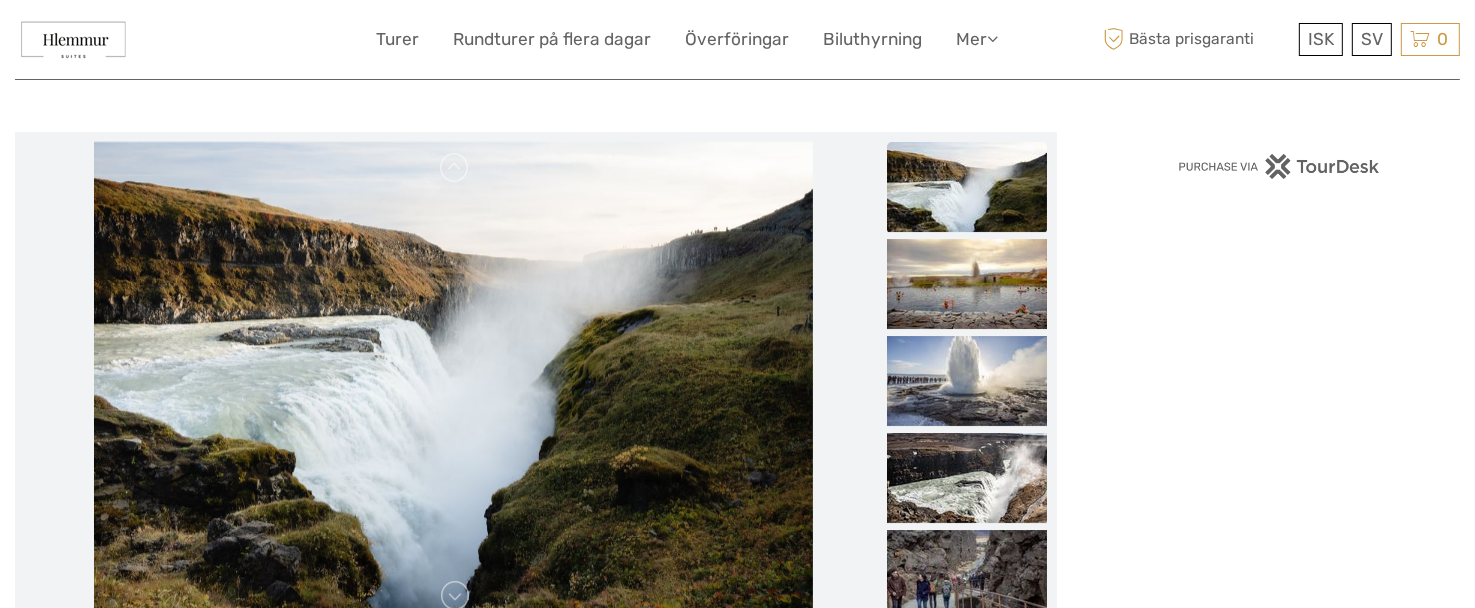 scroll, scrollTop: 111, scrollLeft: 0, axis: vertical 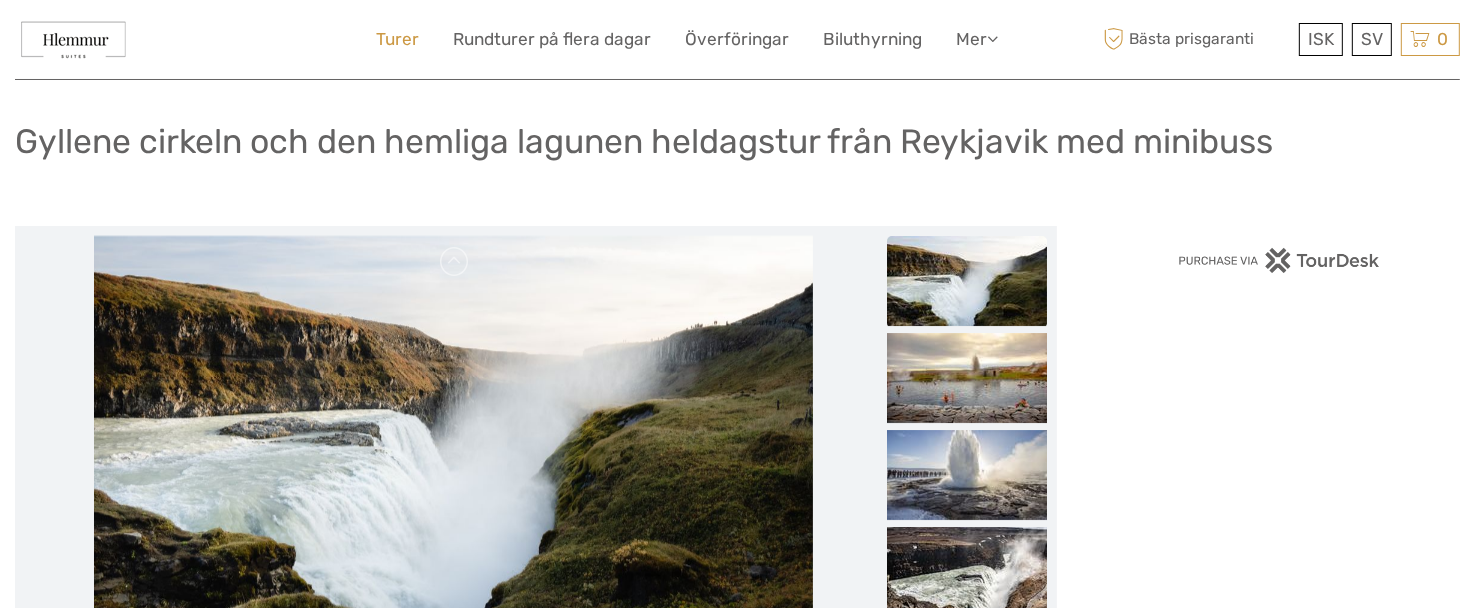 click on "Turer" at bounding box center (397, 39) 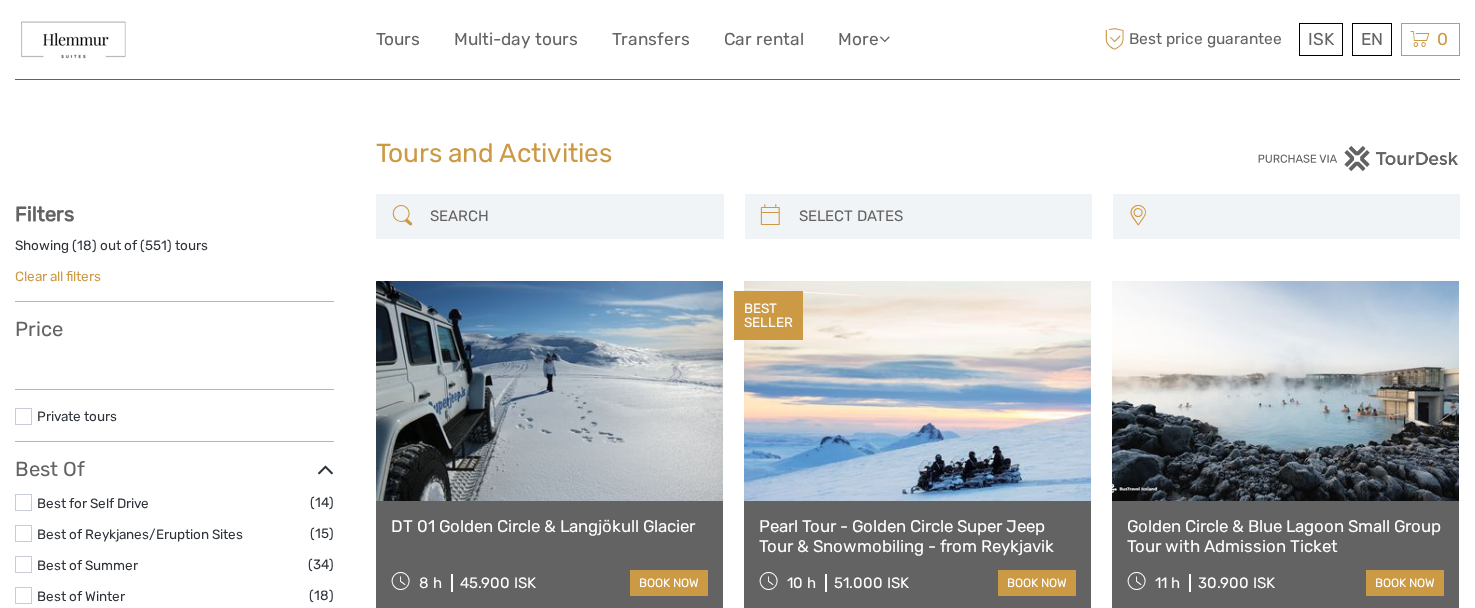 select 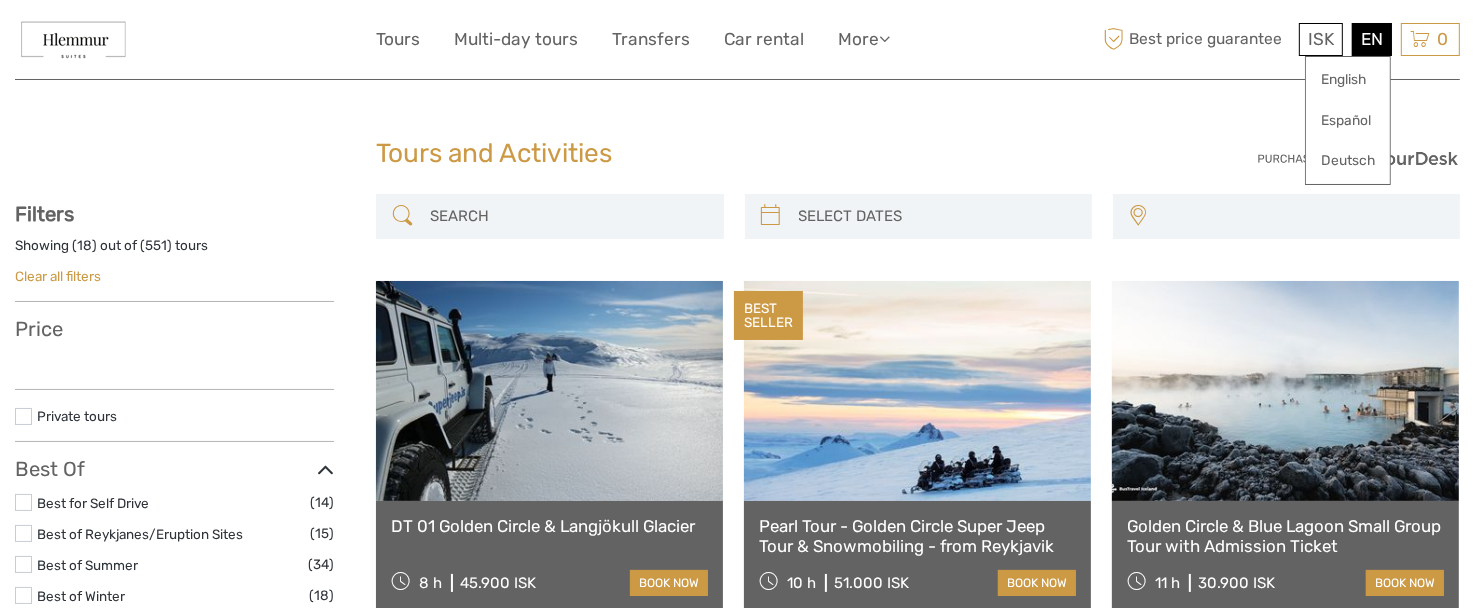 scroll, scrollTop: 0, scrollLeft: 0, axis: both 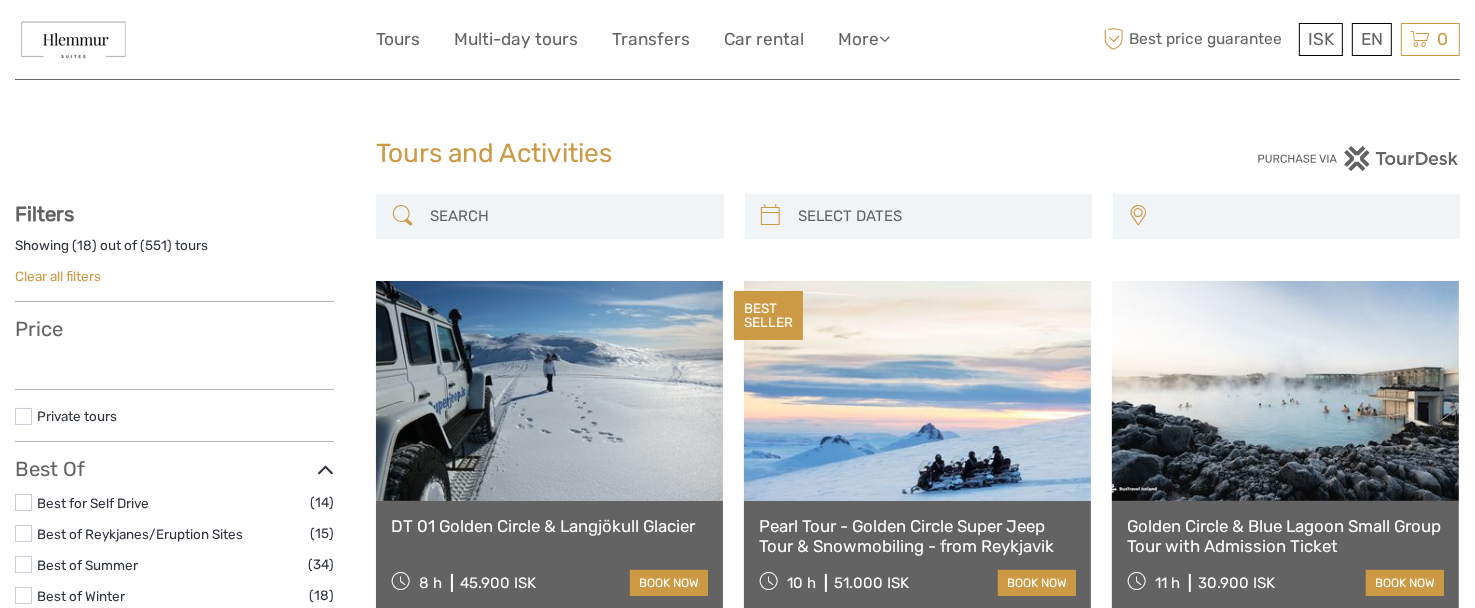 select 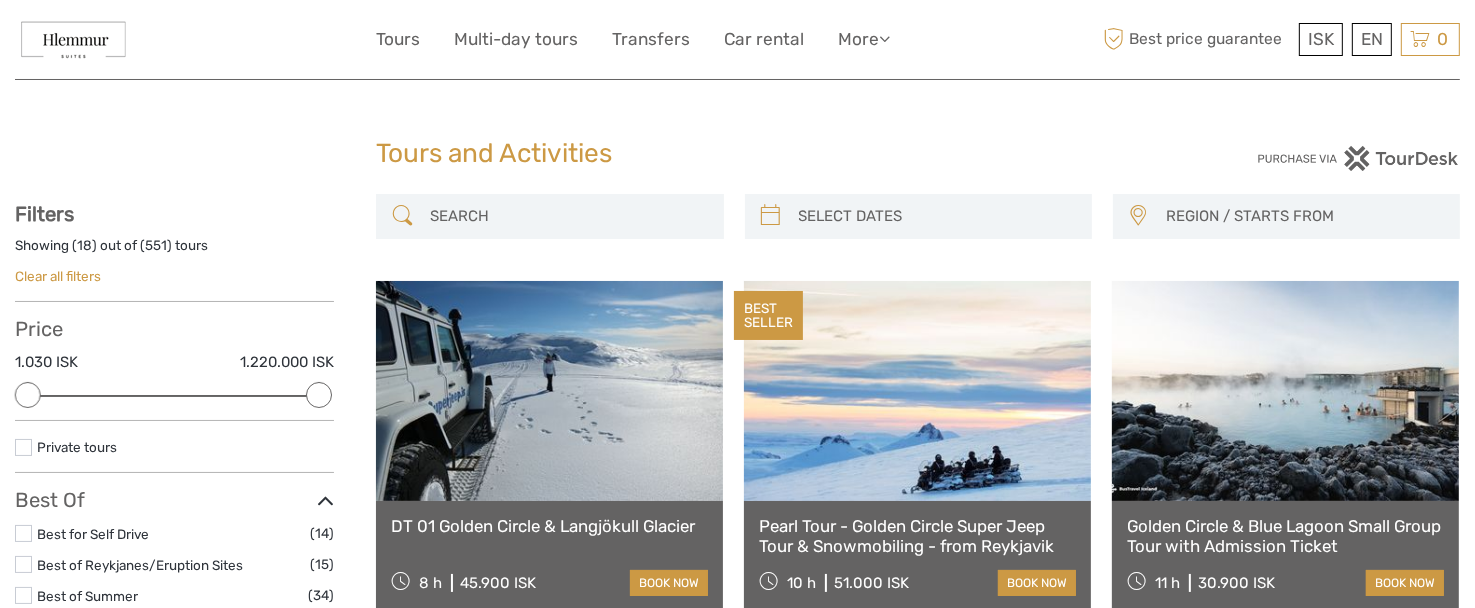 scroll, scrollTop: 0, scrollLeft: 0, axis: both 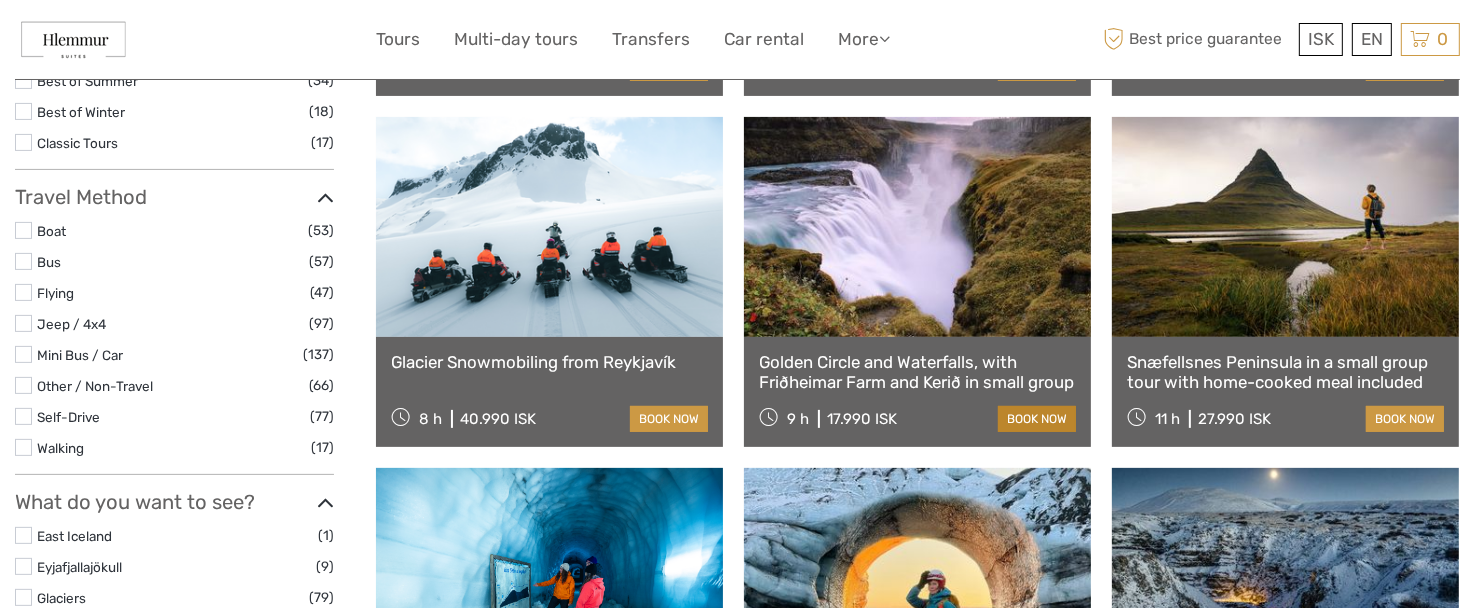 click on "book now" at bounding box center (1037, 419) 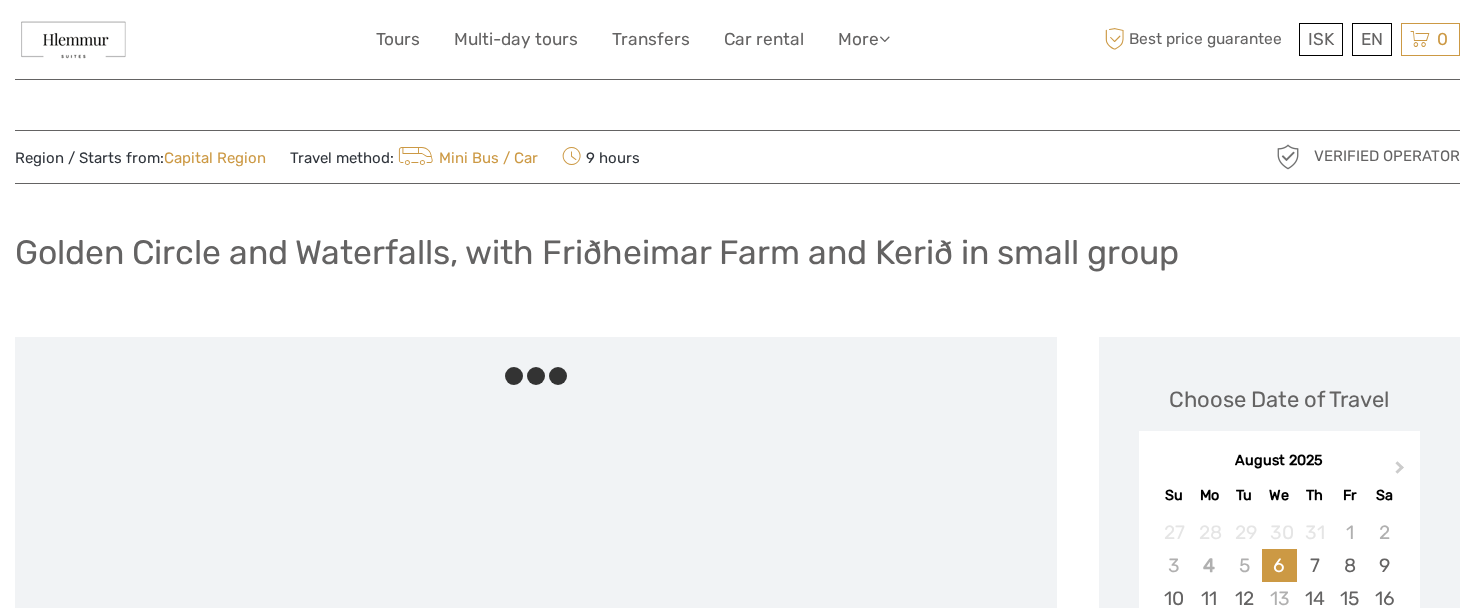 scroll, scrollTop: 0, scrollLeft: 0, axis: both 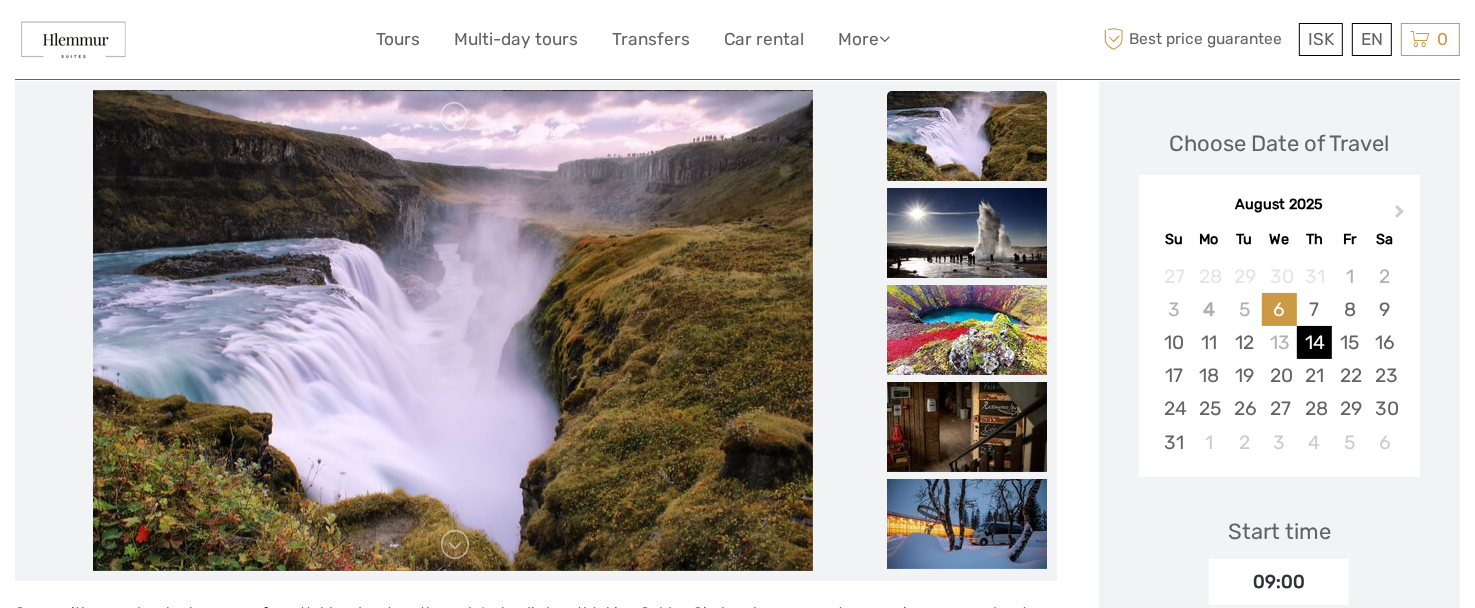 click on "14" at bounding box center (1314, 342) 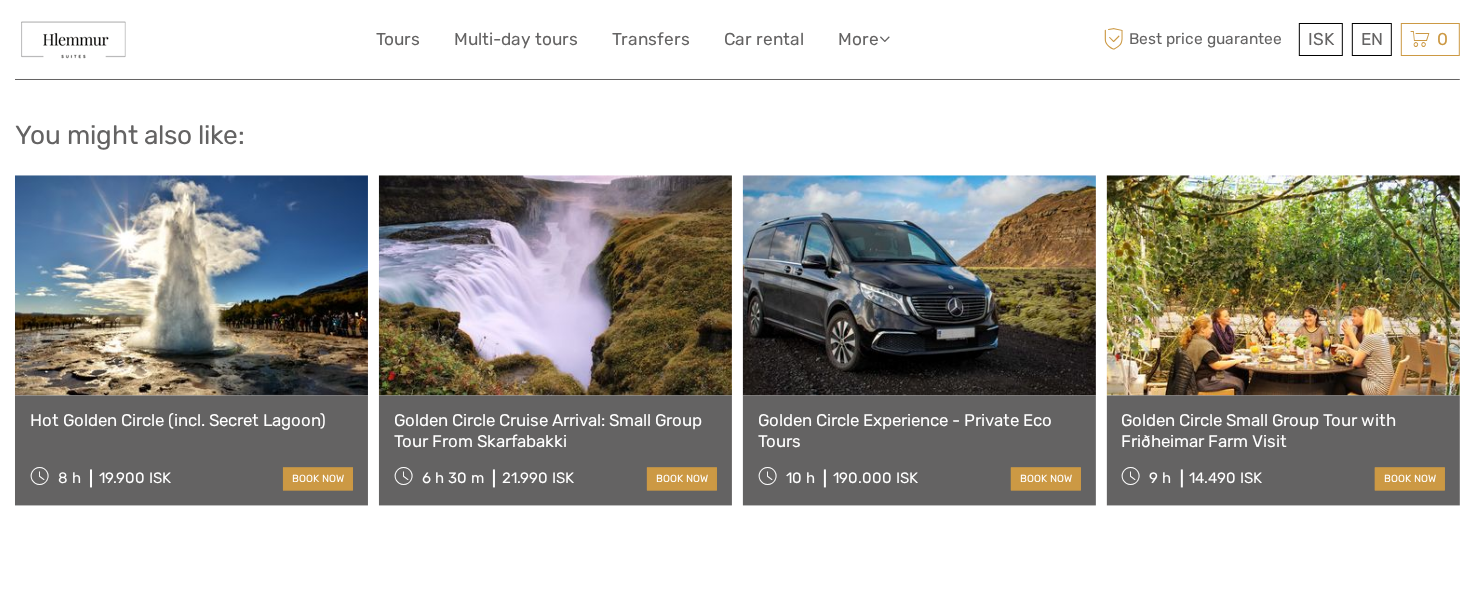 scroll, scrollTop: 3789, scrollLeft: 0, axis: vertical 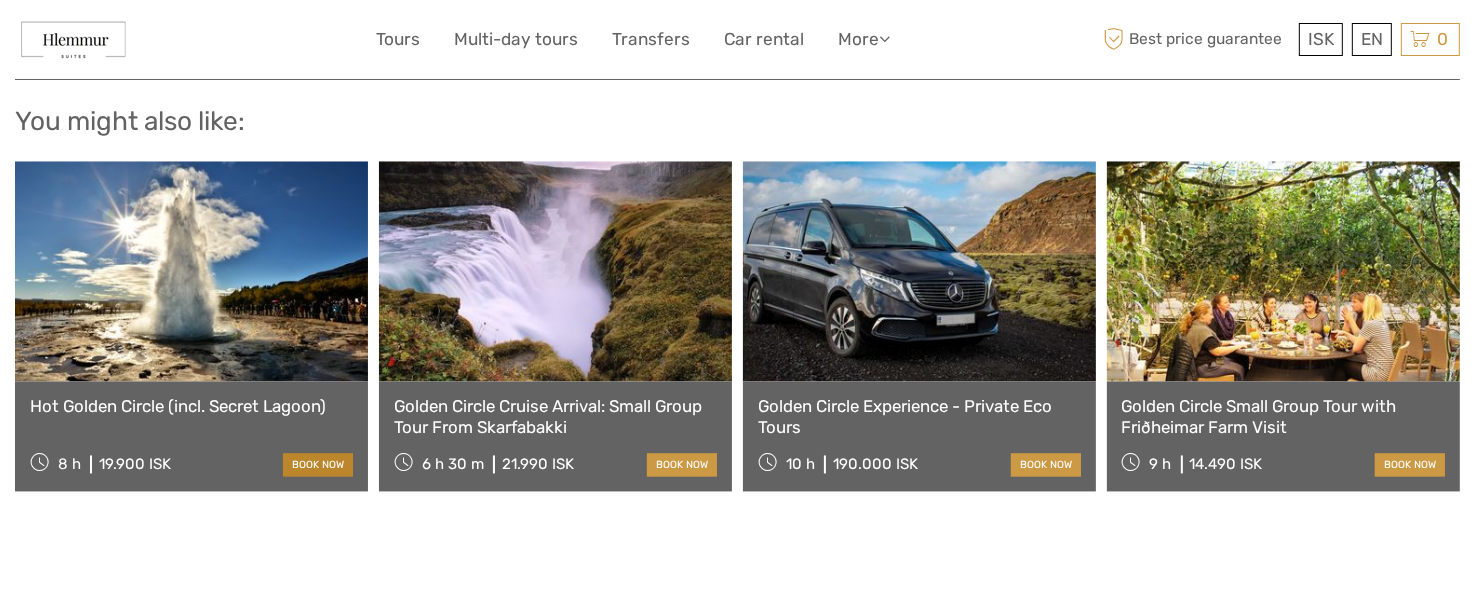 click on "book now" at bounding box center [318, 464] 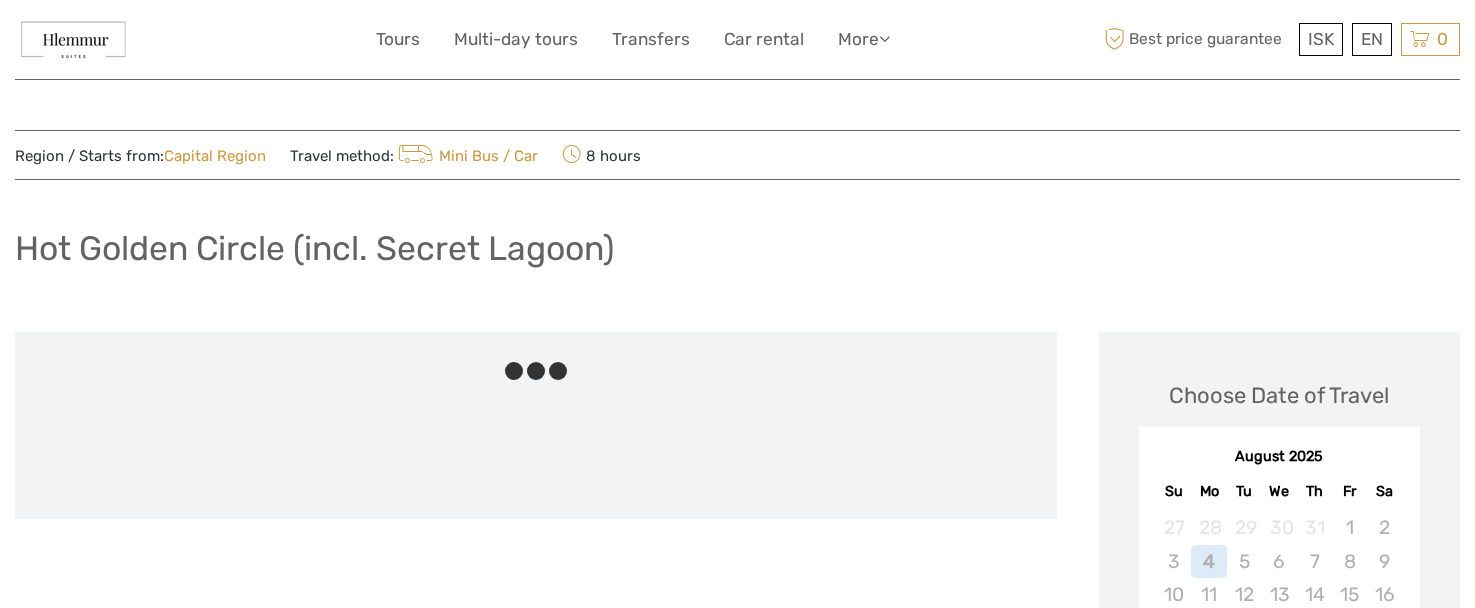 scroll, scrollTop: 0, scrollLeft: 0, axis: both 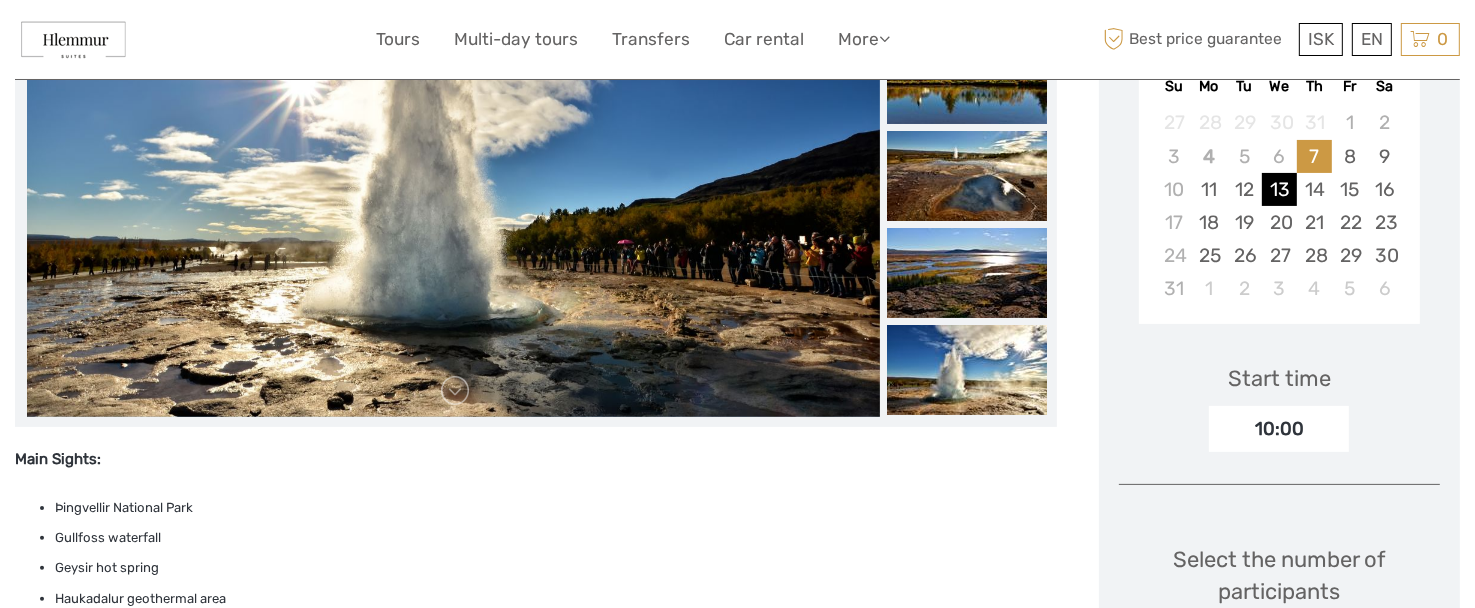 click on "13" at bounding box center [1279, 189] 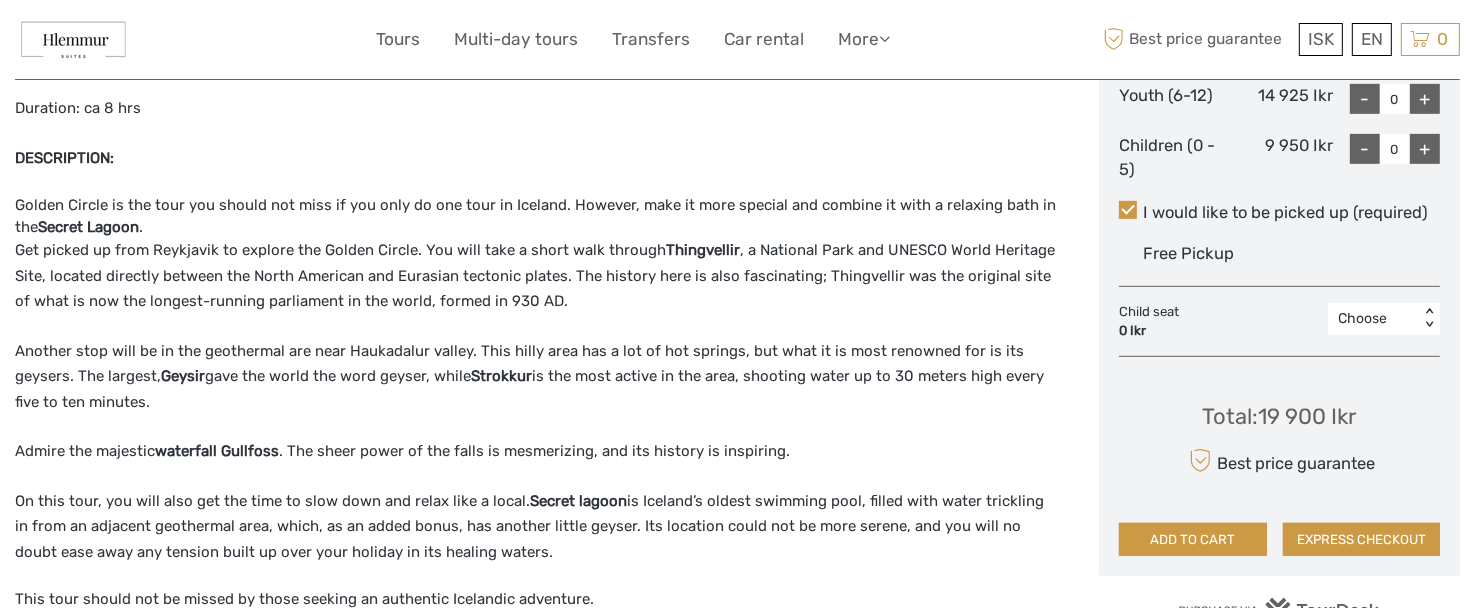 scroll, scrollTop: 1085, scrollLeft: 0, axis: vertical 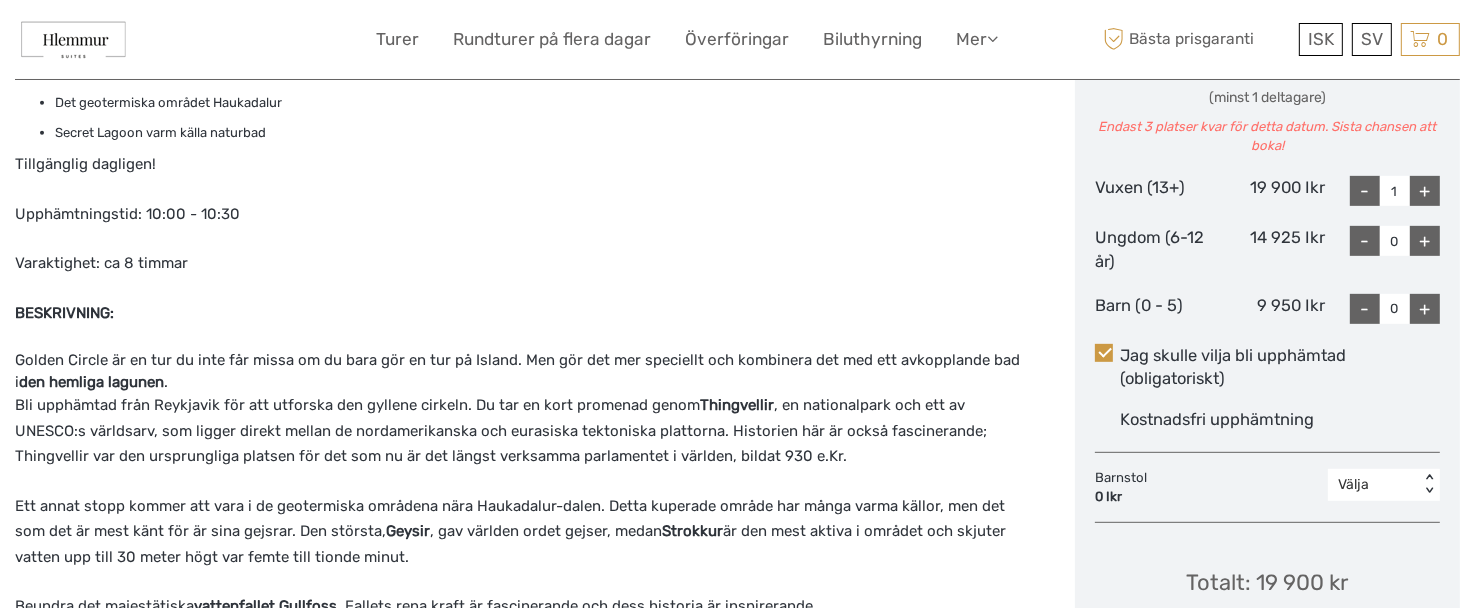 click on "+" at bounding box center (1425, 191) 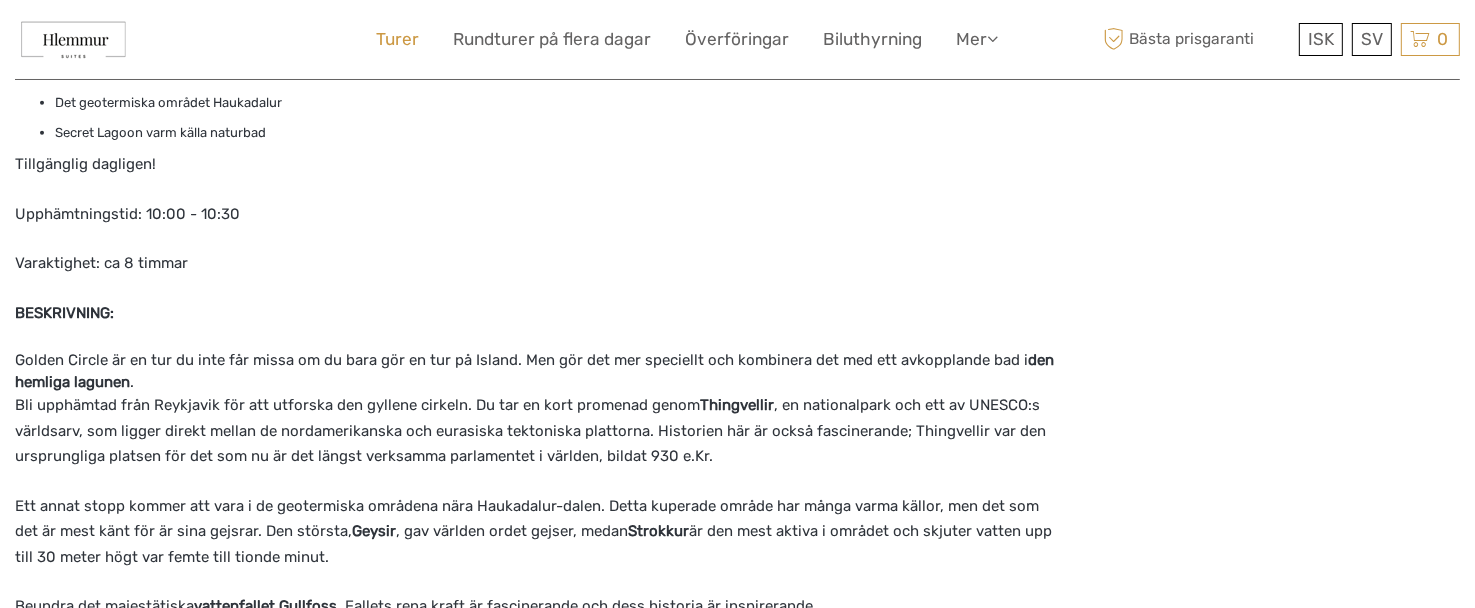 click on "Turer" at bounding box center [397, 39] 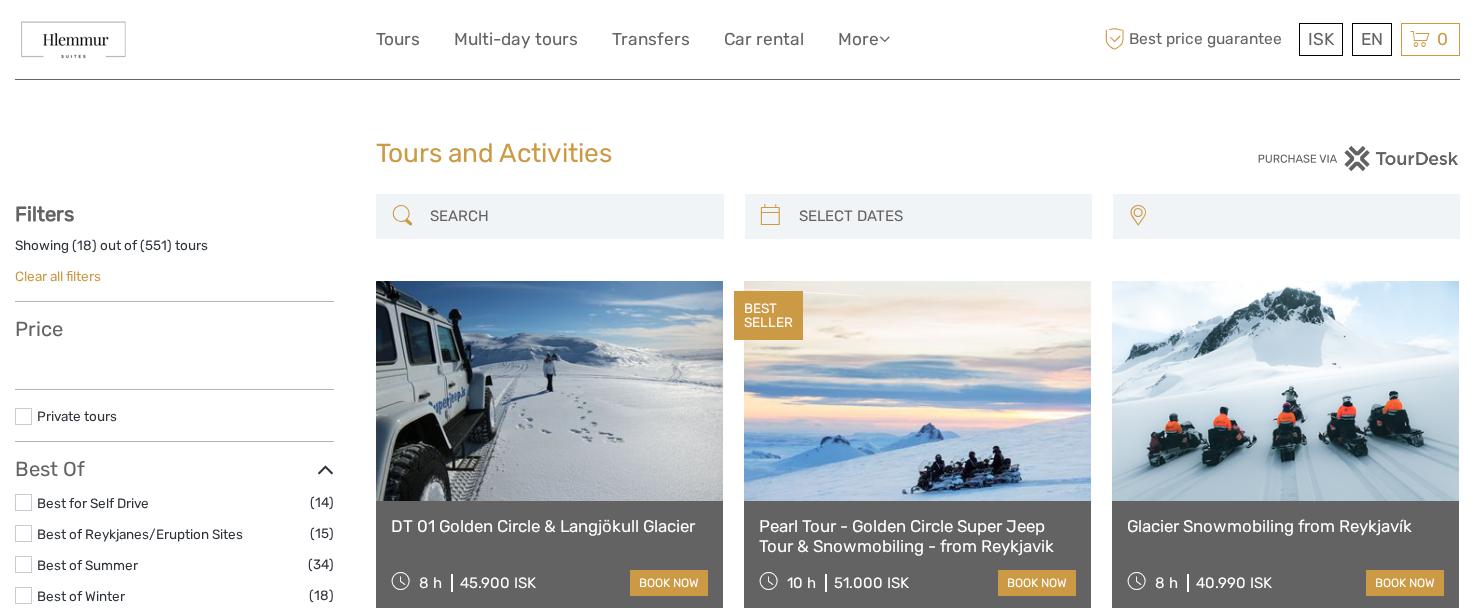 select 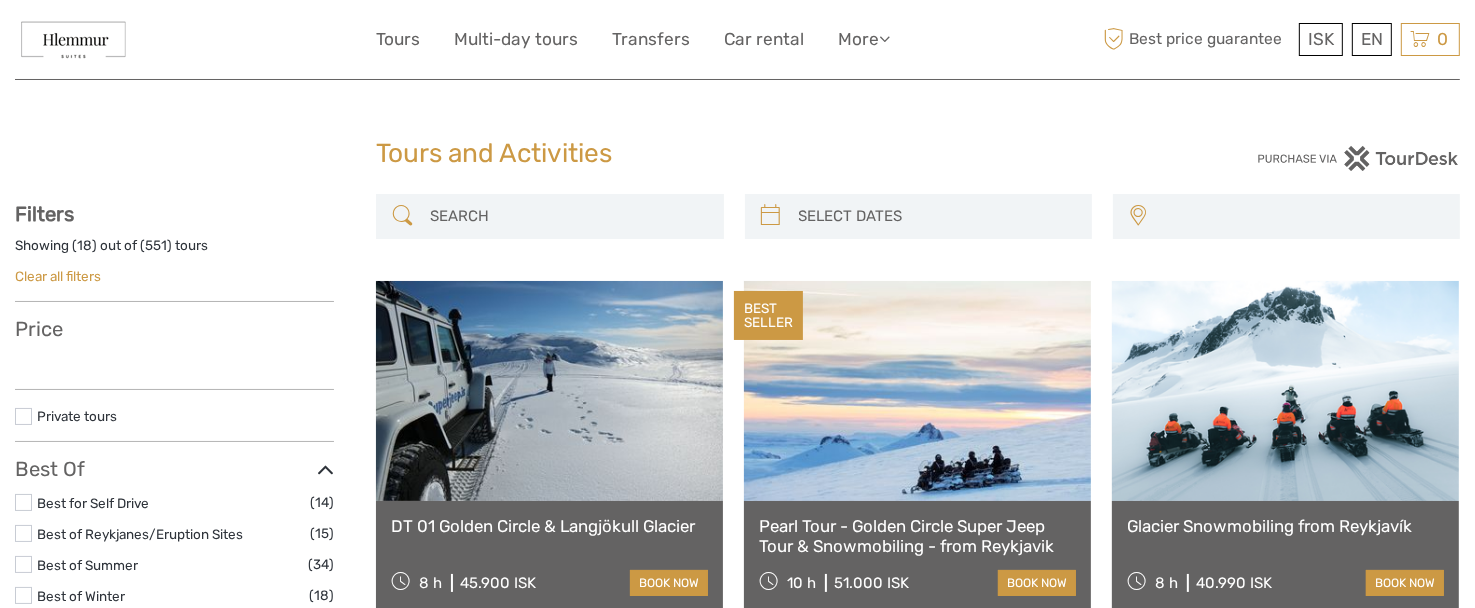 scroll, scrollTop: 0, scrollLeft: 0, axis: both 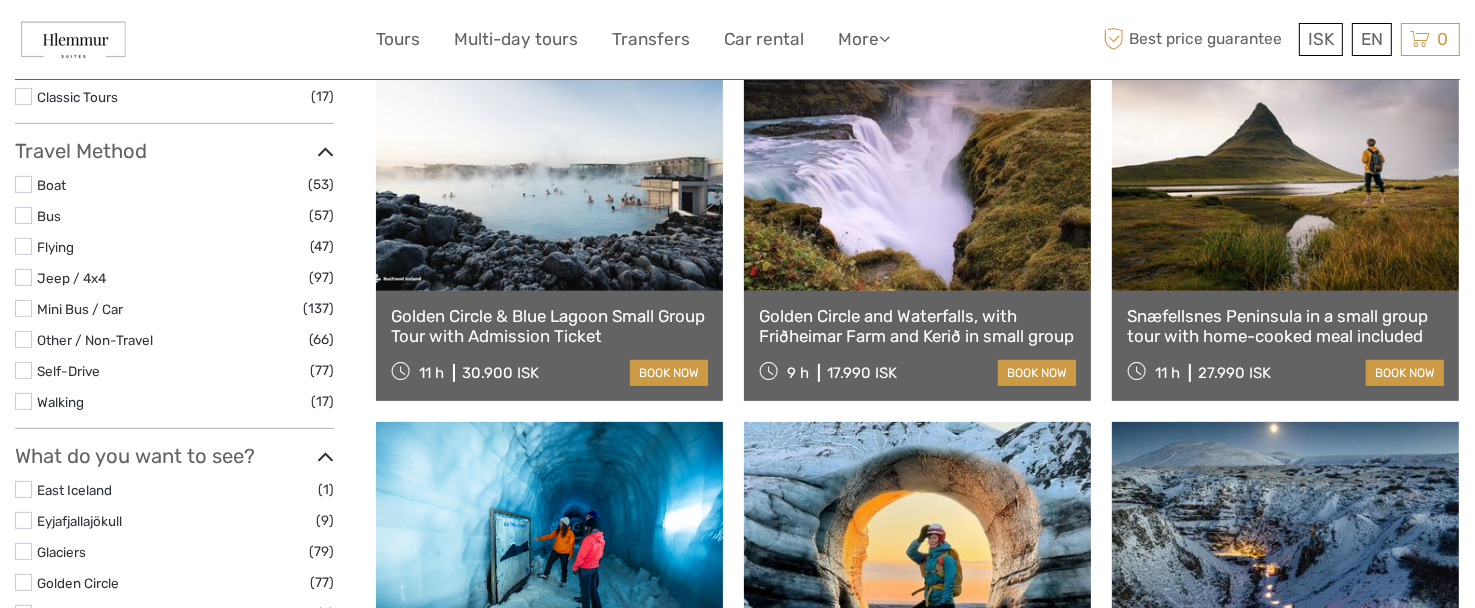 click at bounding box center [917, 181] 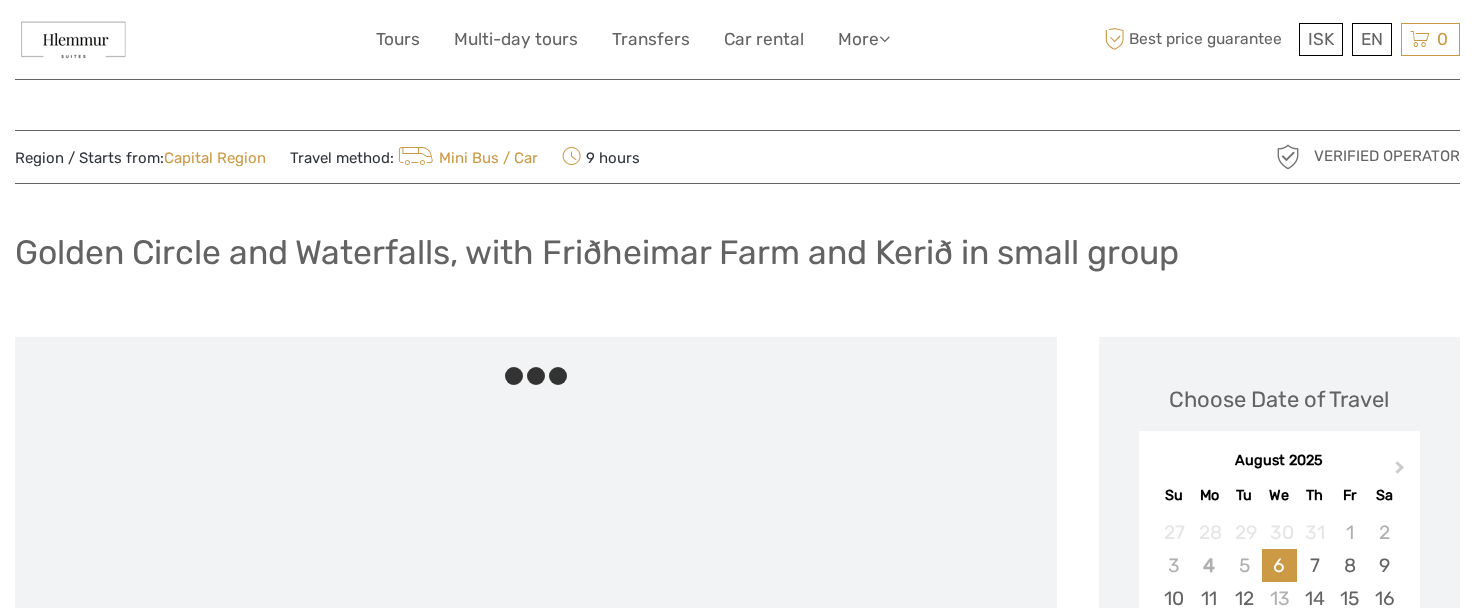 scroll, scrollTop: 0, scrollLeft: 0, axis: both 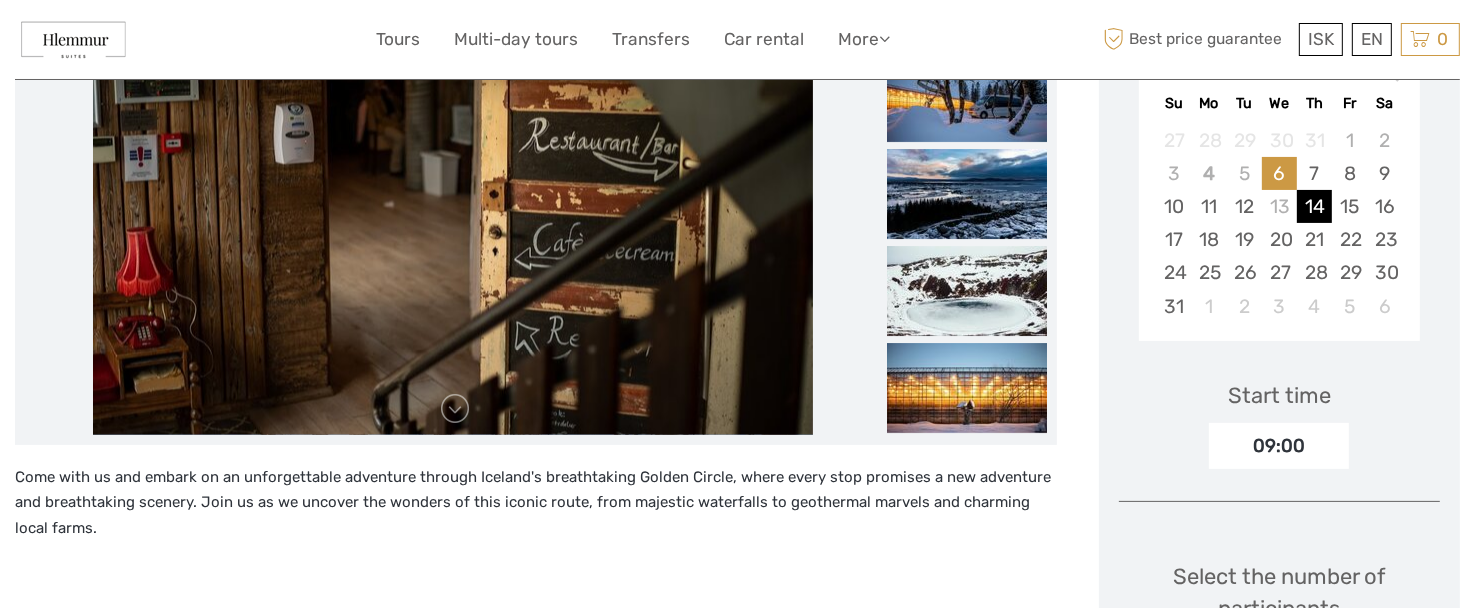 click on "14" at bounding box center (1314, 206) 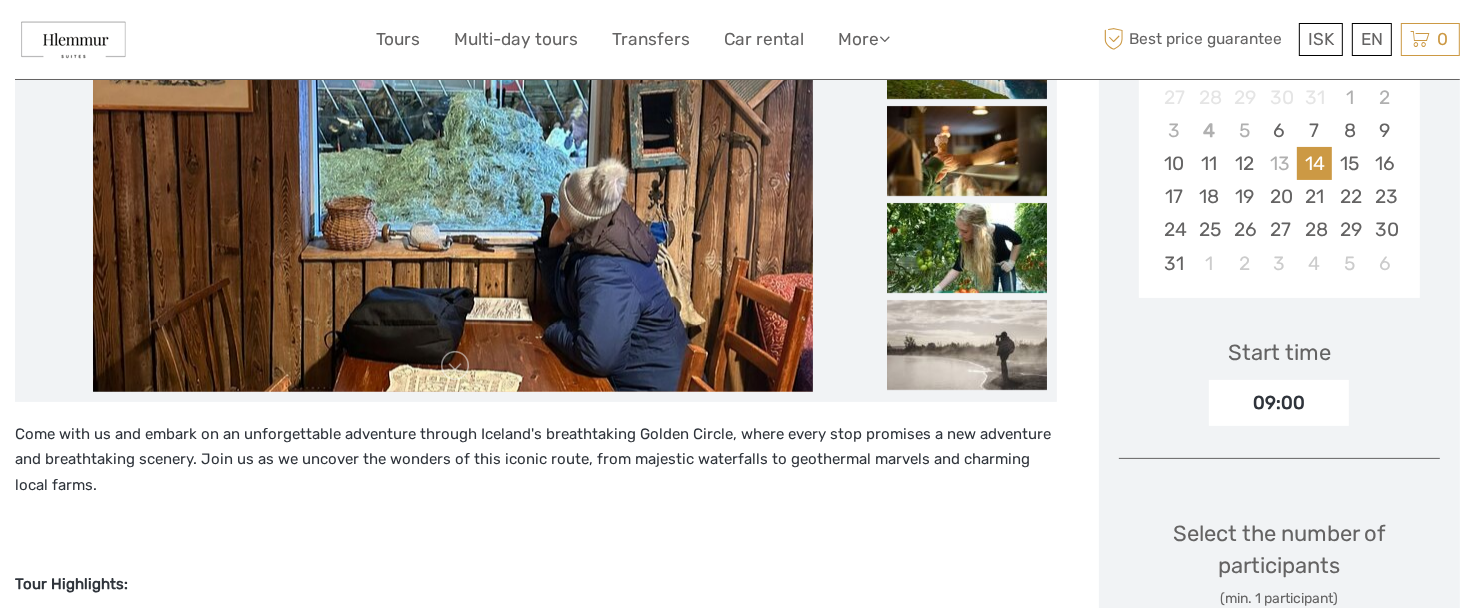 scroll, scrollTop: 415, scrollLeft: 0, axis: vertical 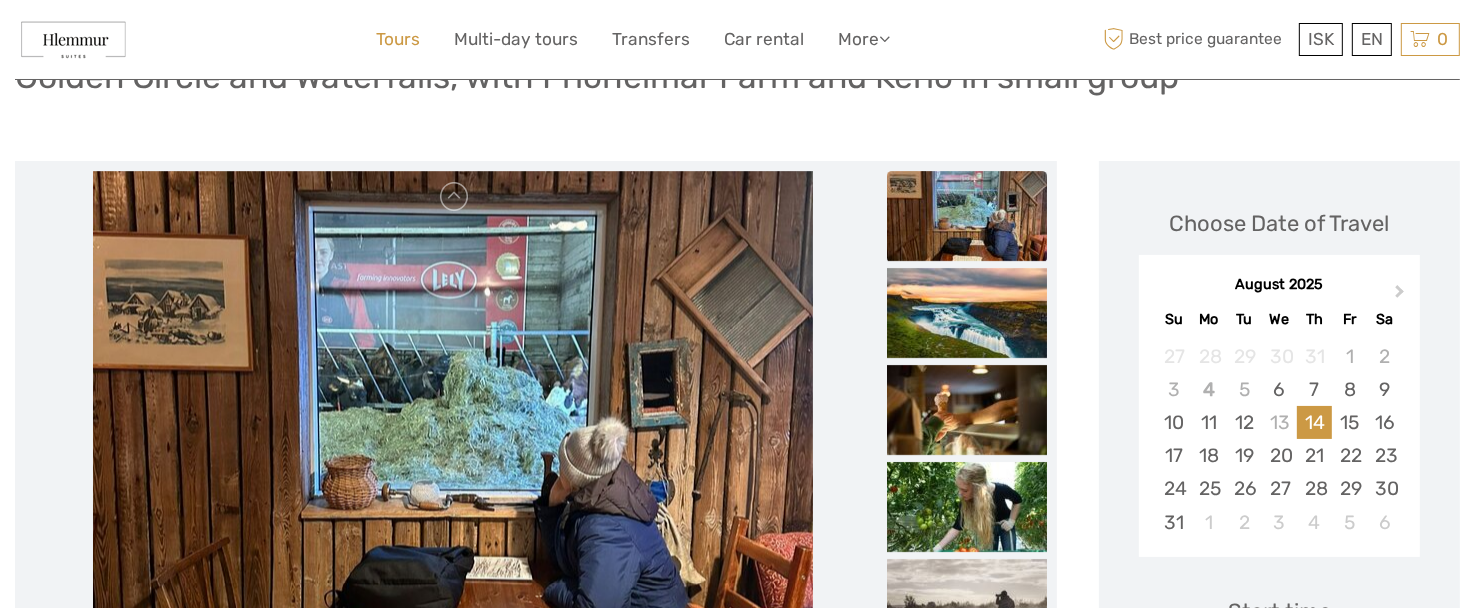 click on "Tours" at bounding box center [398, 39] 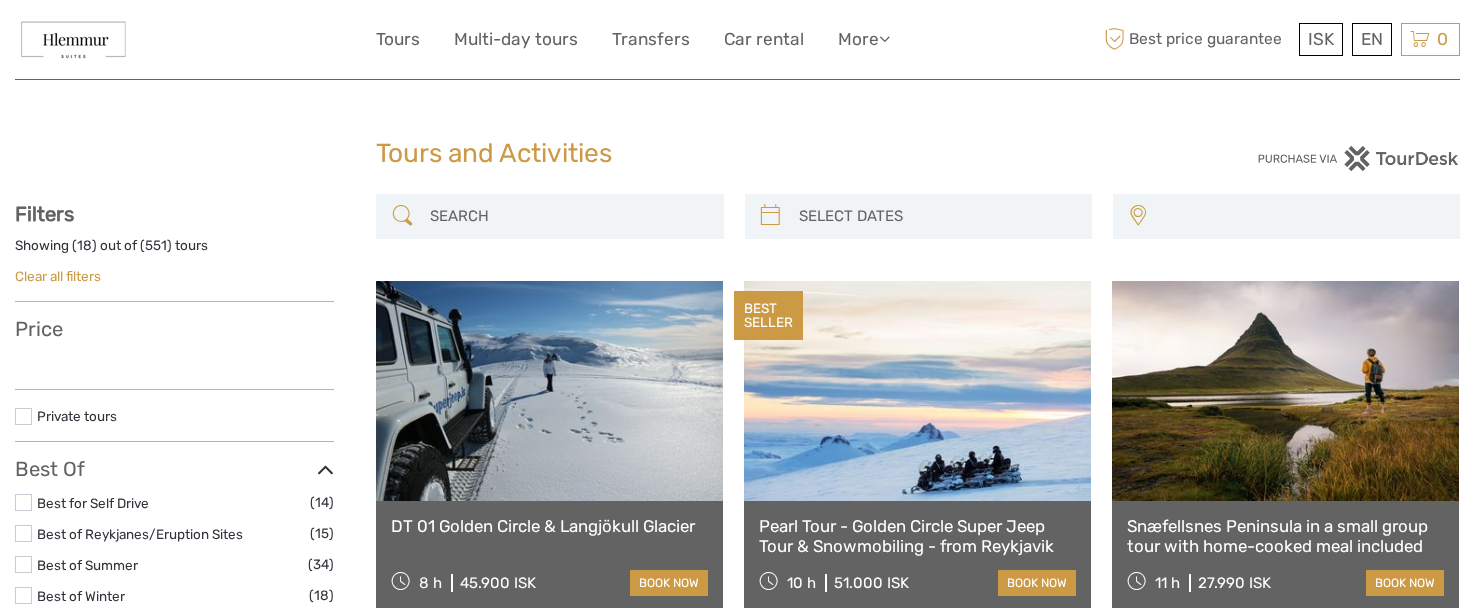 select 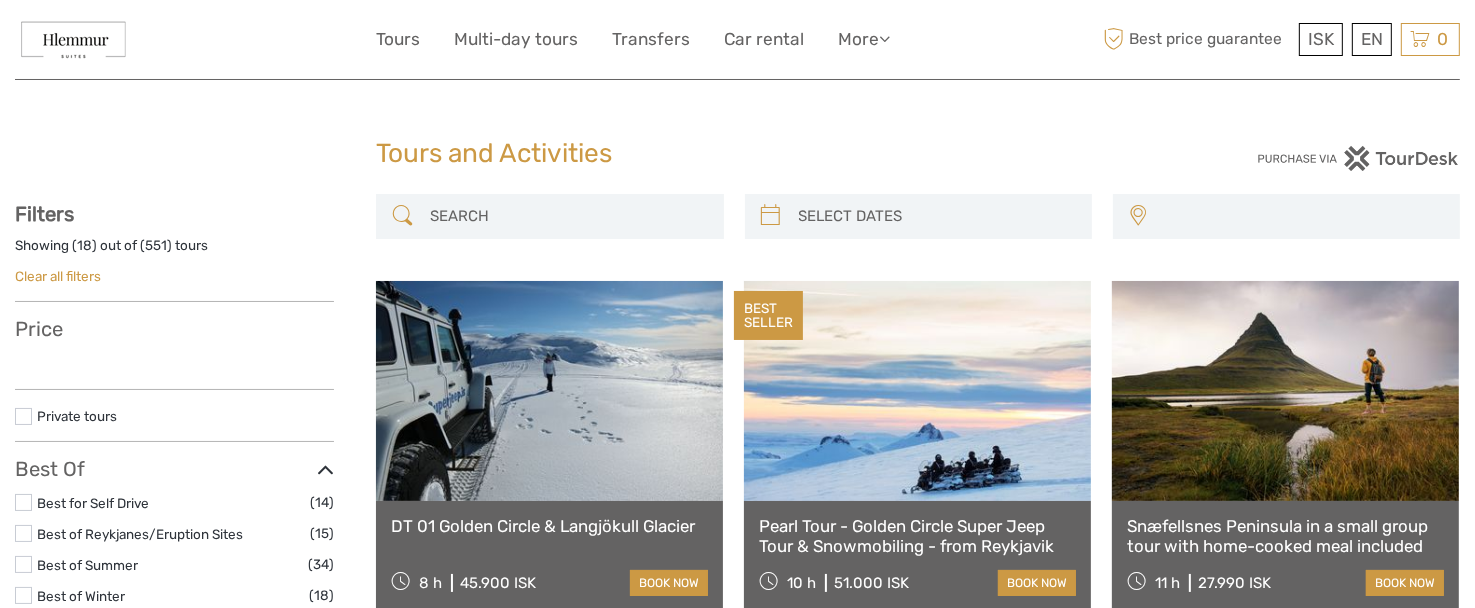 scroll, scrollTop: 0, scrollLeft: 0, axis: both 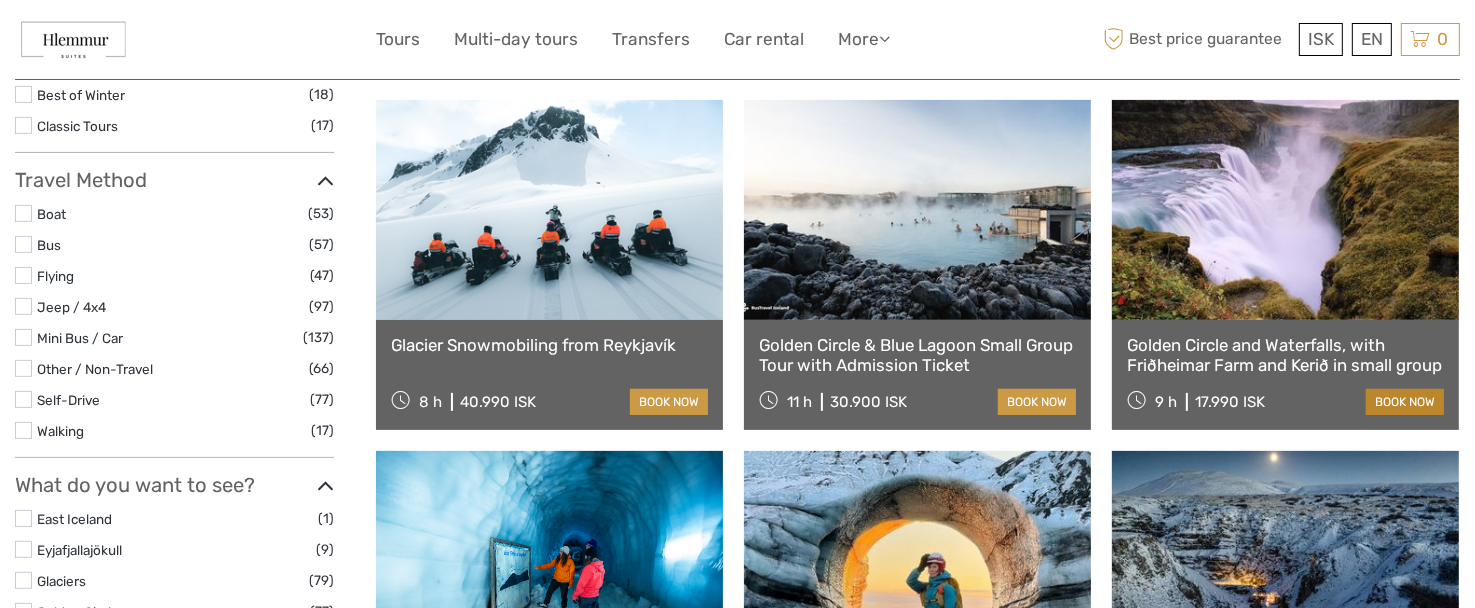 click on "book now" at bounding box center (1405, 402) 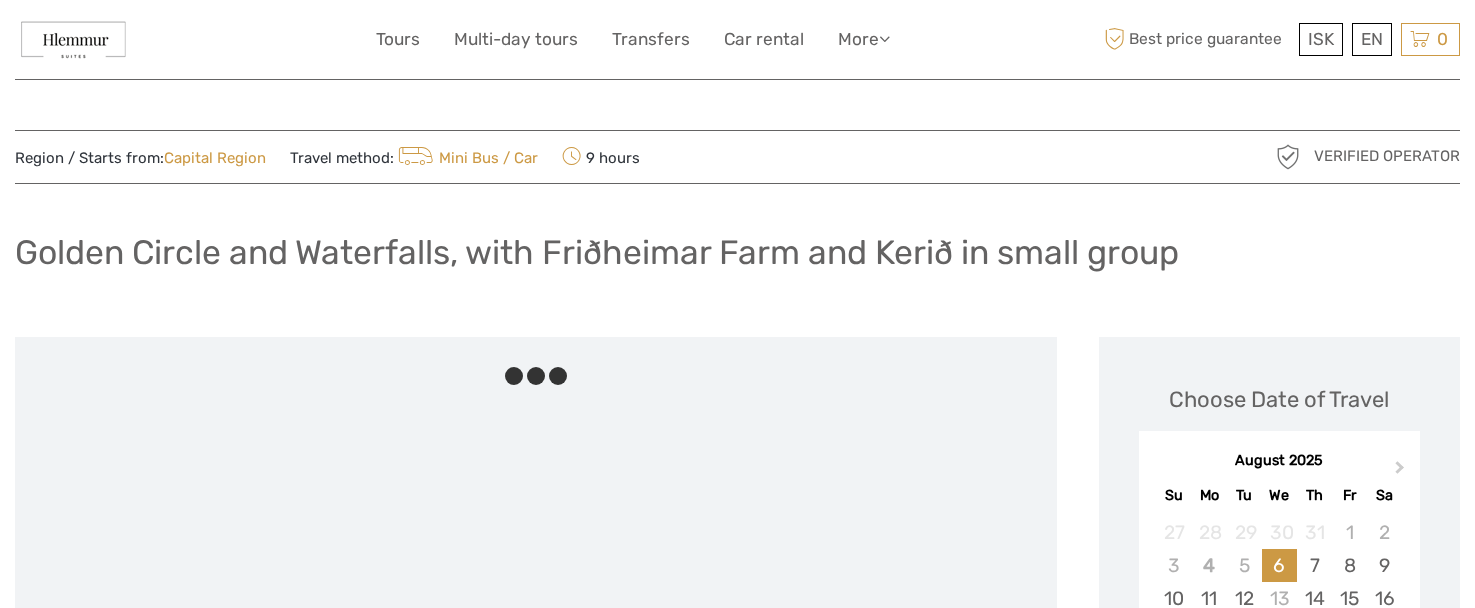 scroll, scrollTop: 0, scrollLeft: 0, axis: both 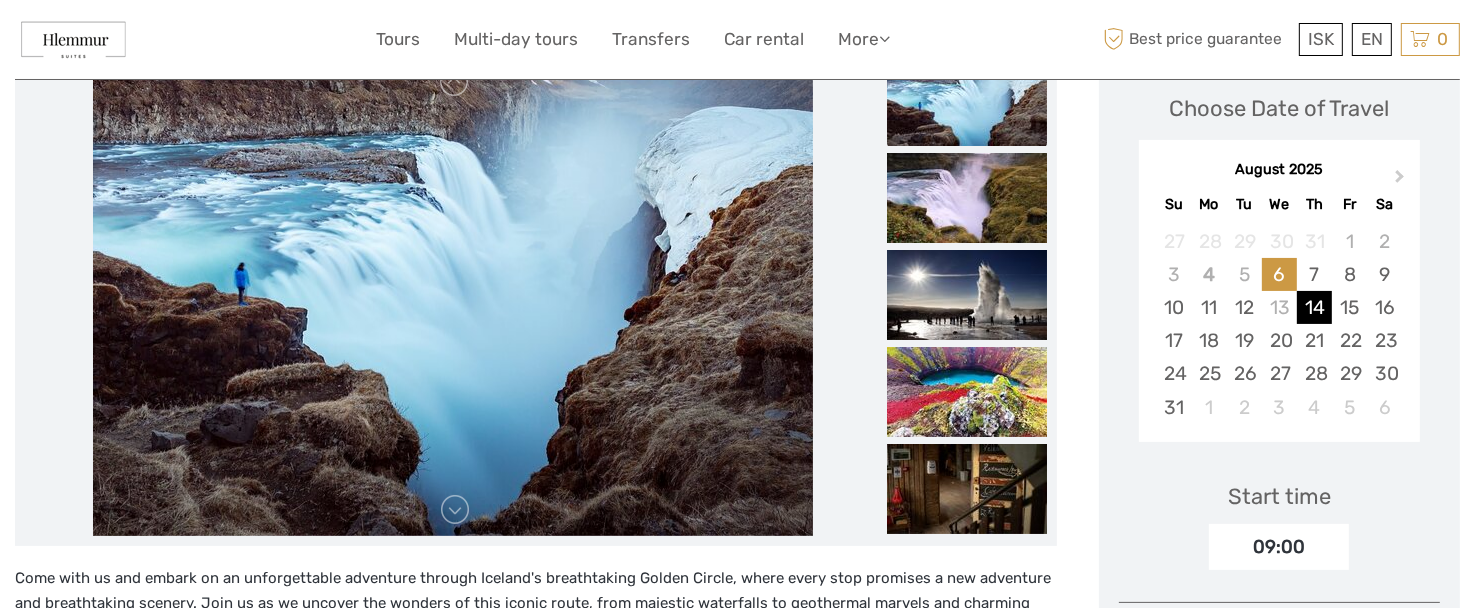click on "14" at bounding box center [1314, 307] 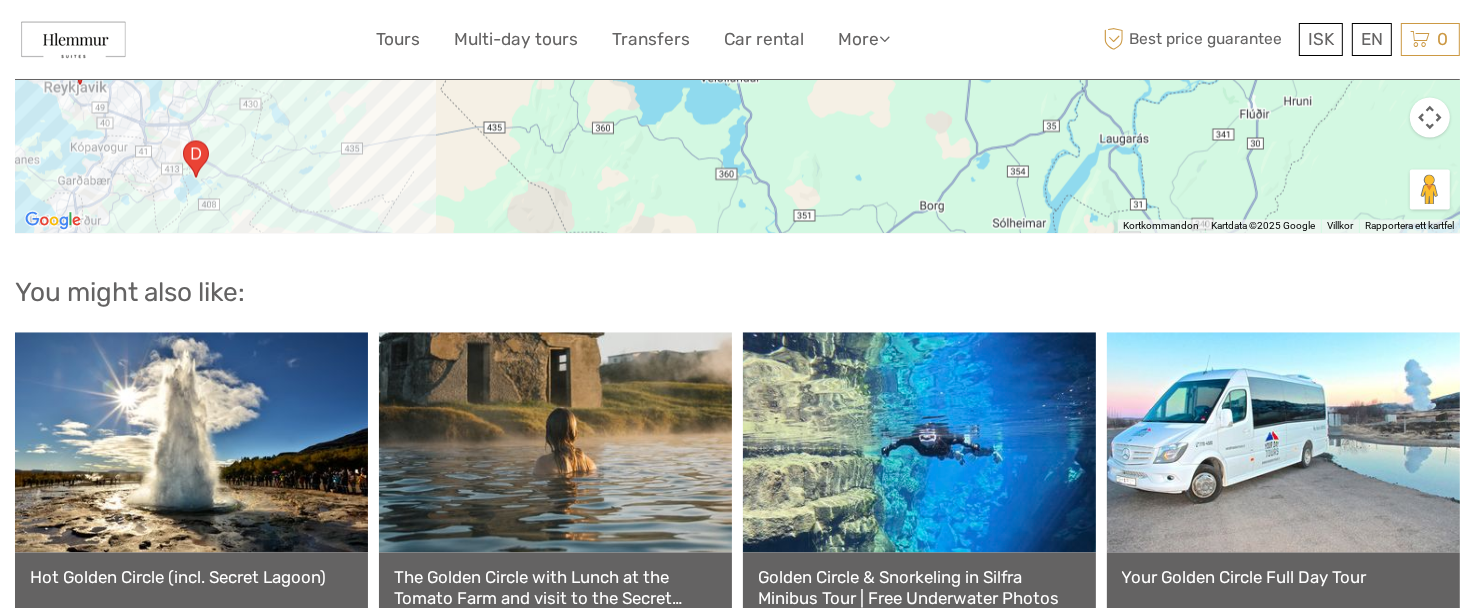 scroll, scrollTop: 3644, scrollLeft: 0, axis: vertical 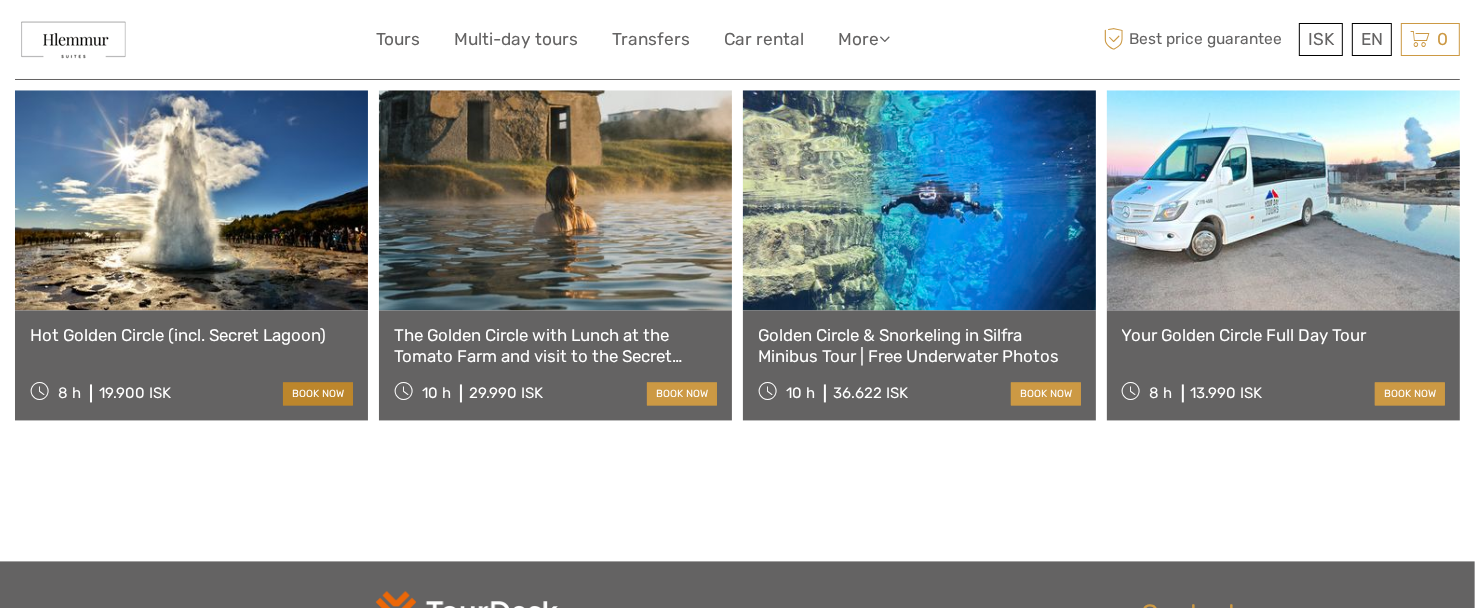click on "book now" at bounding box center [318, 393] 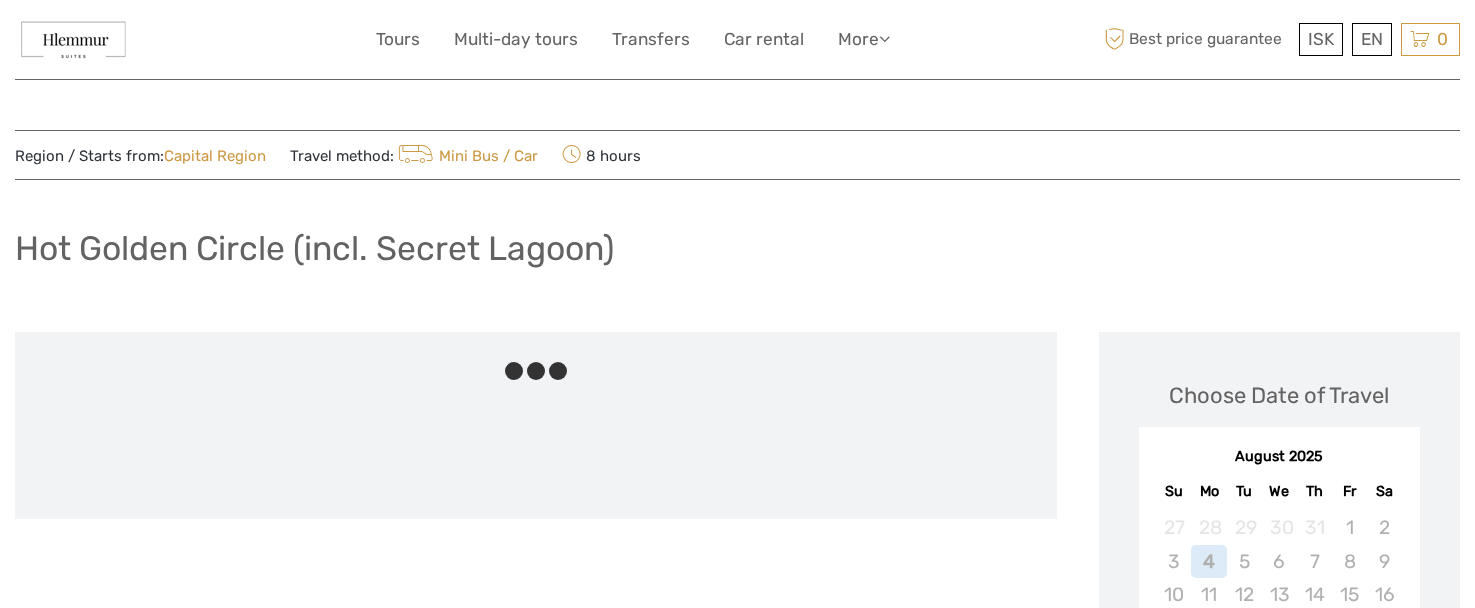 scroll, scrollTop: 0, scrollLeft: 0, axis: both 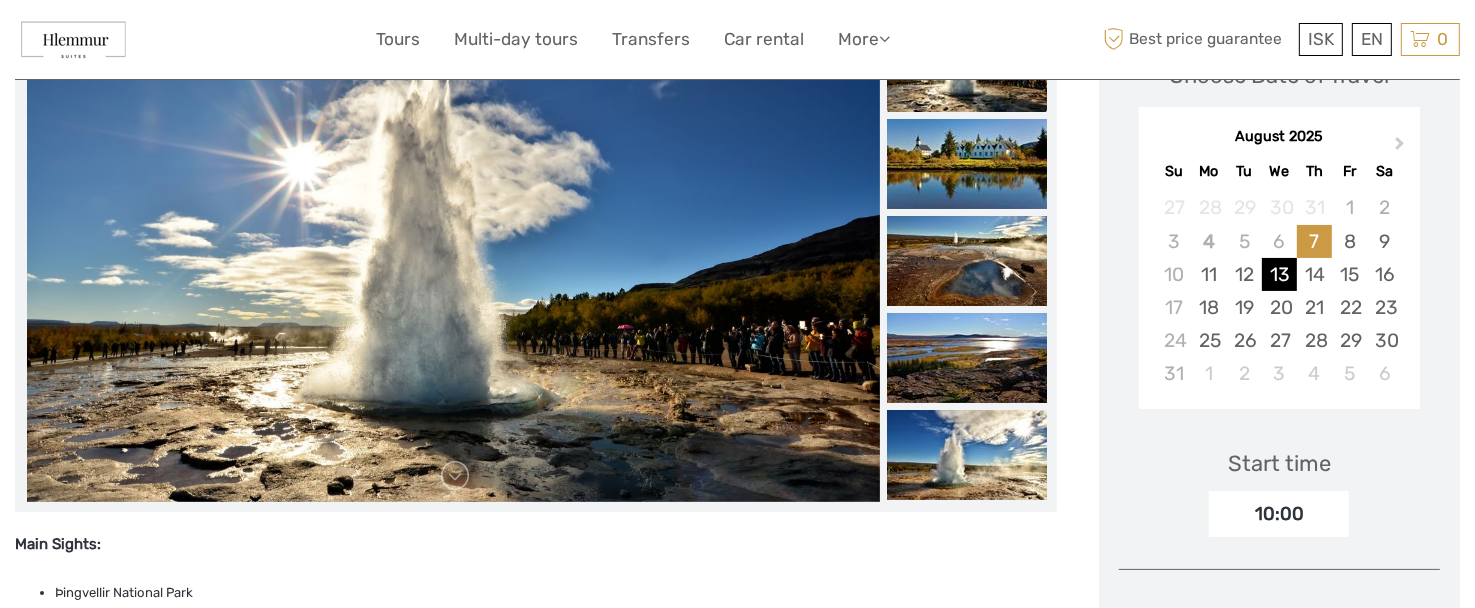 click on "13" at bounding box center [1279, 274] 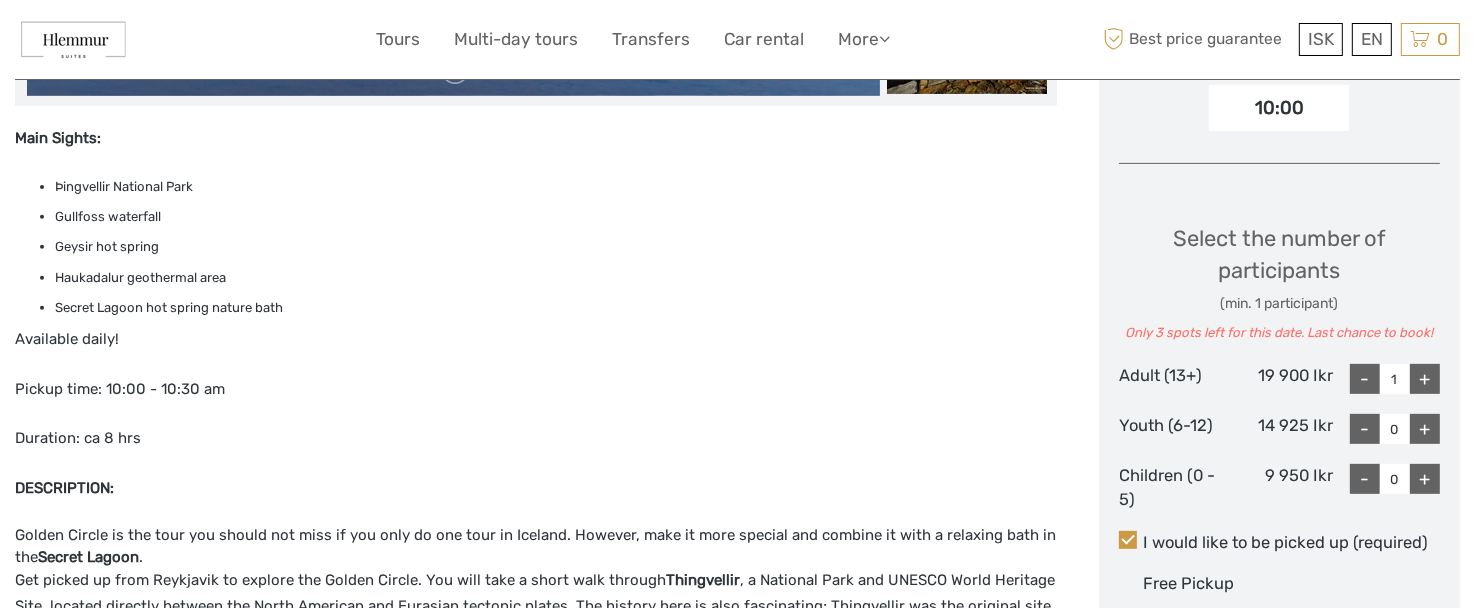 scroll, scrollTop: 760, scrollLeft: 0, axis: vertical 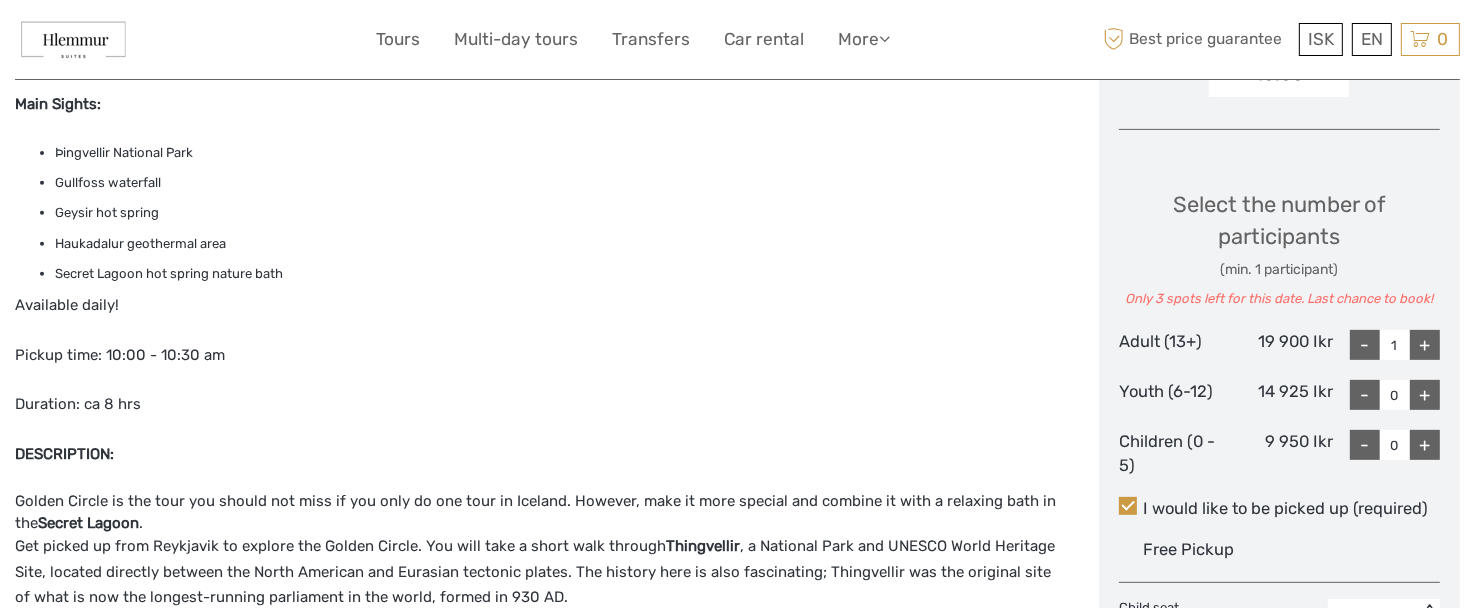 click on "+" at bounding box center (1425, 345) 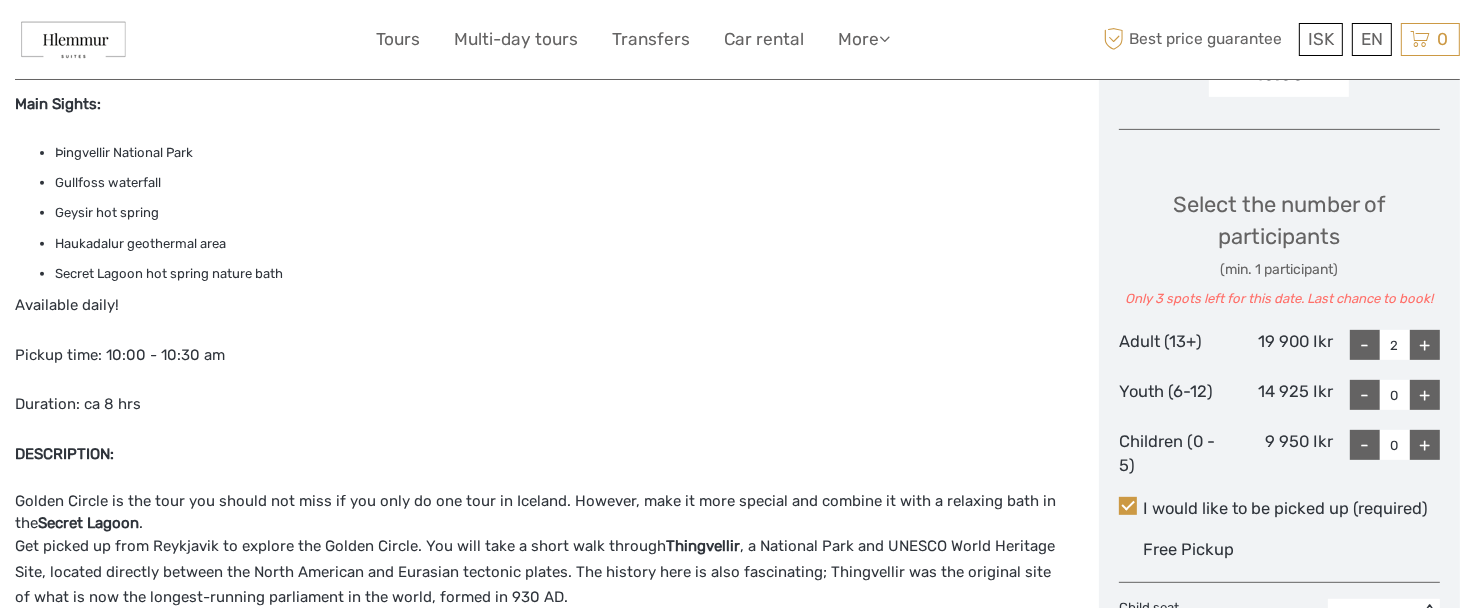 click on "+" at bounding box center (1425, 395) 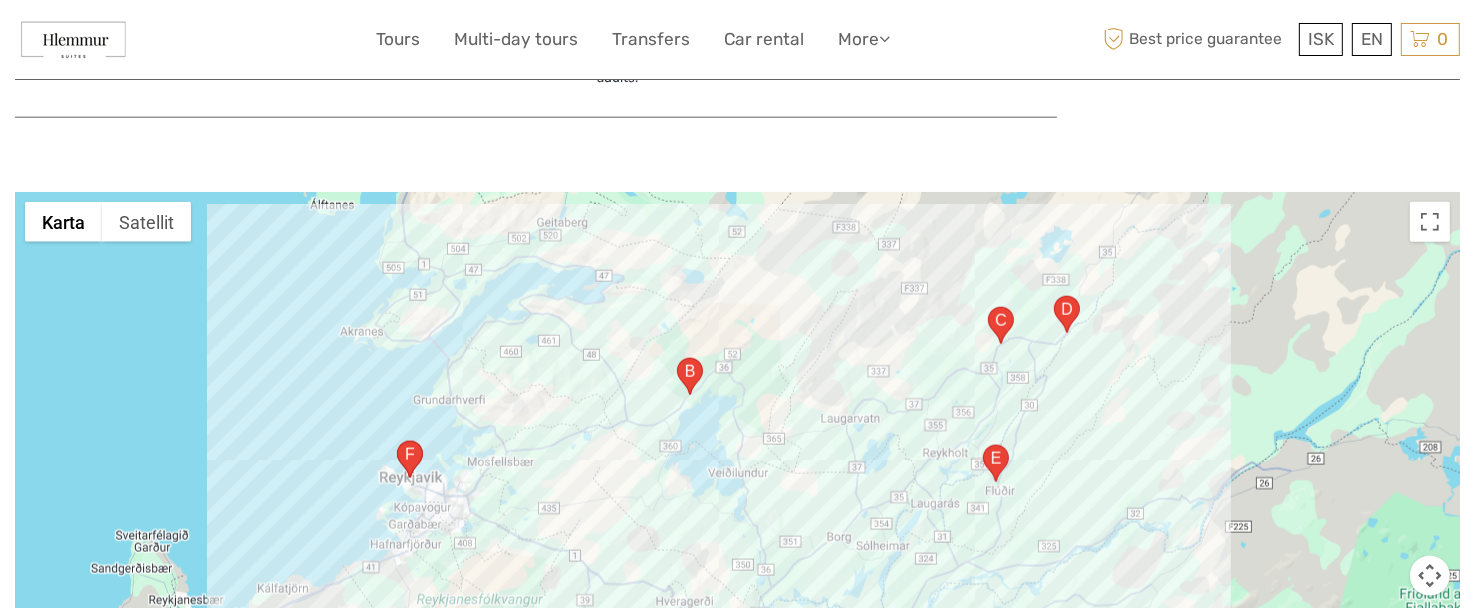 scroll, scrollTop: 2408, scrollLeft: 0, axis: vertical 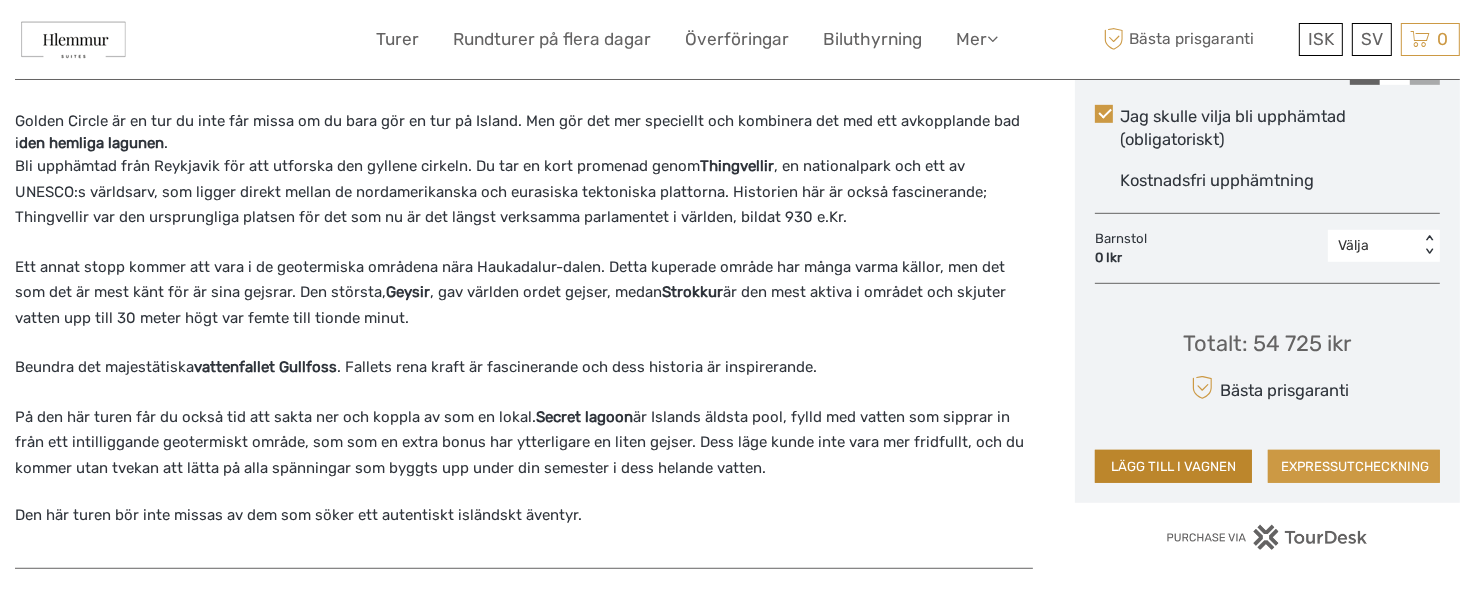 click on "LÄGG TILL I VAGNEN" at bounding box center [1173, 467] 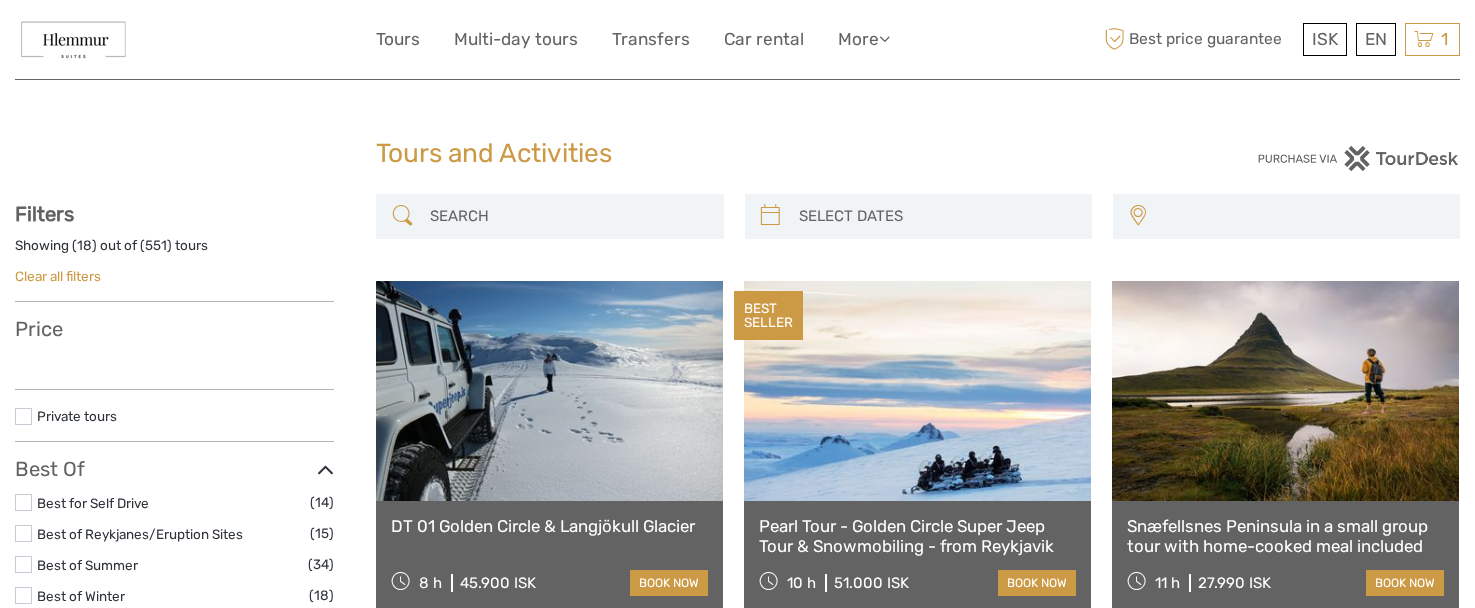 select 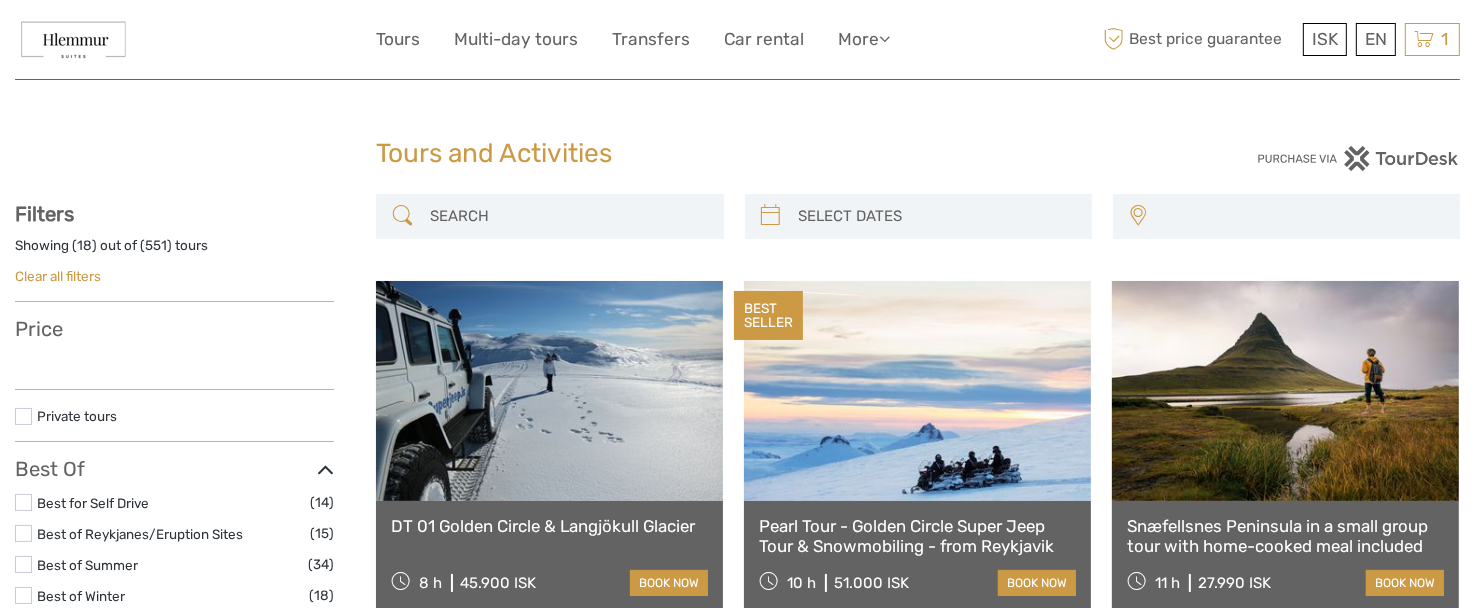 scroll, scrollTop: 0, scrollLeft: 0, axis: both 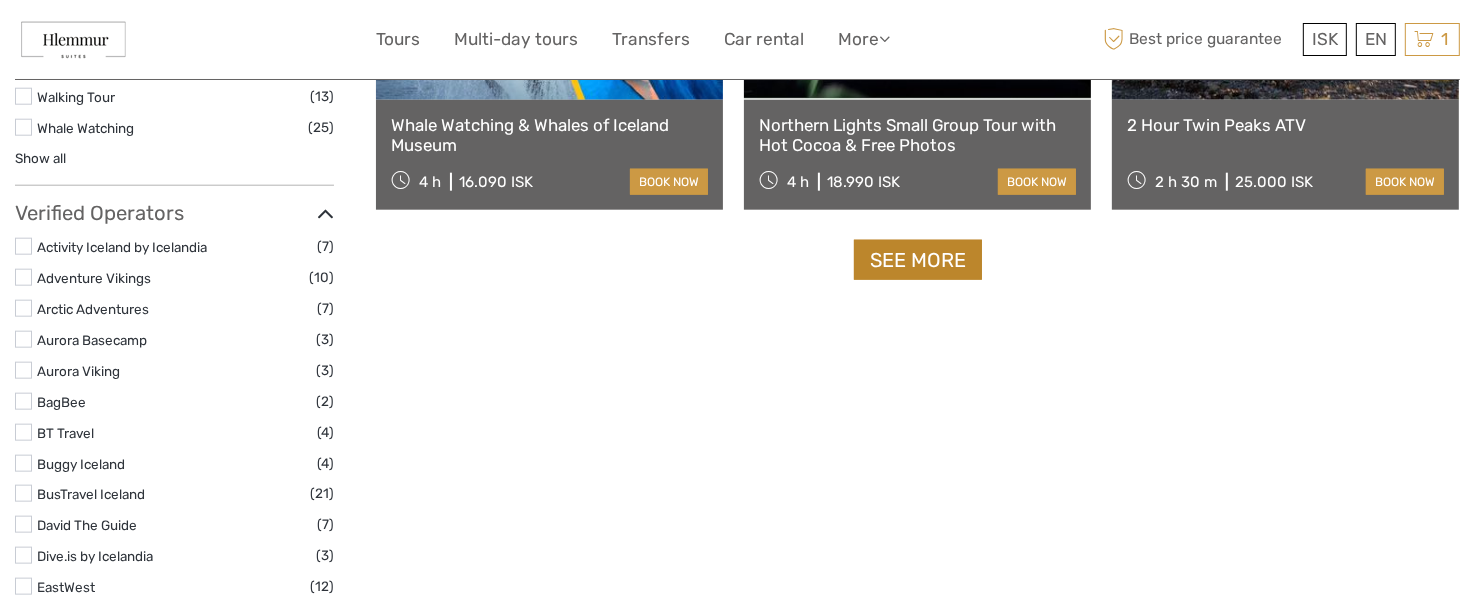 click on "See more" at bounding box center (918, 260) 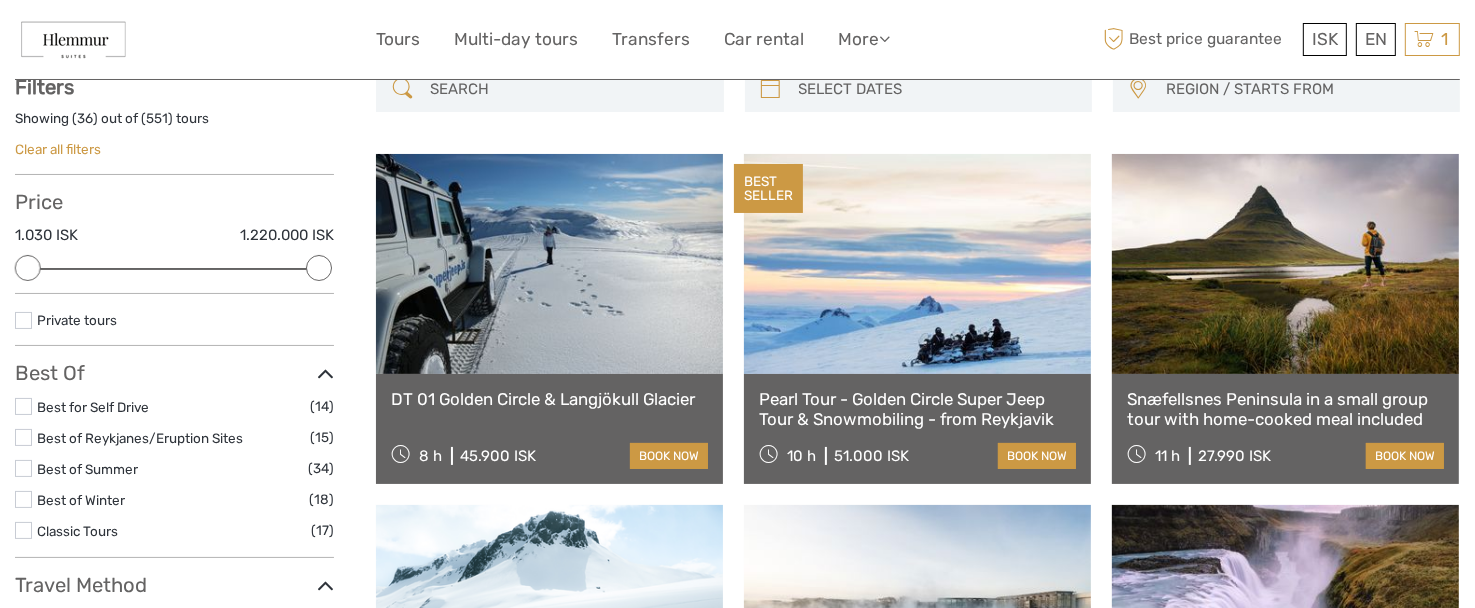 scroll, scrollTop: 53, scrollLeft: 0, axis: vertical 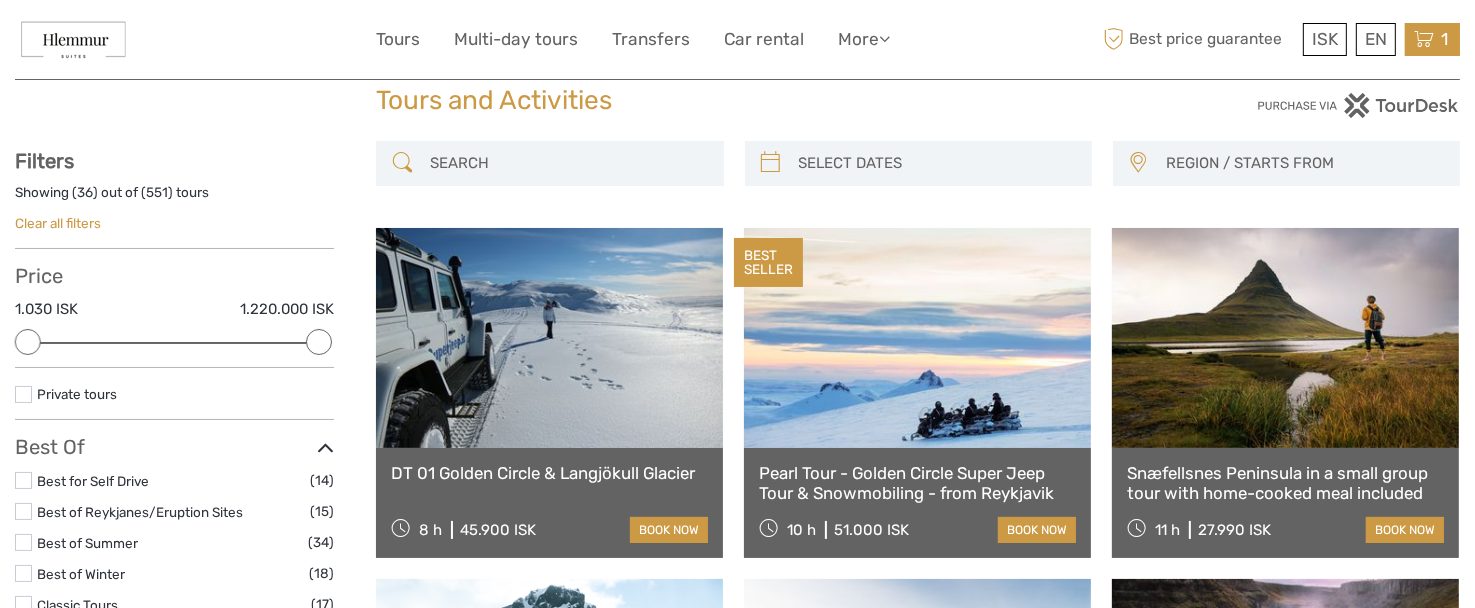 click at bounding box center [1424, 39] 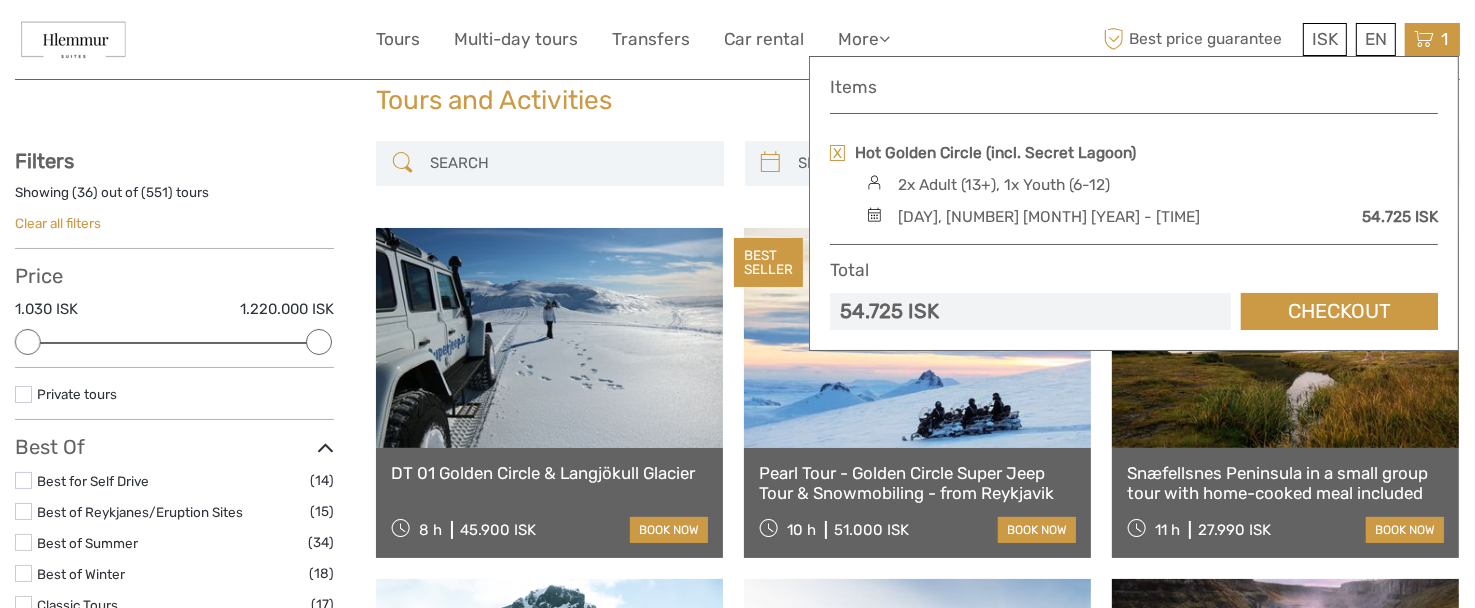 click at bounding box center (567, 163) 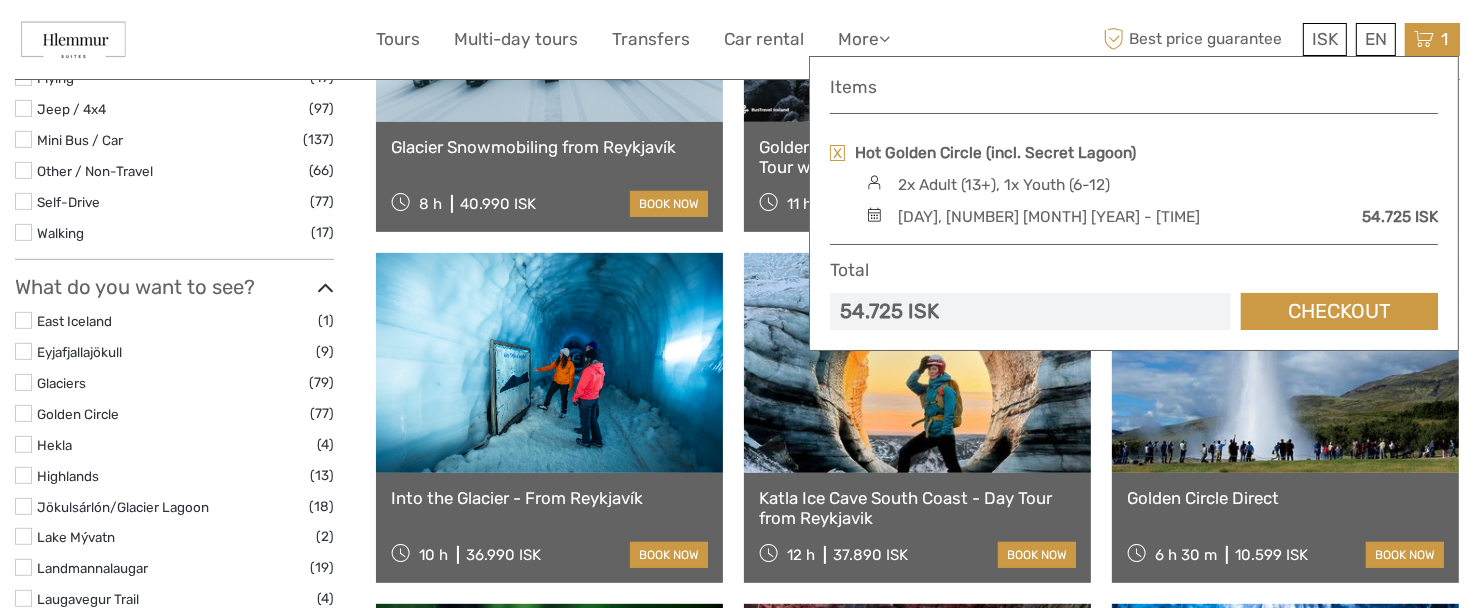 scroll, scrollTop: 679, scrollLeft: 0, axis: vertical 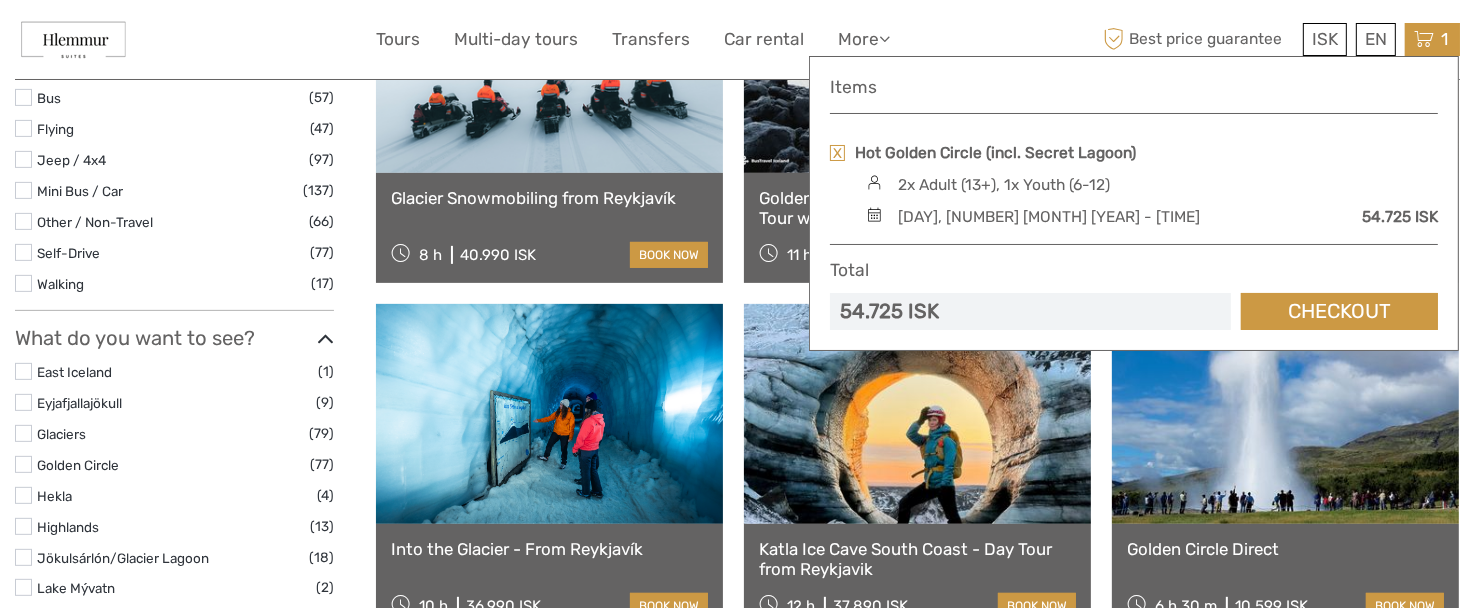 click on "Hot Golden Circle (incl. Secret Lagoon)" at bounding box center [1134, 153] 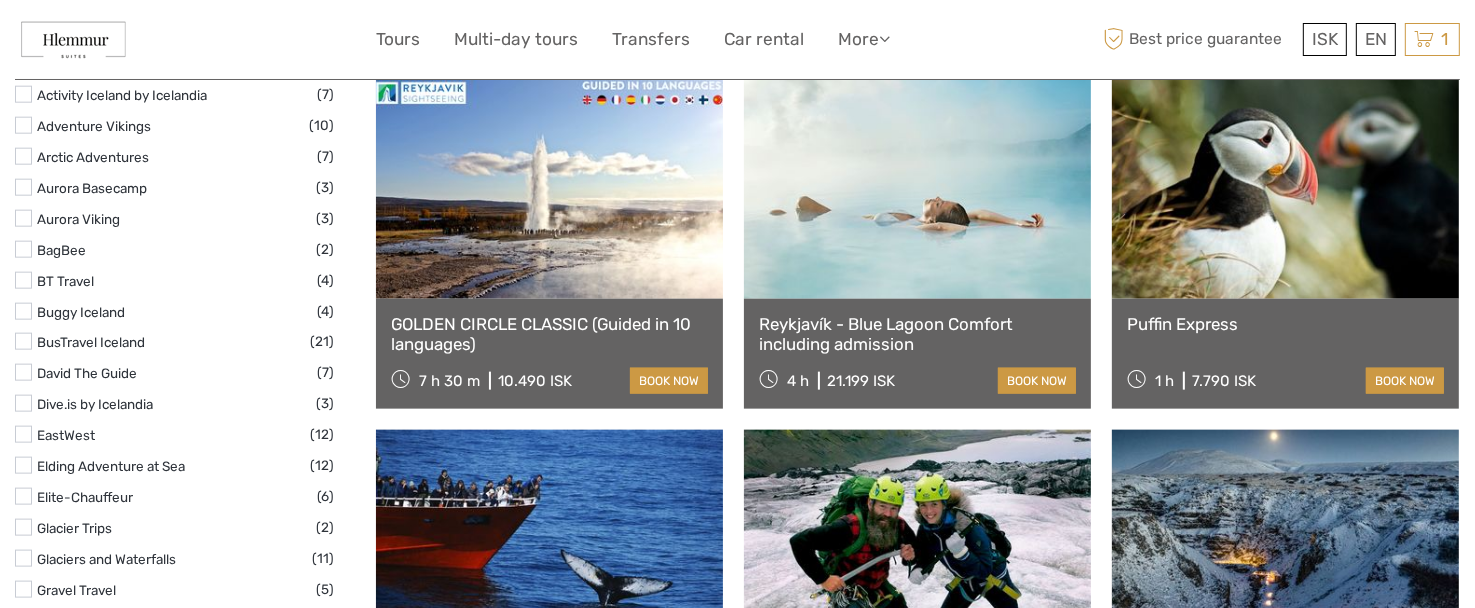 scroll, scrollTop: 2300, scrollLeft: 0, axis: vertical 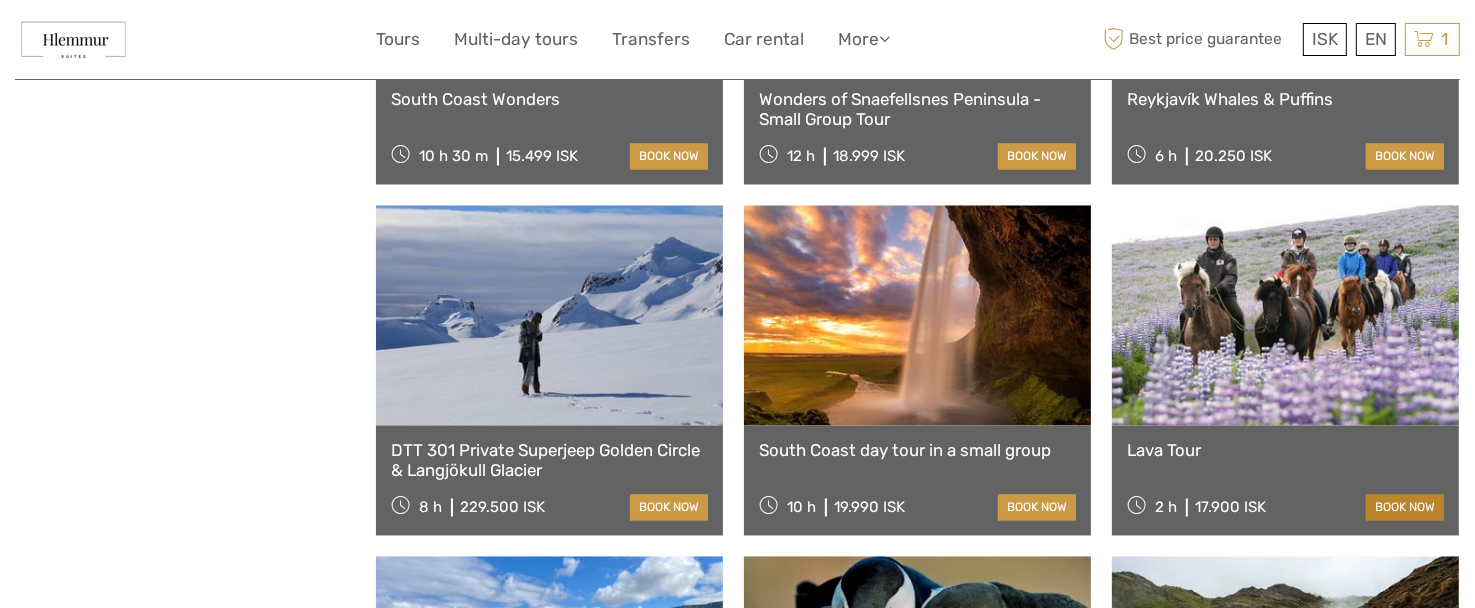 click on "book now" at bounding box center (1405, 508) 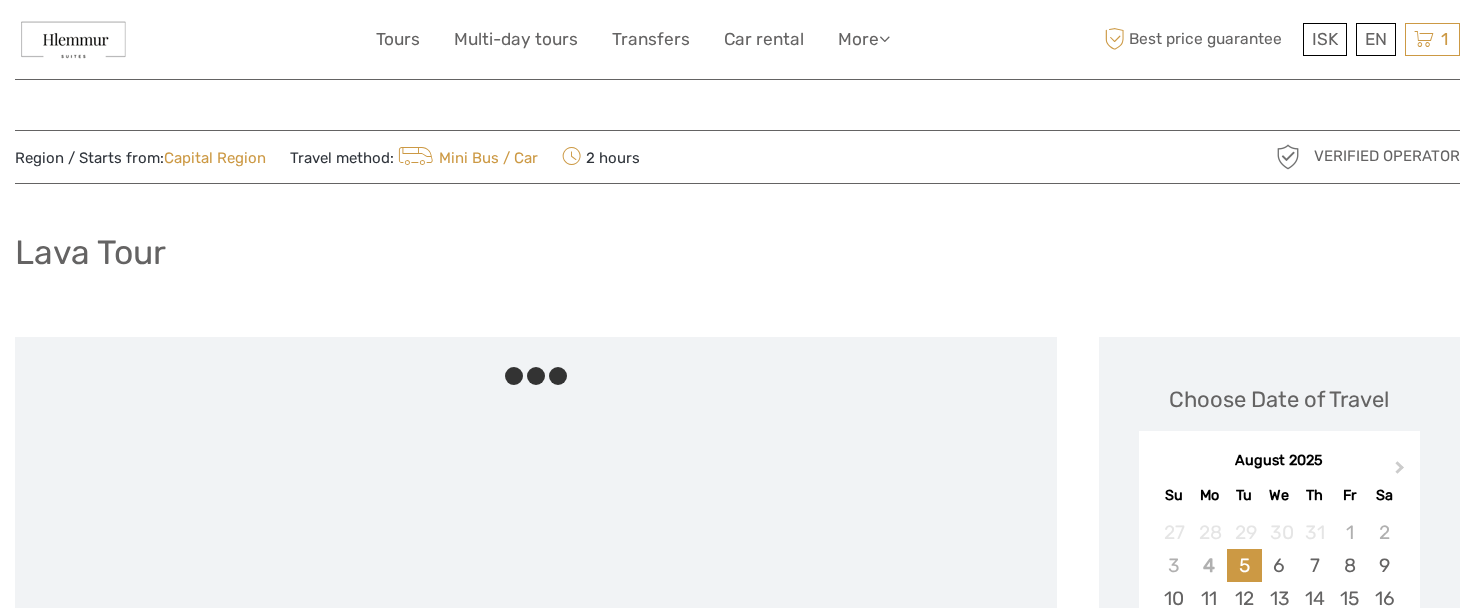 scroll, scrollTop: 0, scrollLeft: 0, axis: both 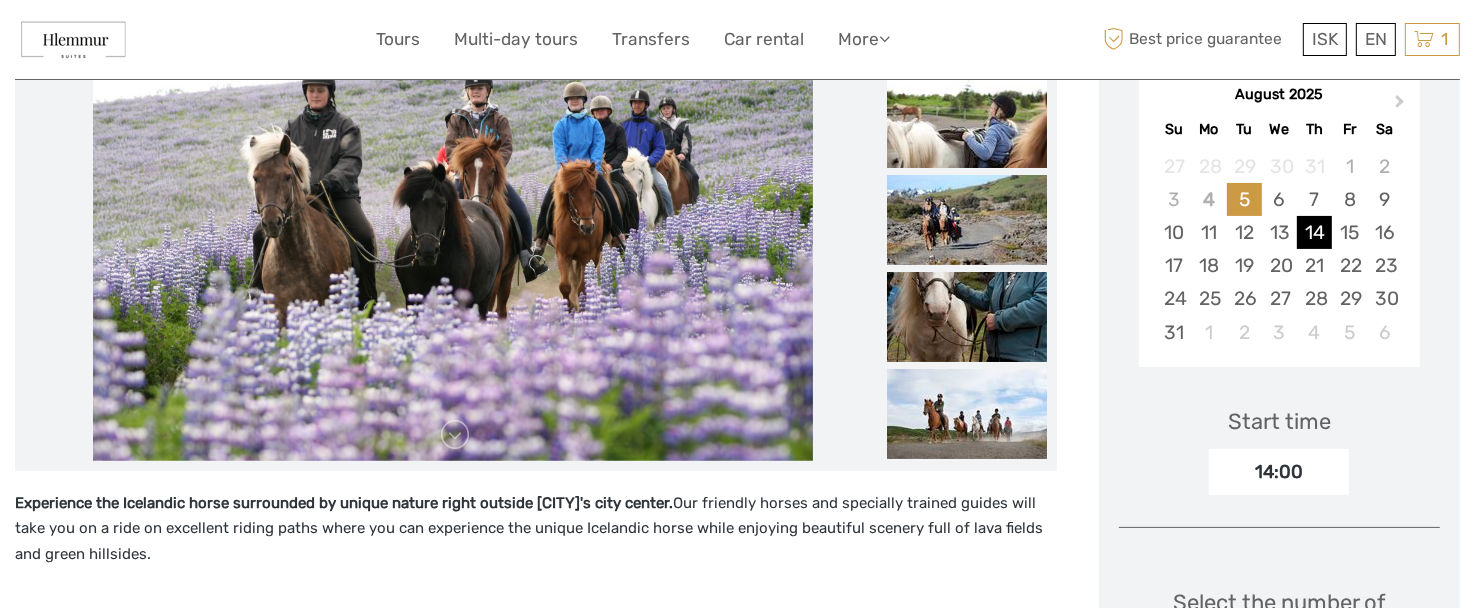 click on "14" at bounding box center [1314, 232] 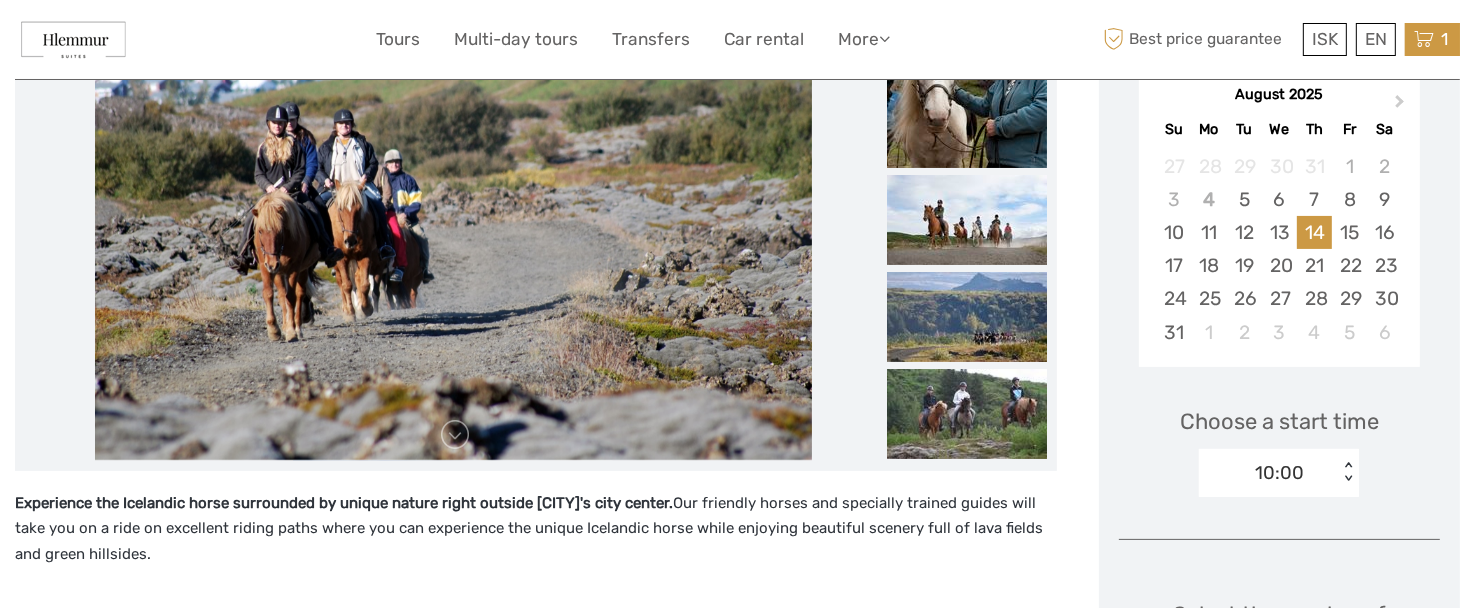 click at bounding box center [1424, 39] 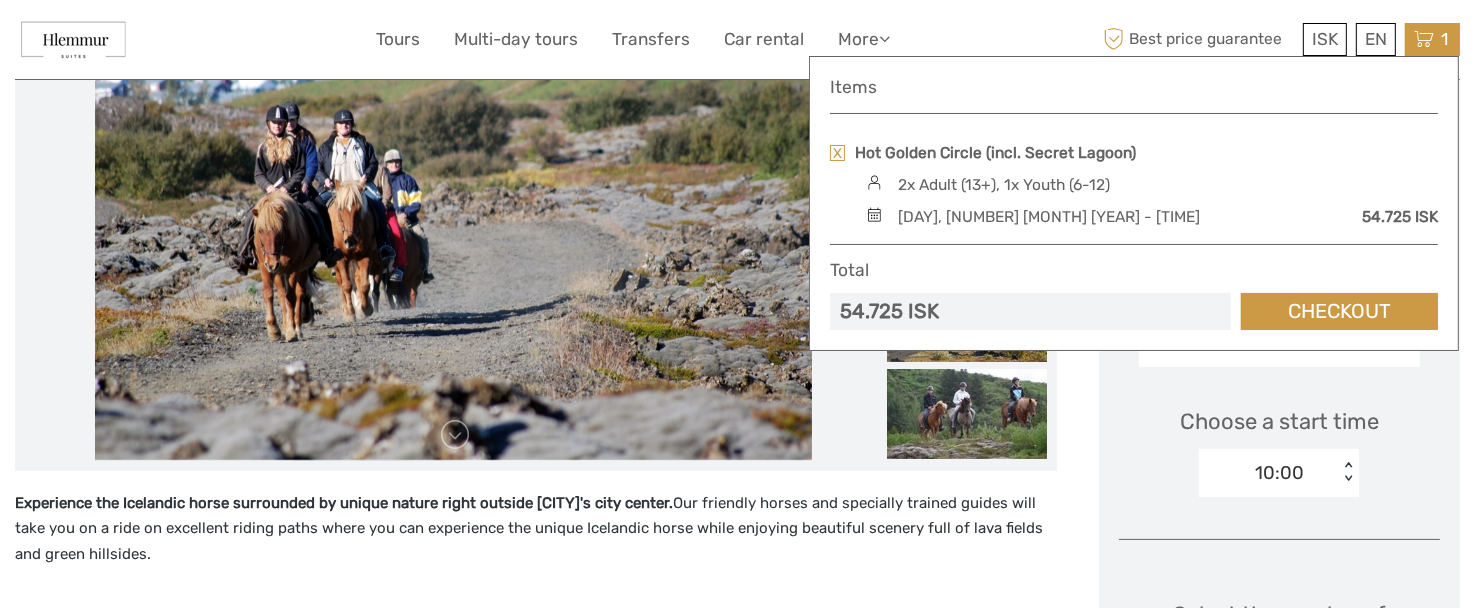 click at bounding box center (1424, 39) 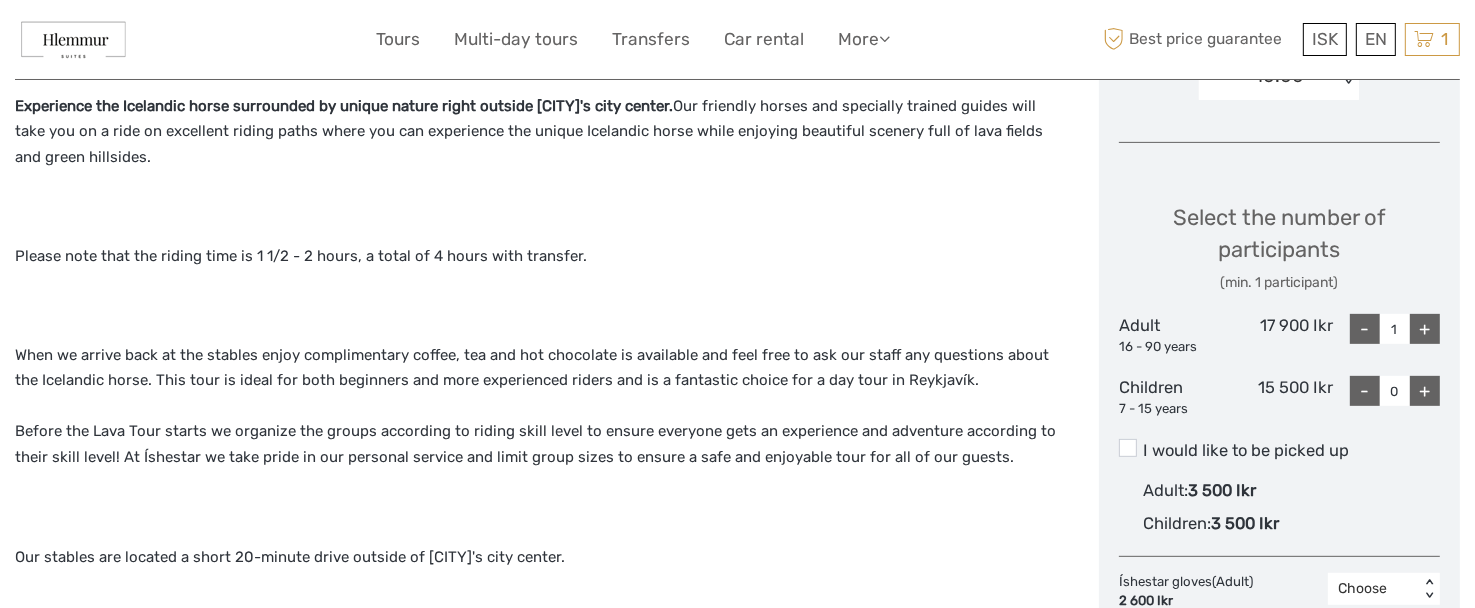 scroll, scrollTop: 783, scrollLeft: 0, axis: vertical 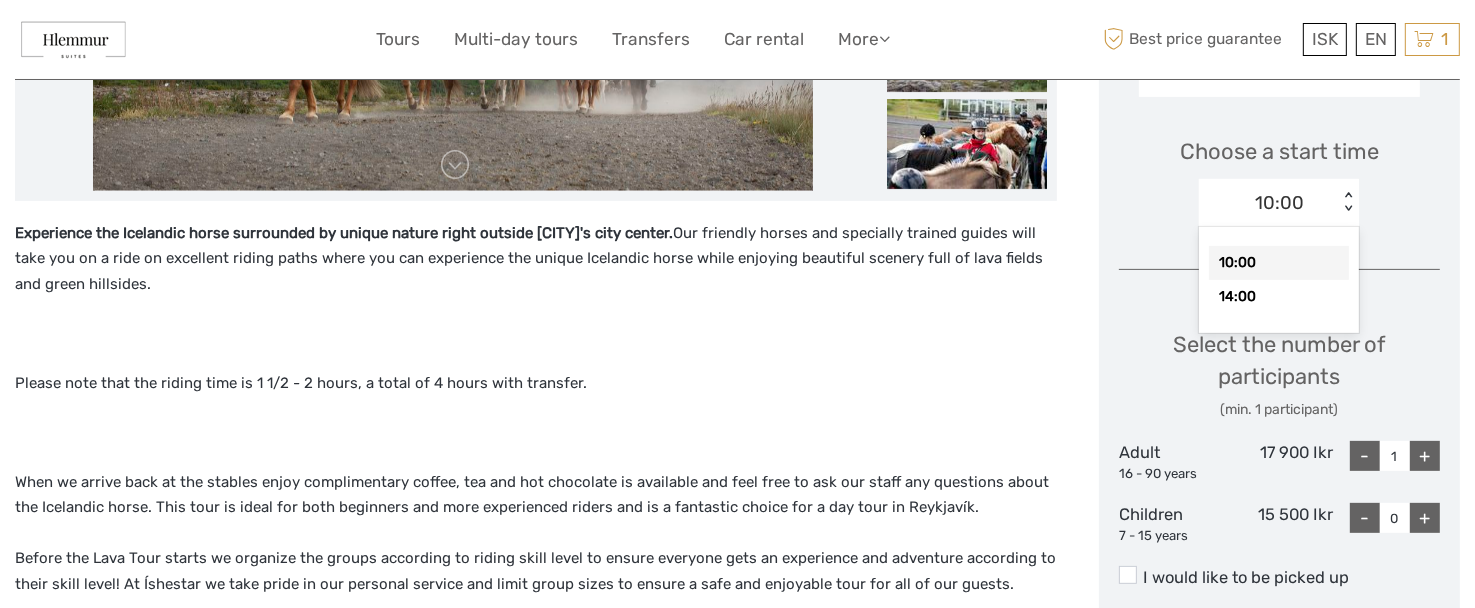 click on "< >" at bounding box center (1348, 202) 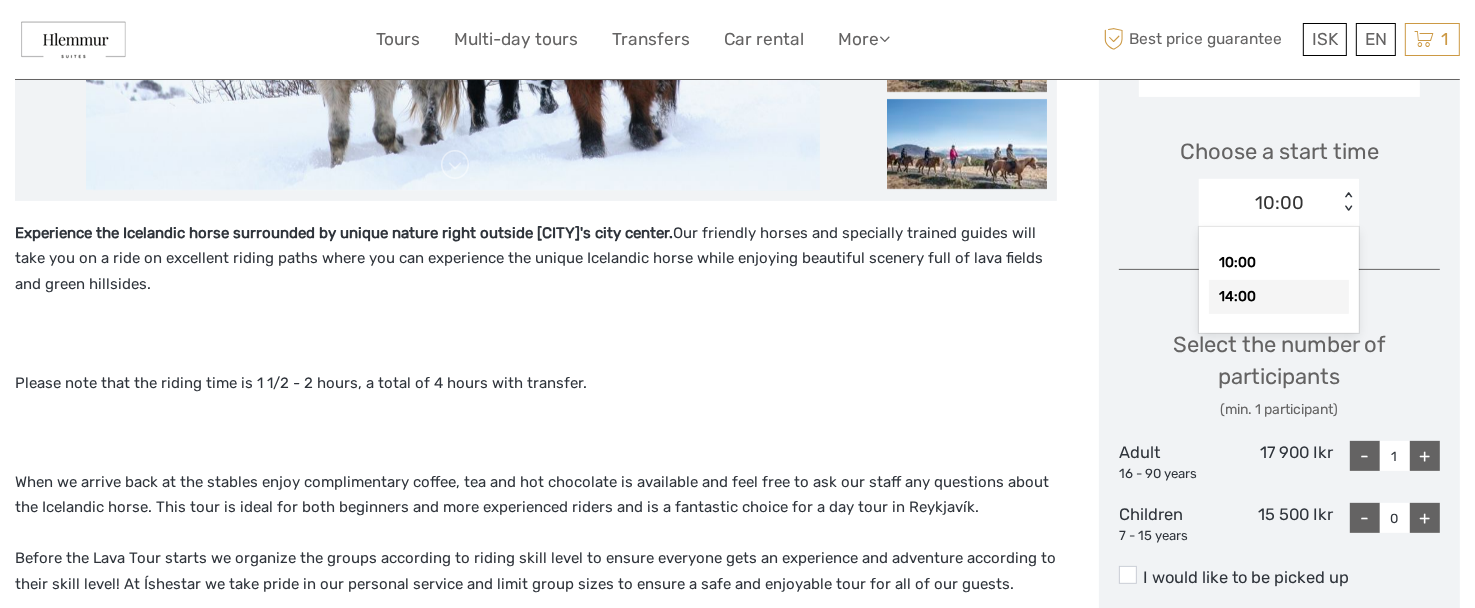 click on "14:00" at bounding box center (1279, 297) 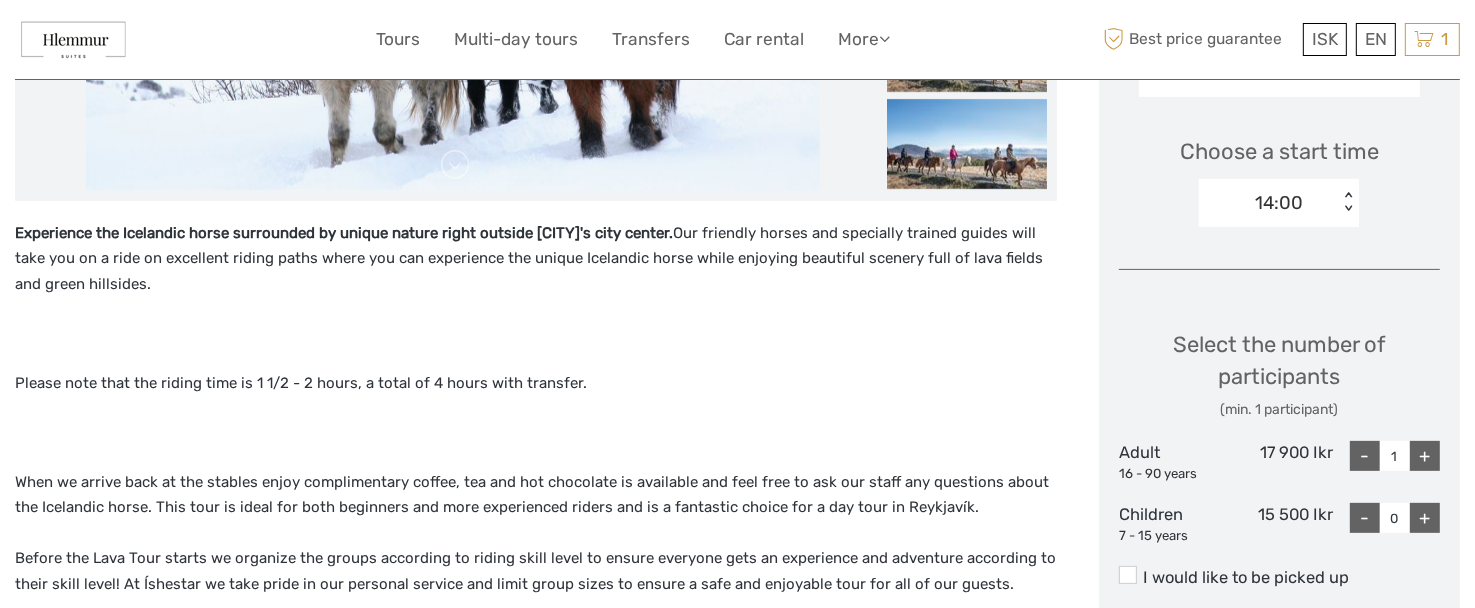 click on "+" at bounding box center (1425, 456) 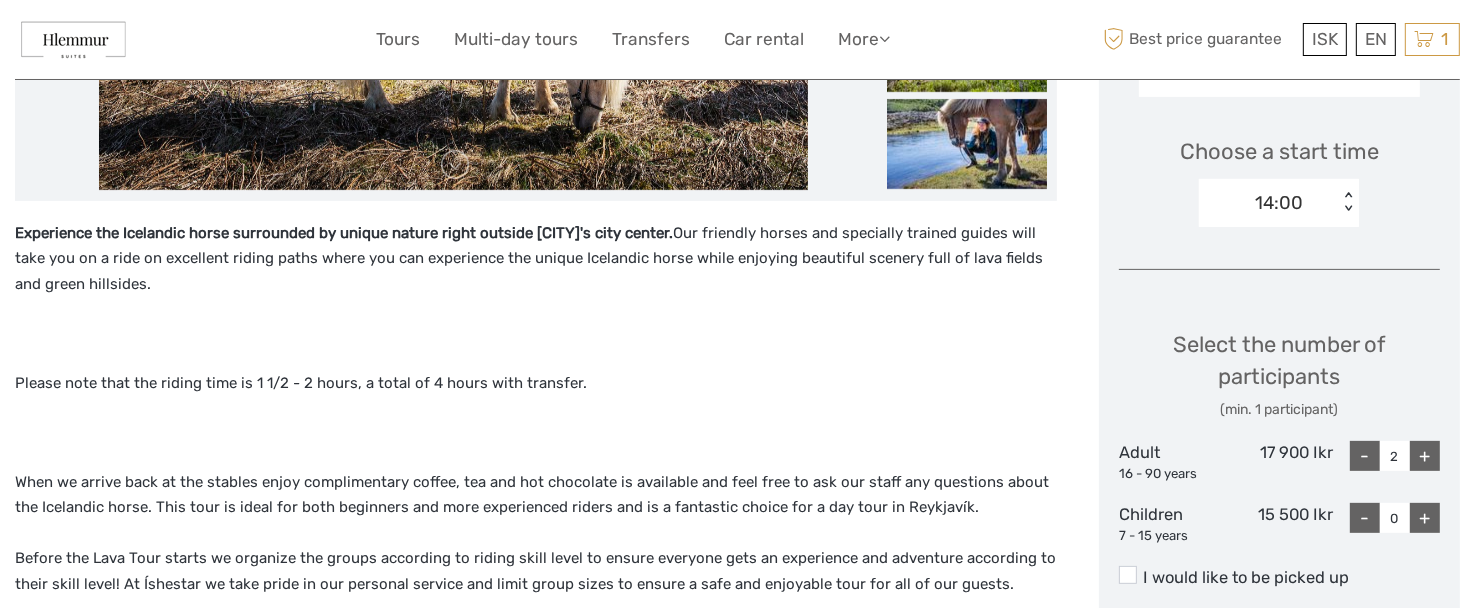 click on "-" at bounding box center [1365, 456] 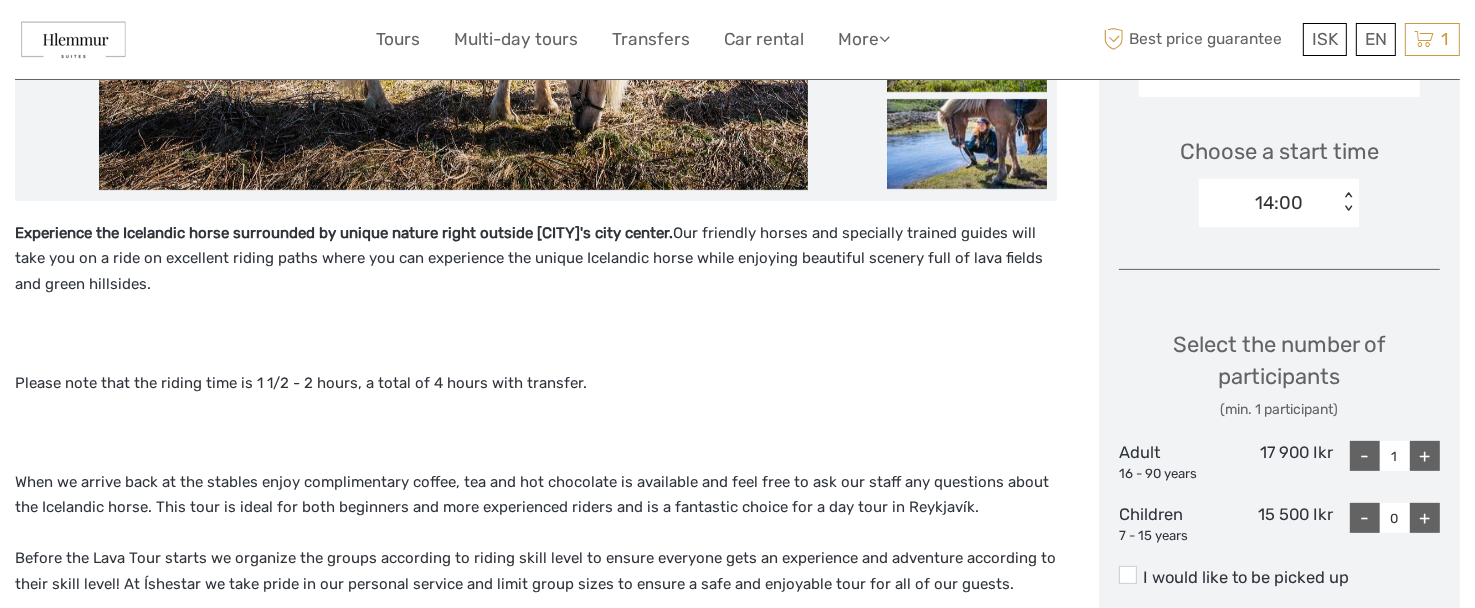 click on "+" at bounding box center (1425, 518) 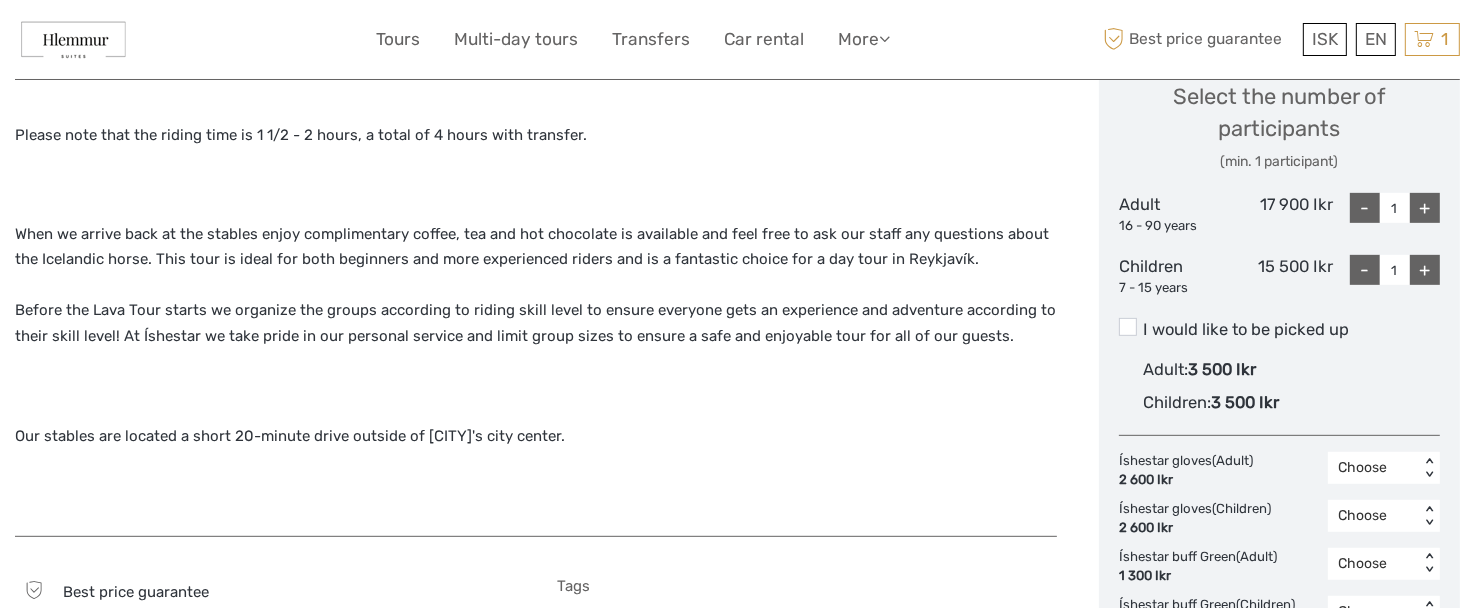 scroll, scrollTop: 894, scrollLeft: 0, axis: vertical 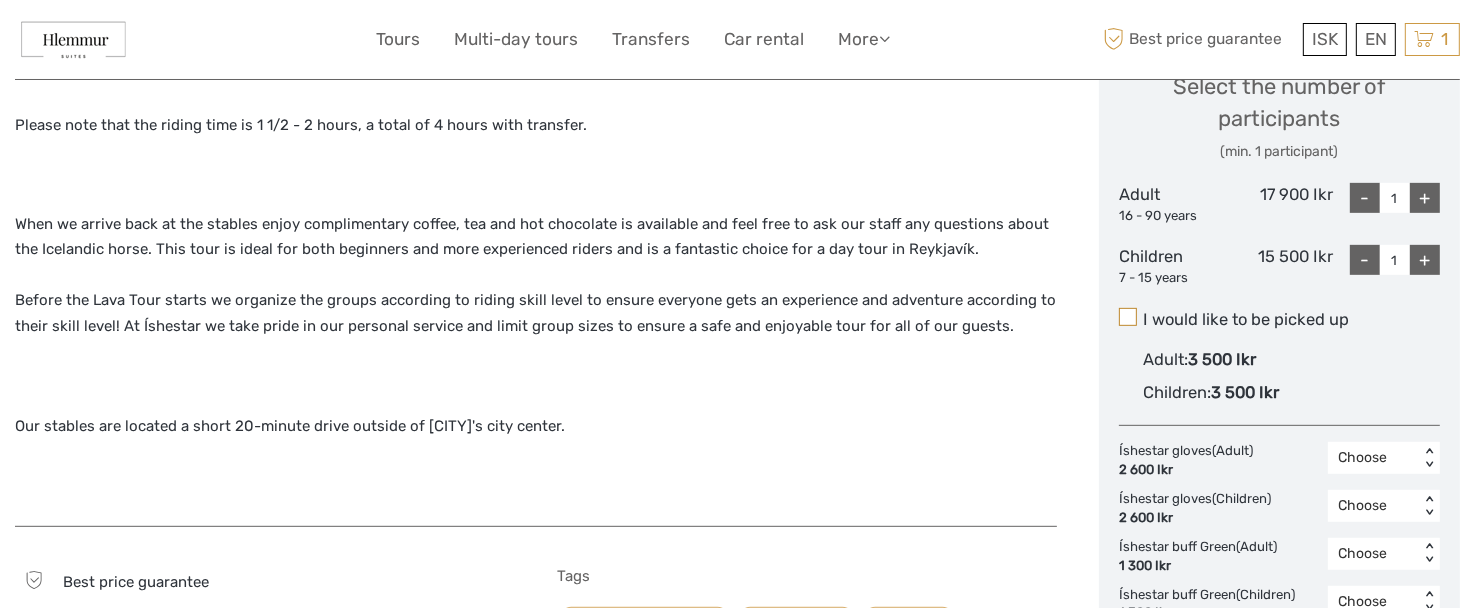 click at bounding box center (1128, 317) 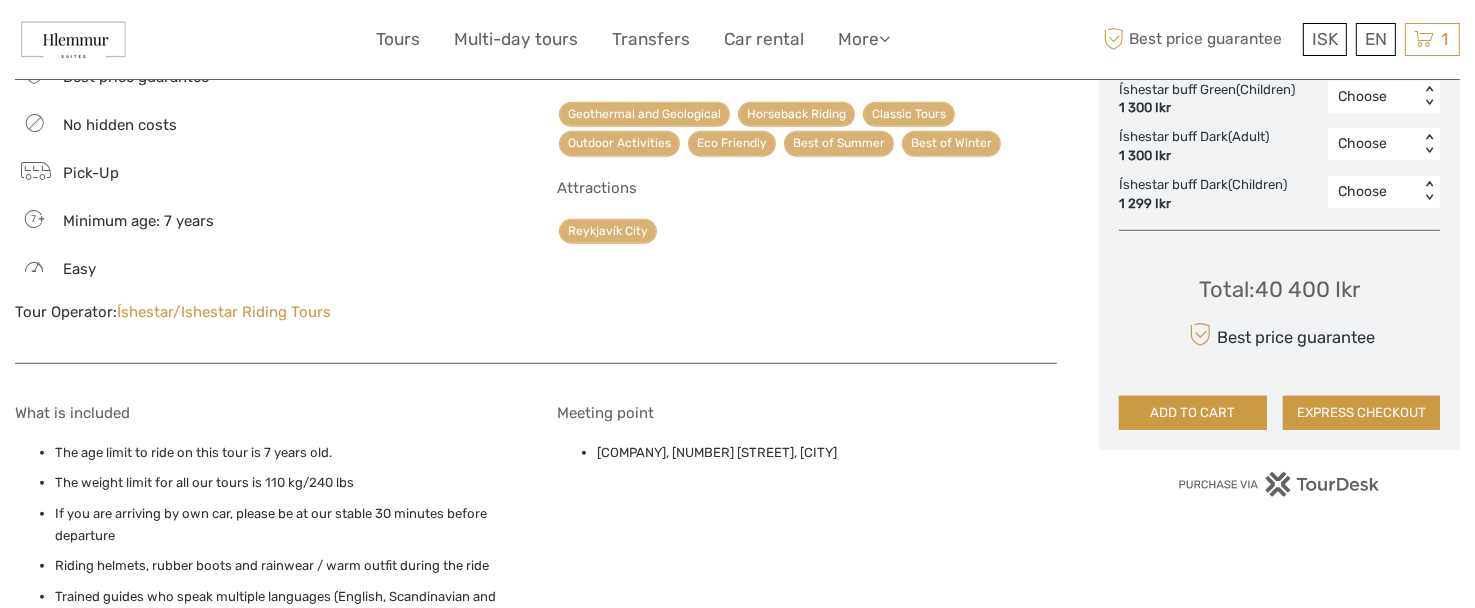scroll, scrollTop: 1443, scrollLeft: 0, axis: vertical 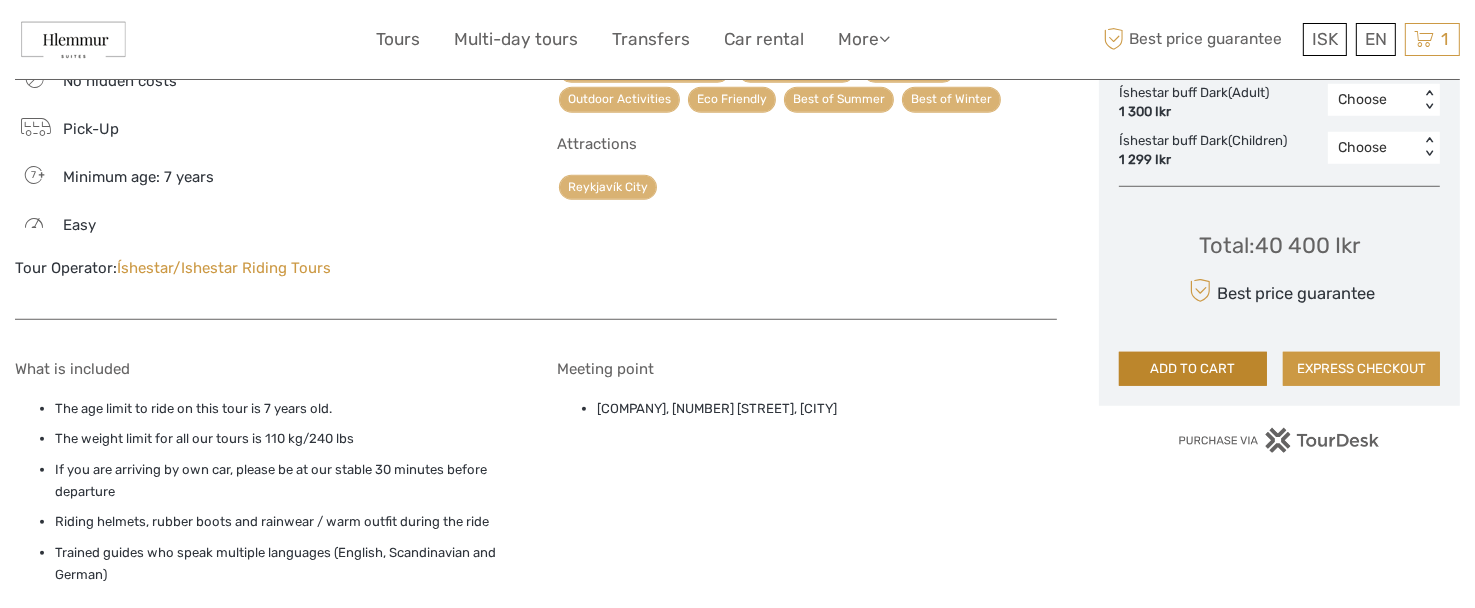 click on "ADD TO CART" at bounding box center (1193, 369) 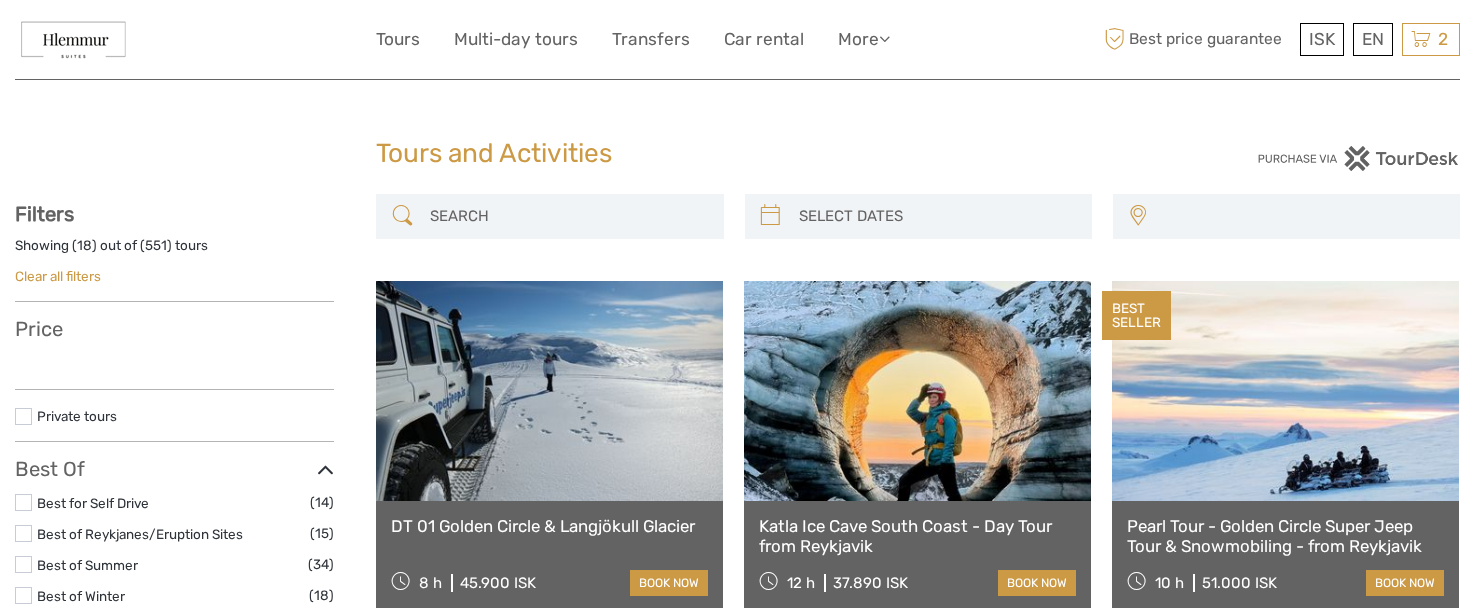 select 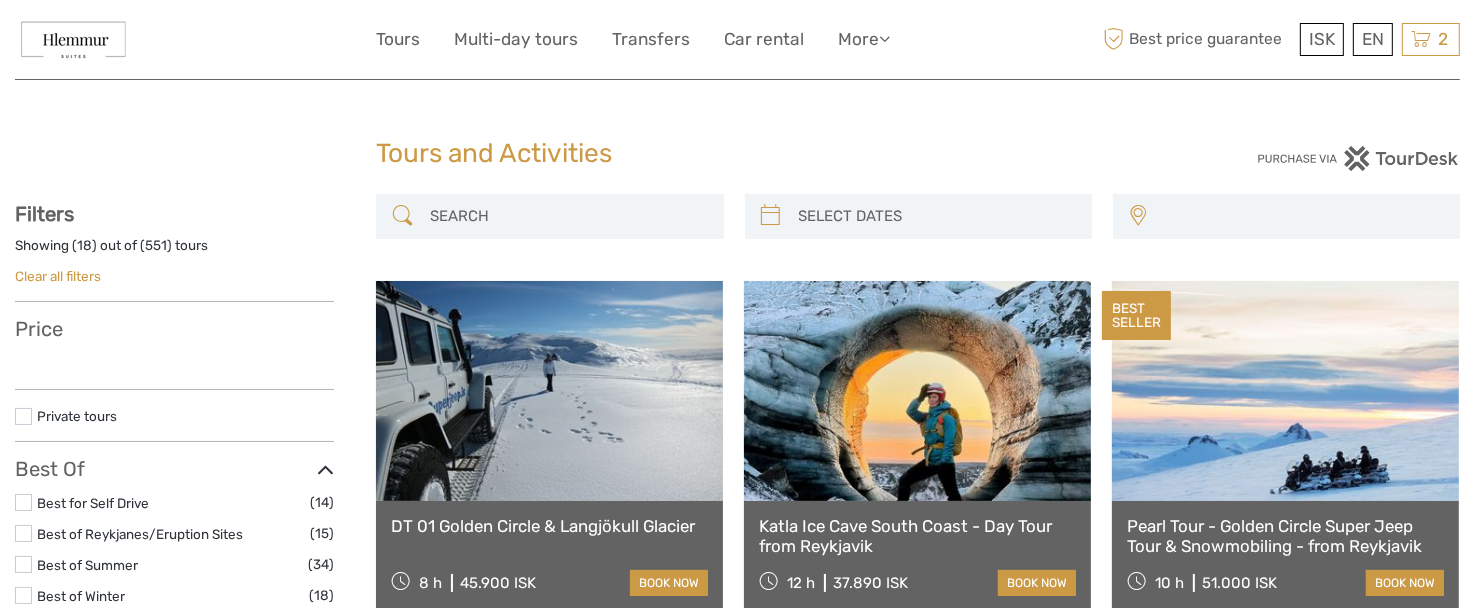 select 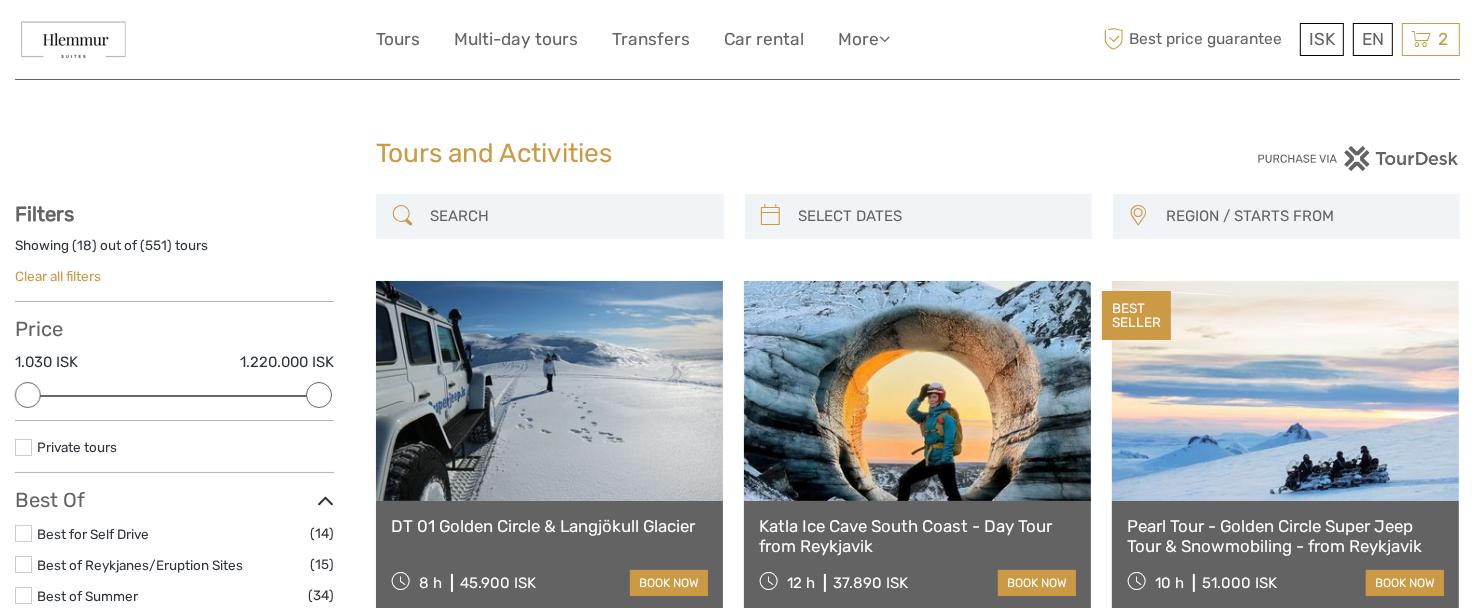 scroll, scrollTop: 0, scrollLeft: 0, axis: both 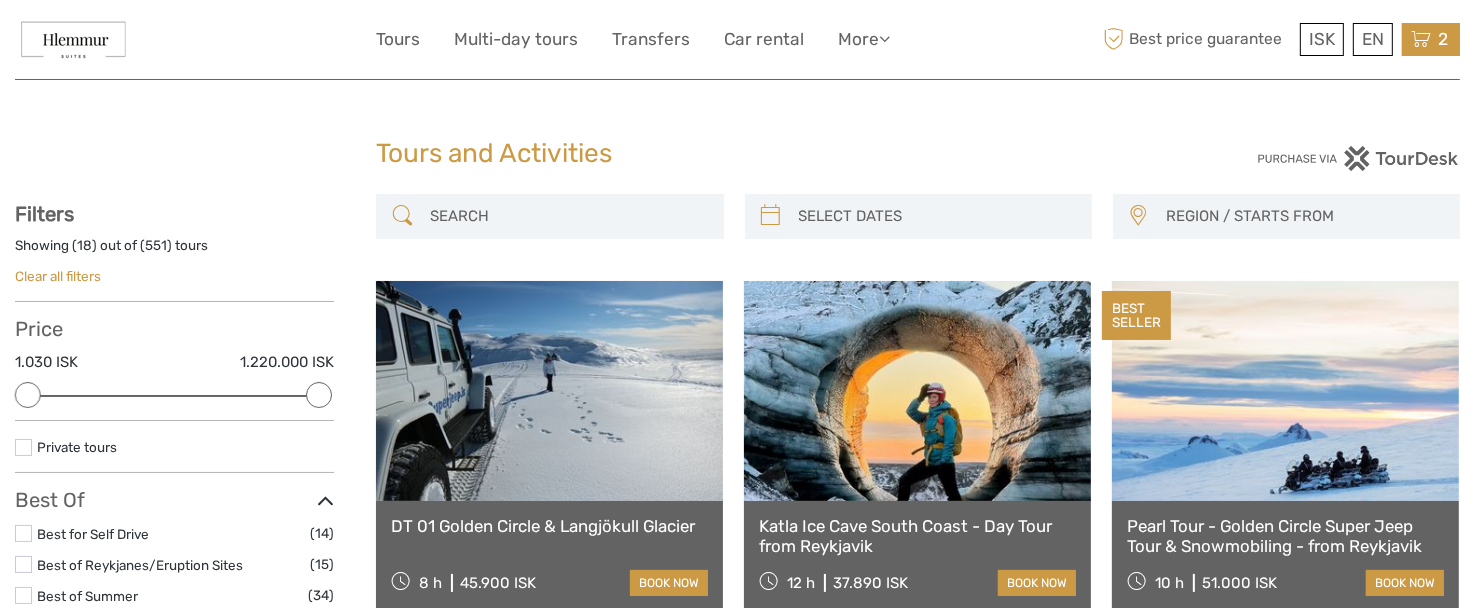 click on "2" at bounding box center (1443, 39) 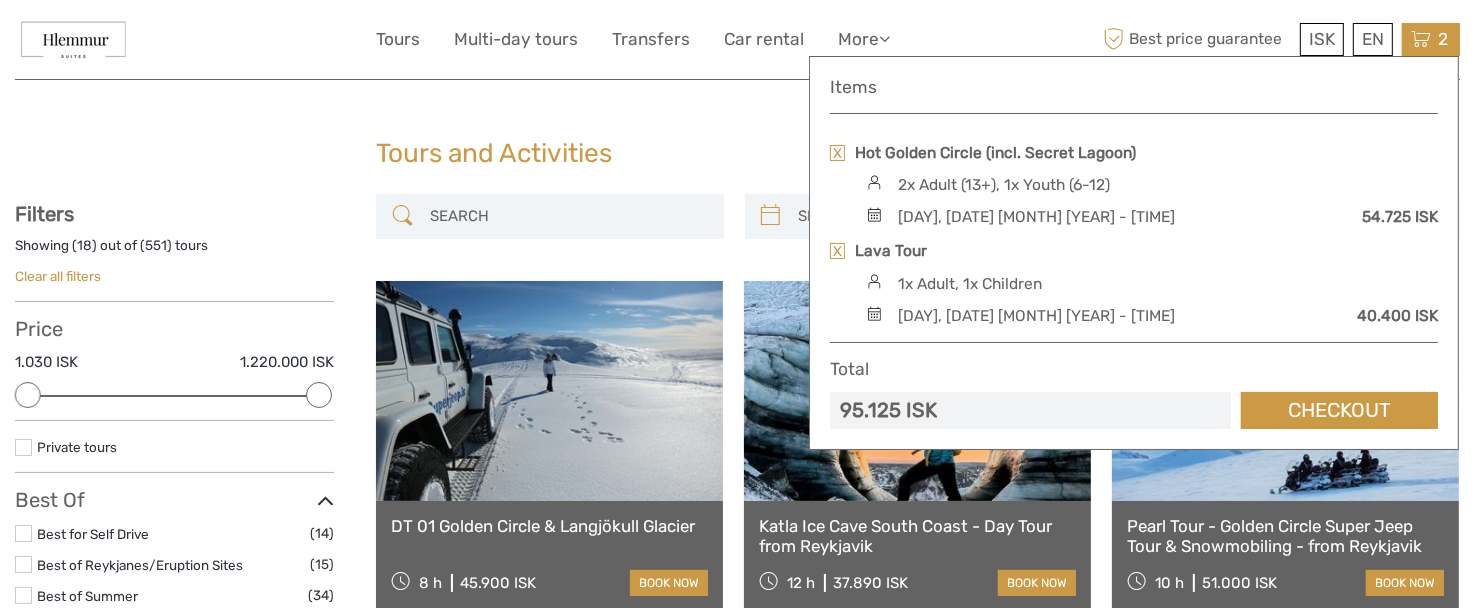 click on "2" at bounding box center (1443, 39) 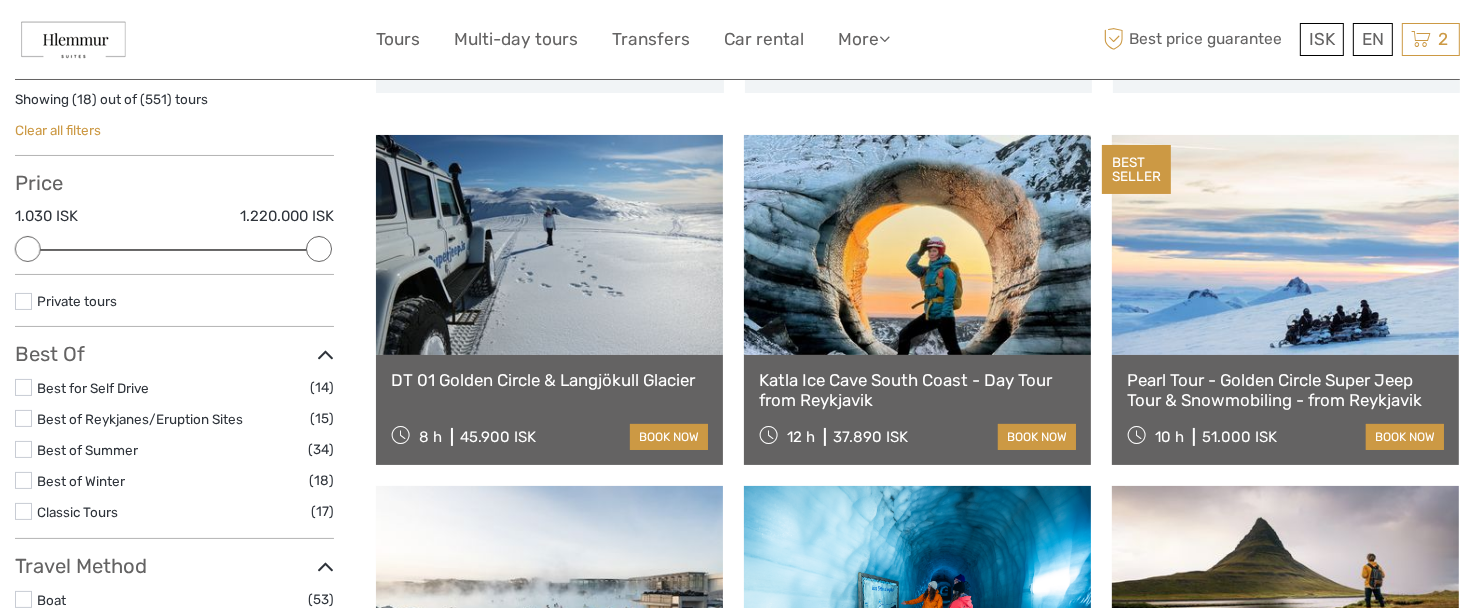 scroll, scrollTop: 92, scrollLeft: 0, axis: vertical 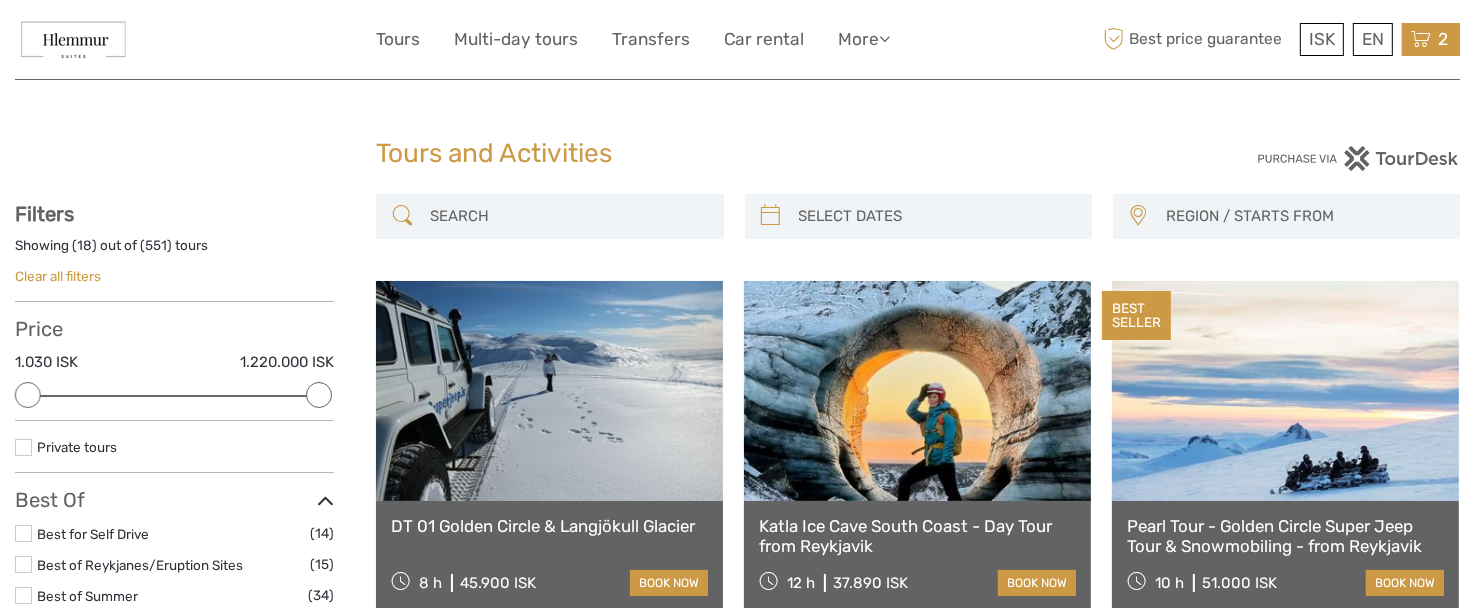 click on "2" at bounding box center [1443, 39] 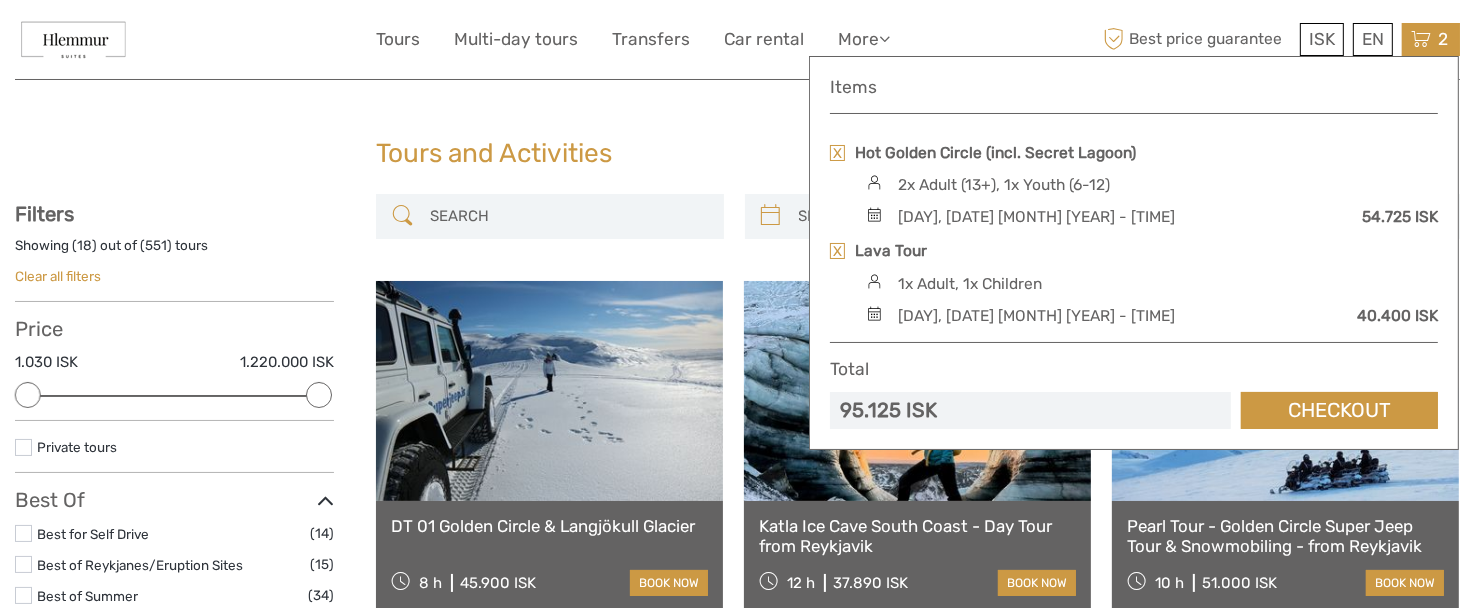 click on "Checkout" at bounding box center (1339, 410) 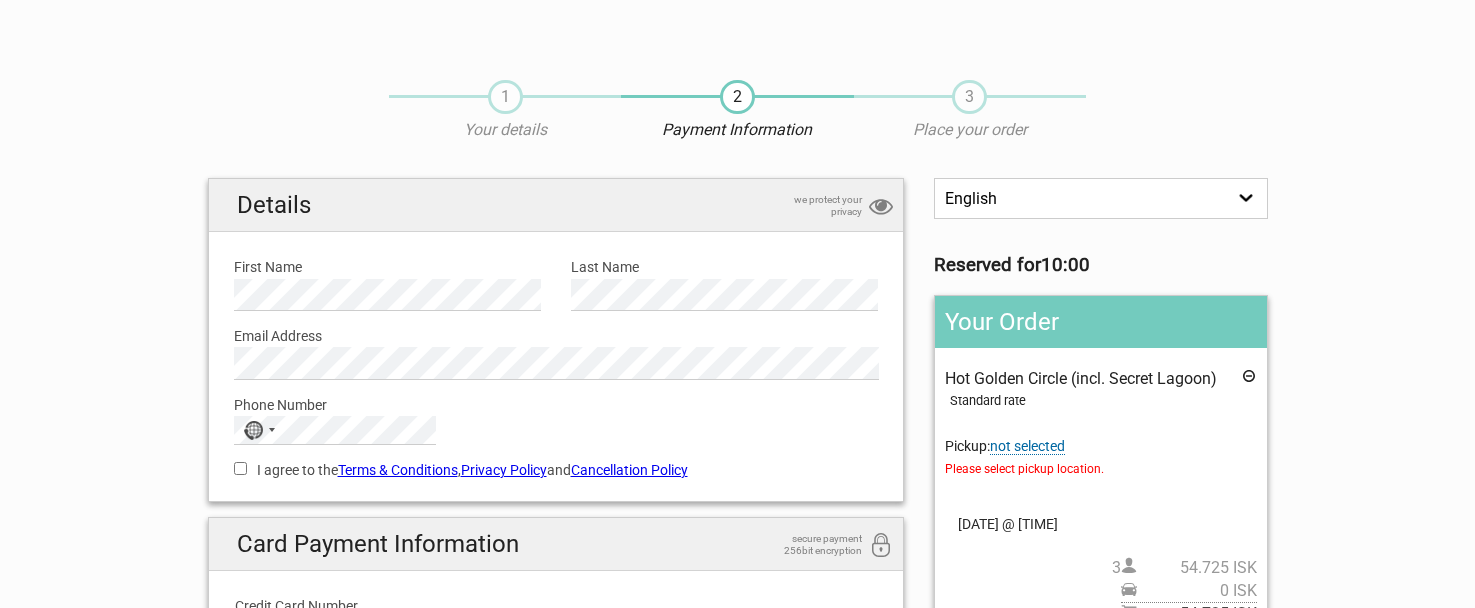 scroll, scrollTop: 0, scrollLeft: 0, axis: both 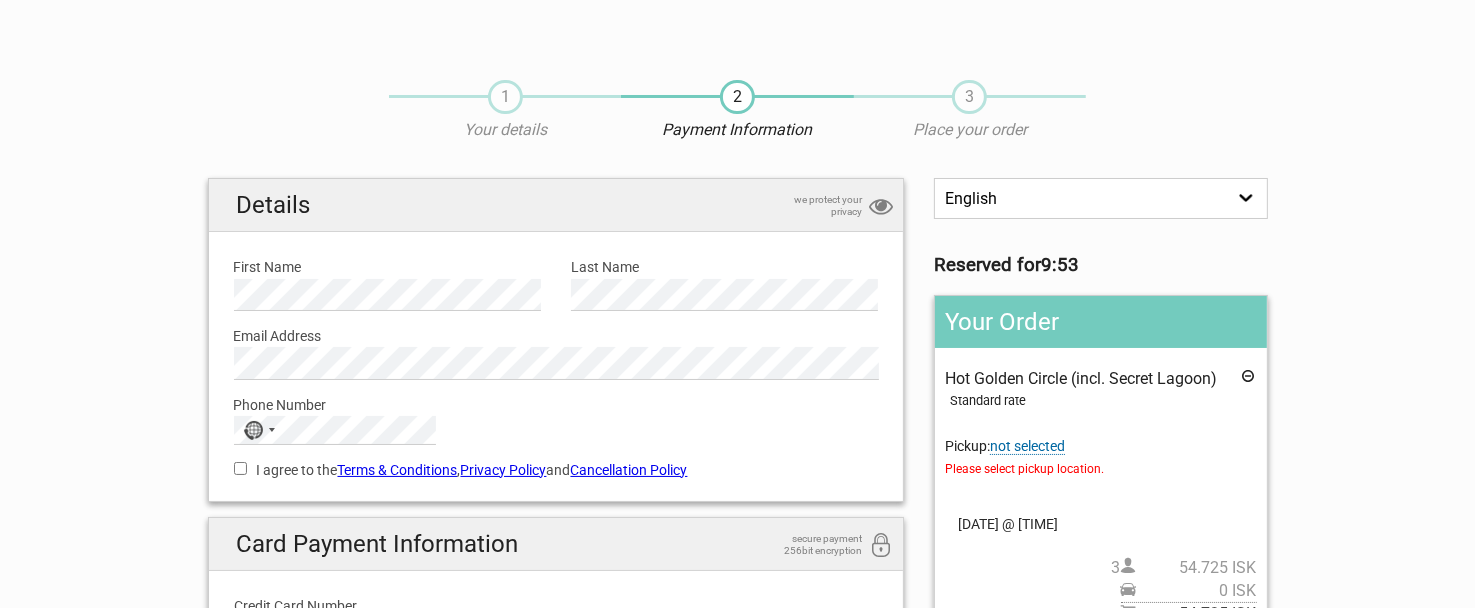 click on "not selected" at bounding box center [1027, 446] 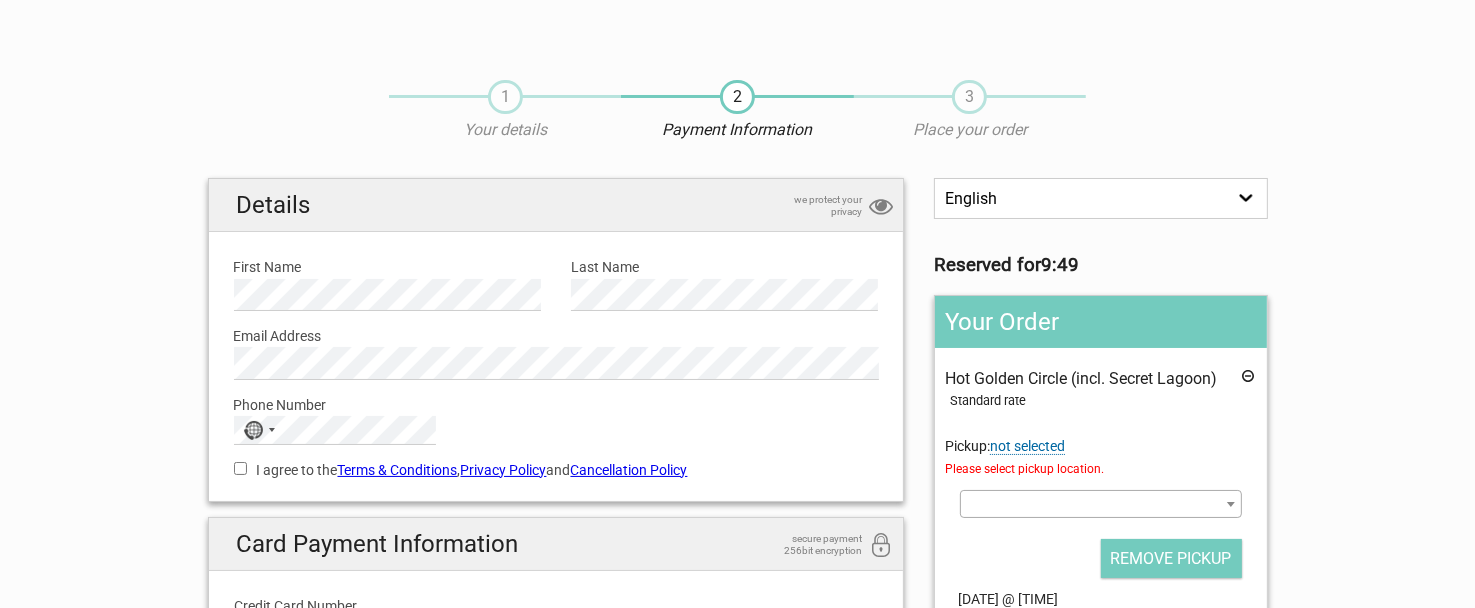 click at bounding box center (1100, 504) 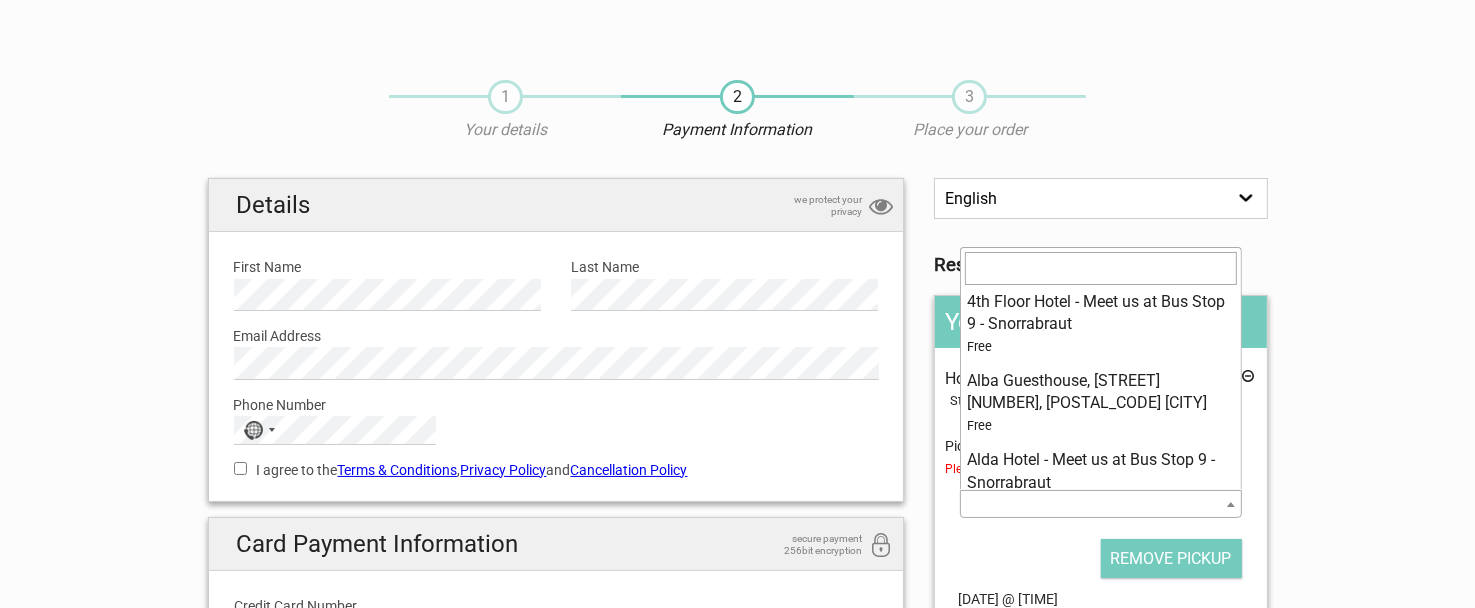 scroll, scrollTop: 0, scrollLeft: 0, axis: both 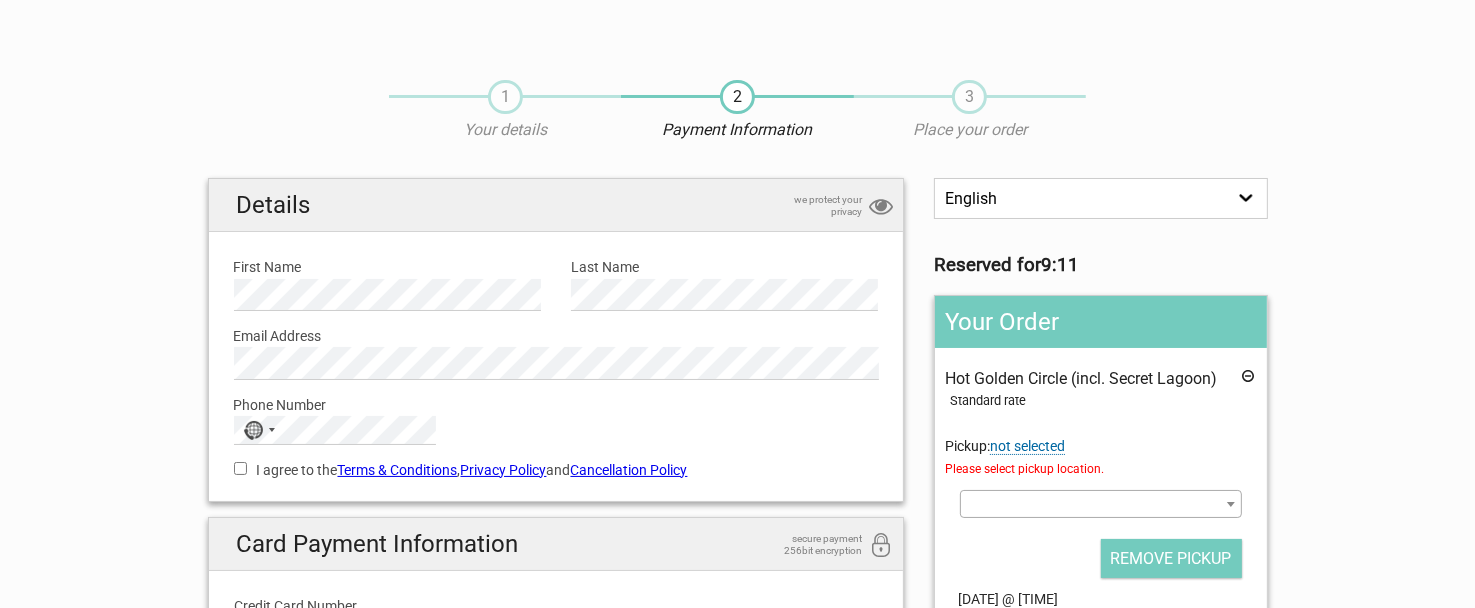 click on "1" at bounding box center [505, 97] 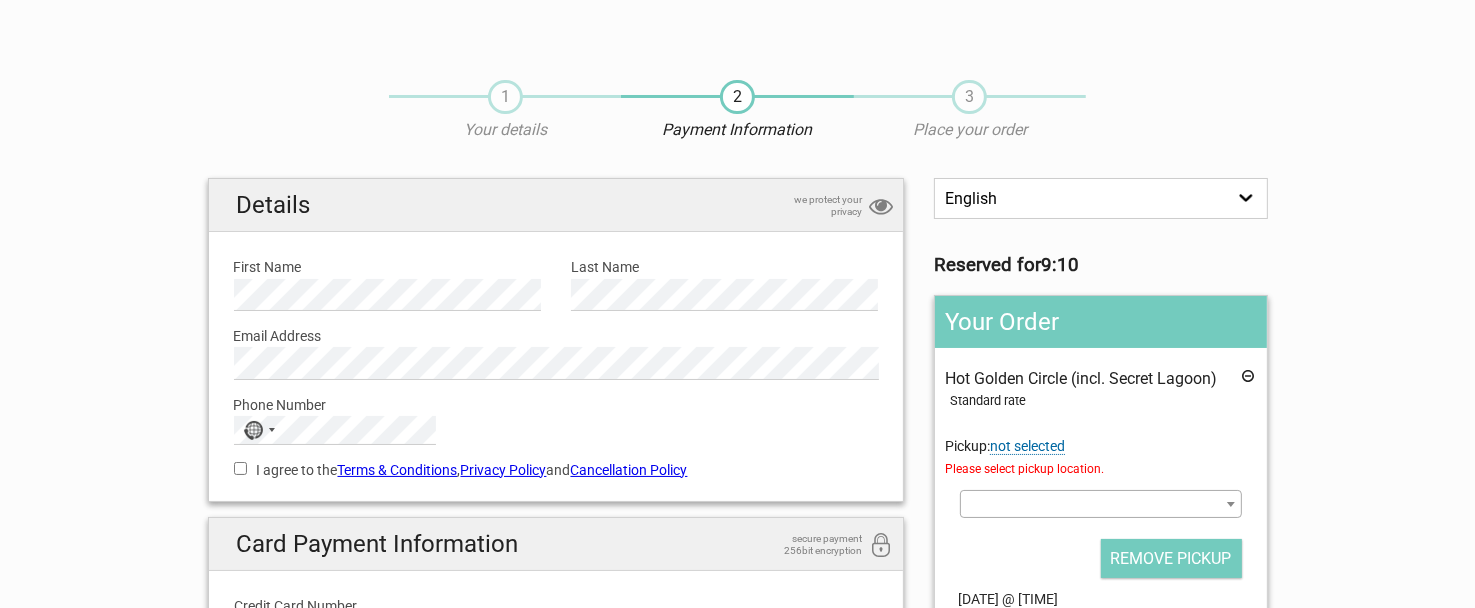 click on "1" at bounding box center (505, 97) 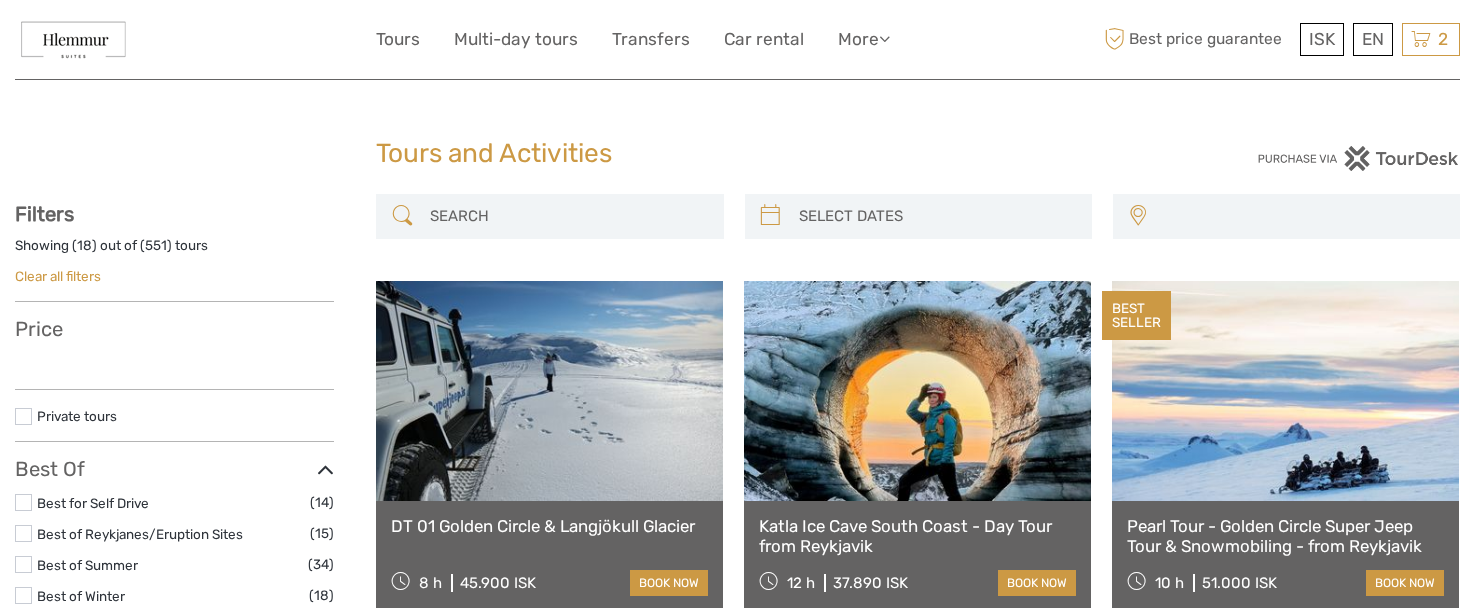 select 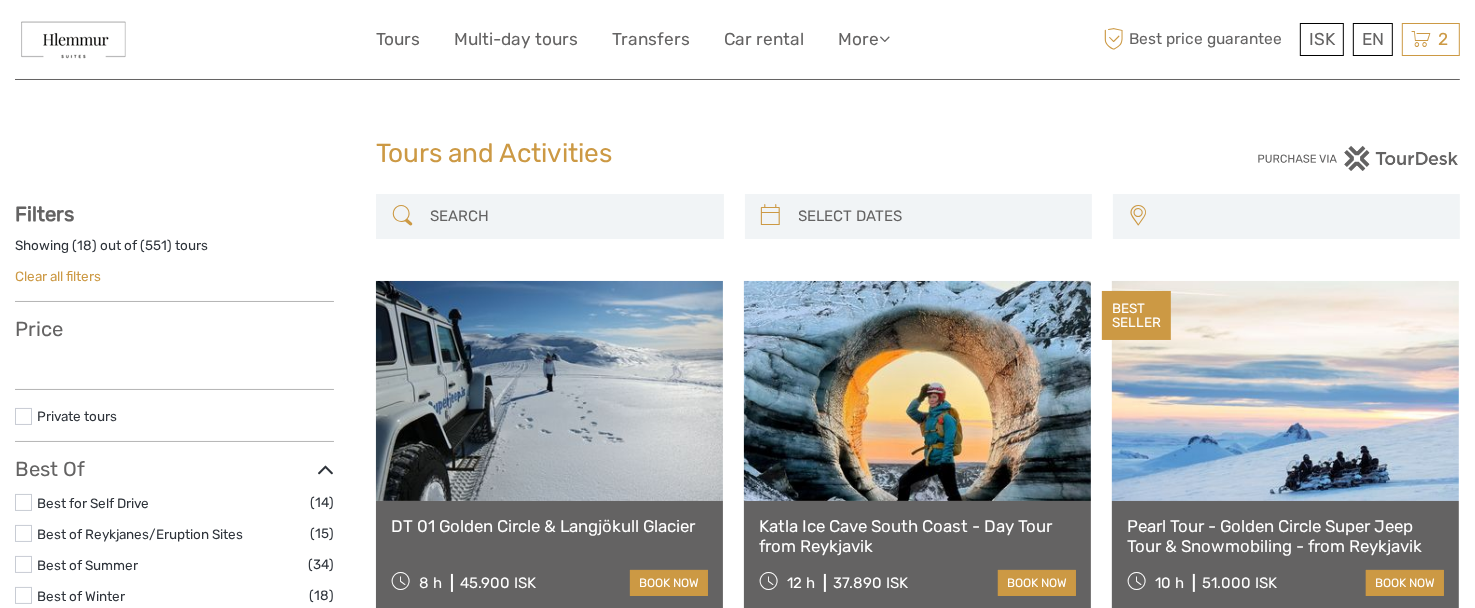 select 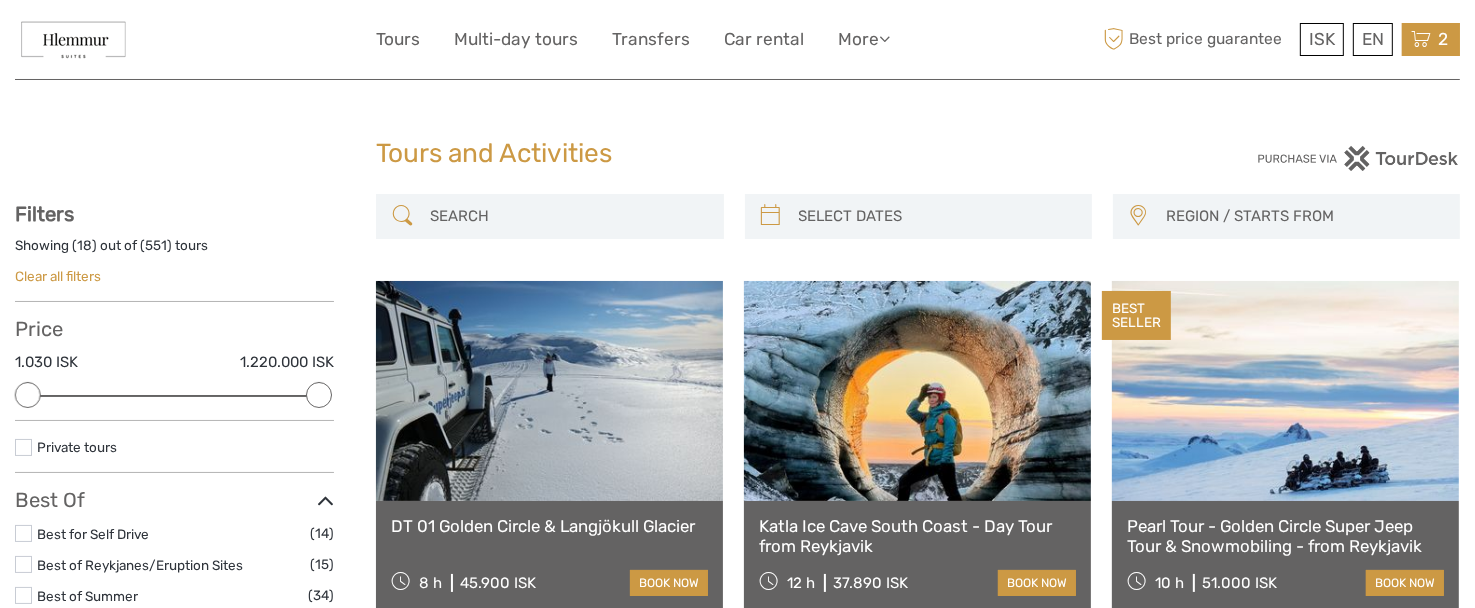 scroll, scrollTop: 0, scrollLeft: 0, axis: both 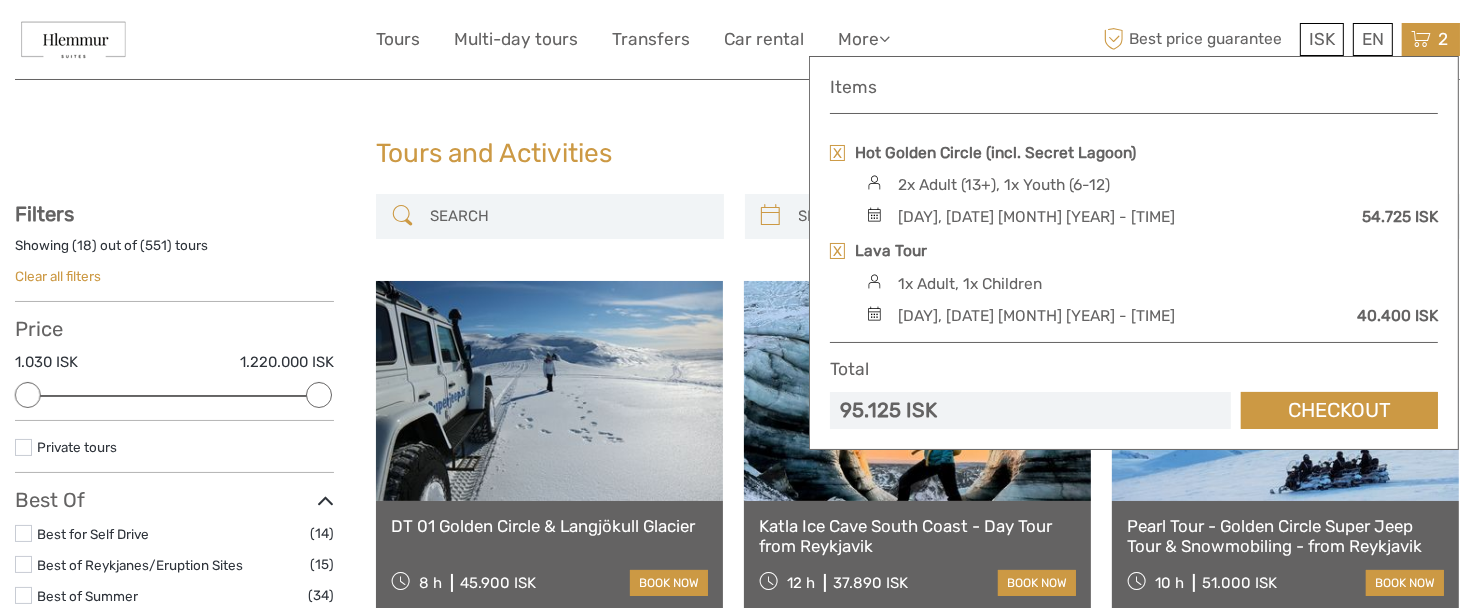 click on "2x Adult (13+), 1x Youth (6-12)" at bounding box center (1004, 185) 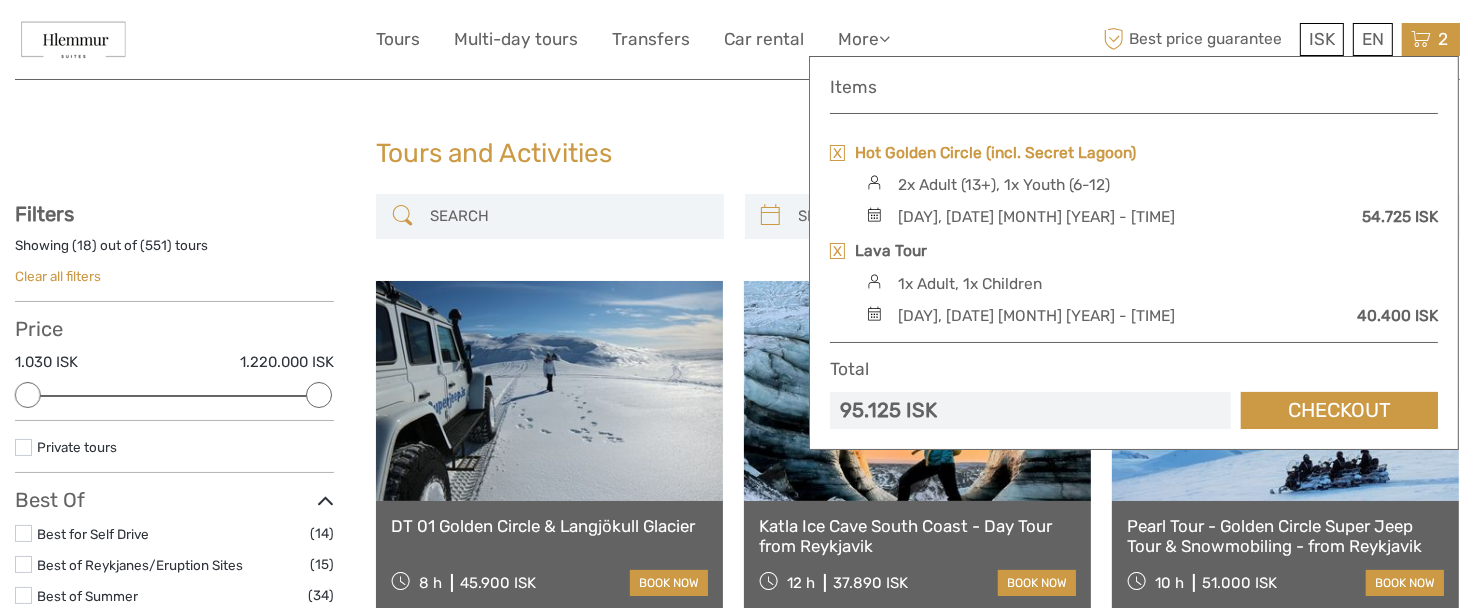 click on "Hot Golden Circle (incl. Secret Lagoon)" at bounding box center [995, 153] 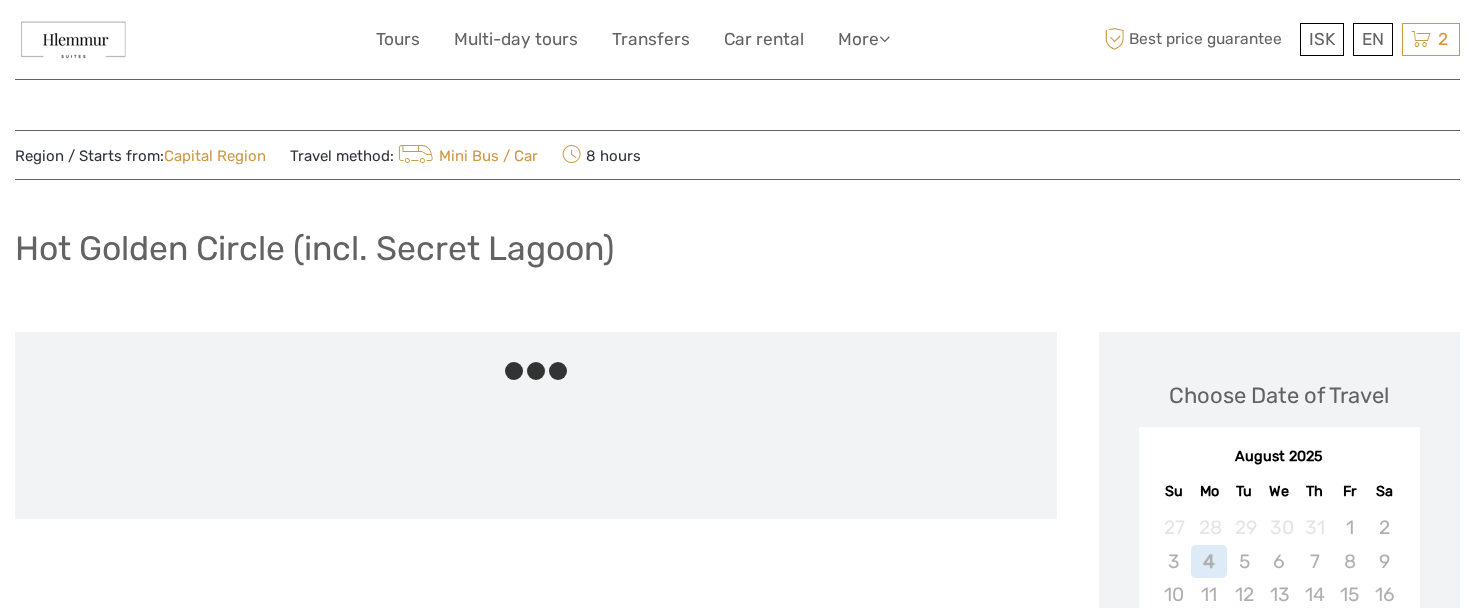 scroll, scrollTop: 0, scrollLeft: 0, axis: both 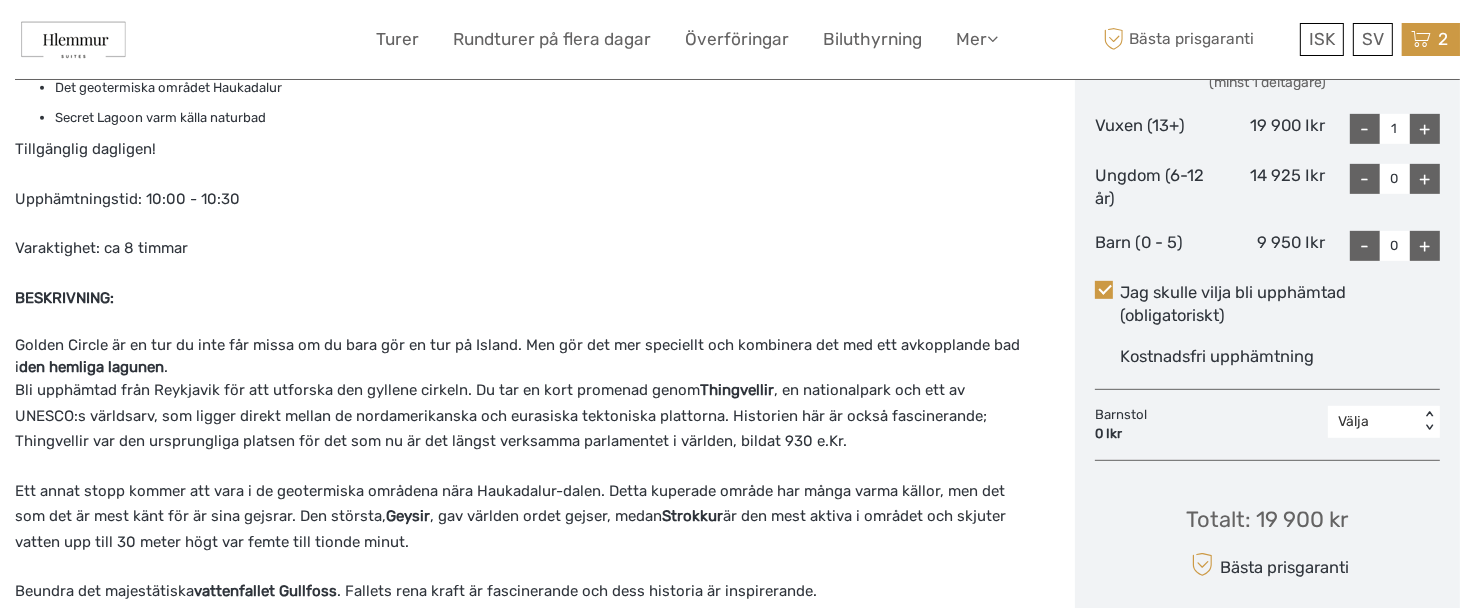 click on "2" at bounding box center [1443, 39] 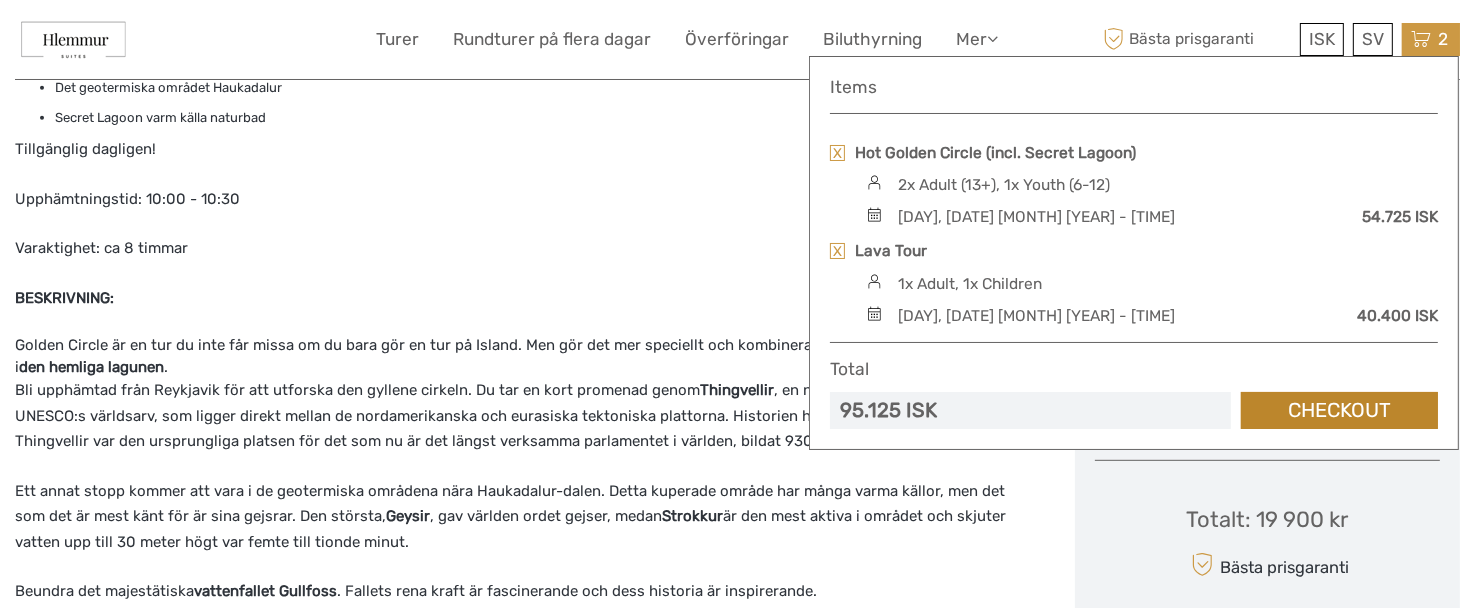 click on "Checkout" at bounding box center (1339, 410) 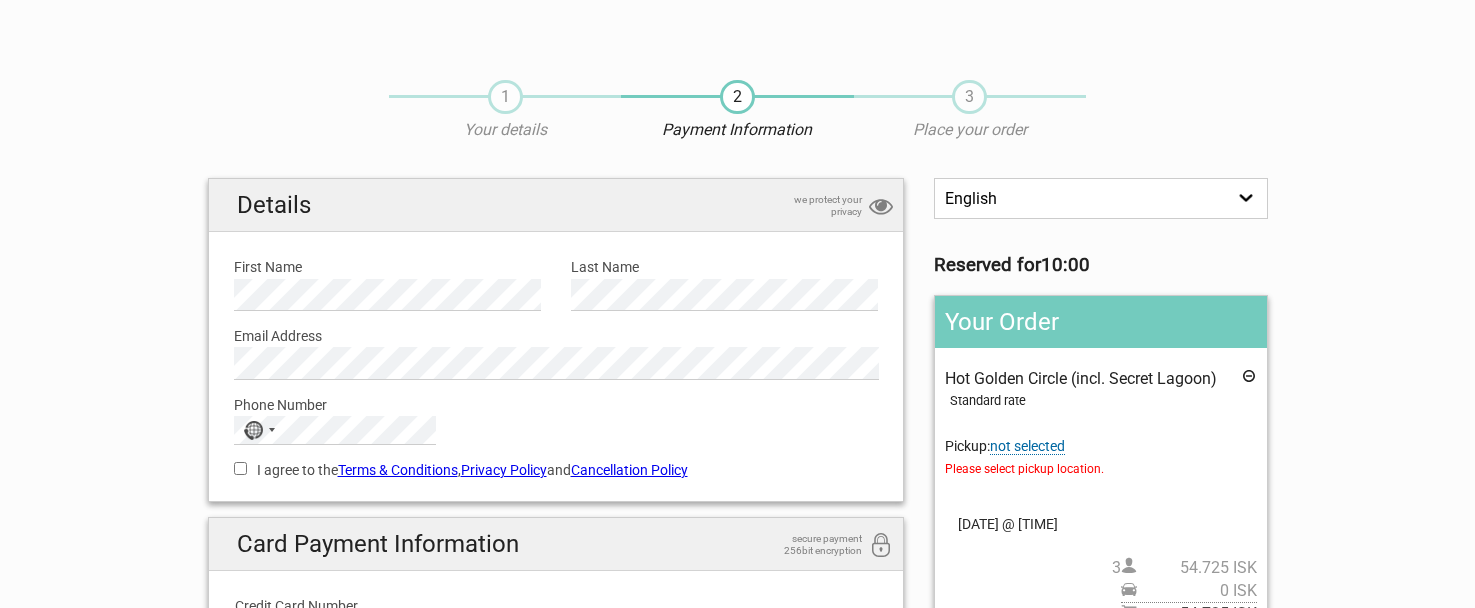 scroll, scrollTop: 0, scrollLeft: 0, axis: both 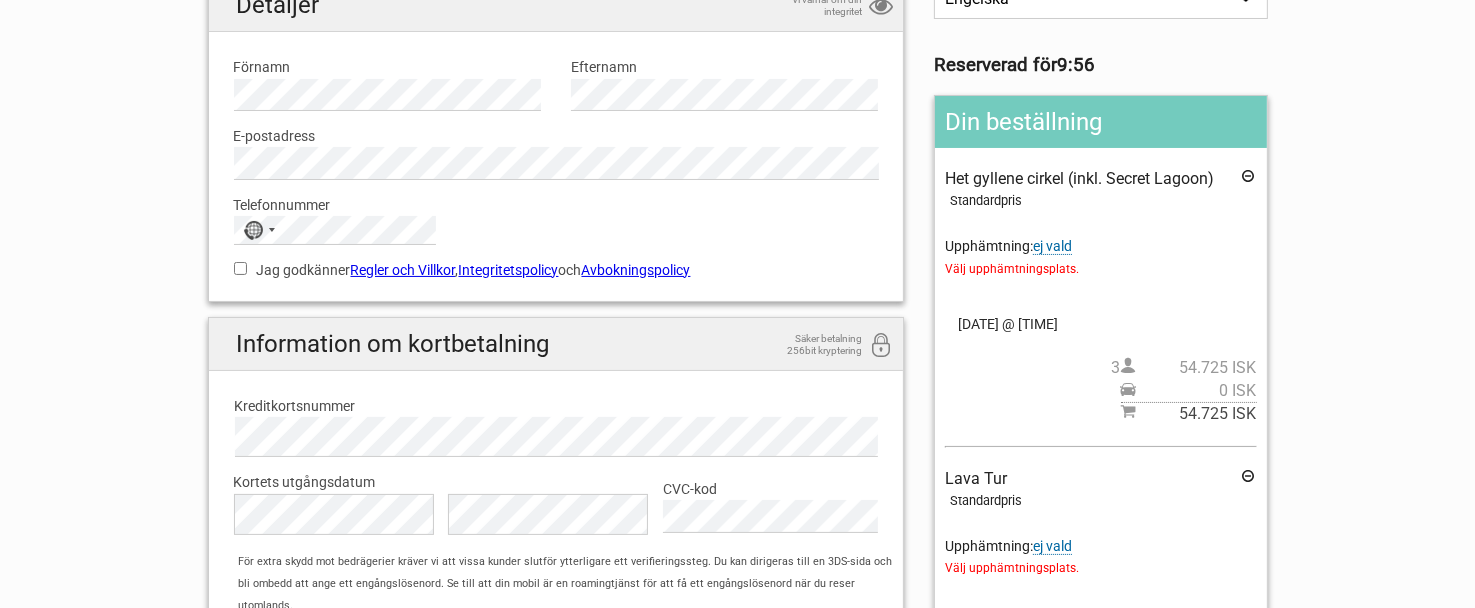 click on "Välj upphämtningsplats." at bounding box center [1100, 269] 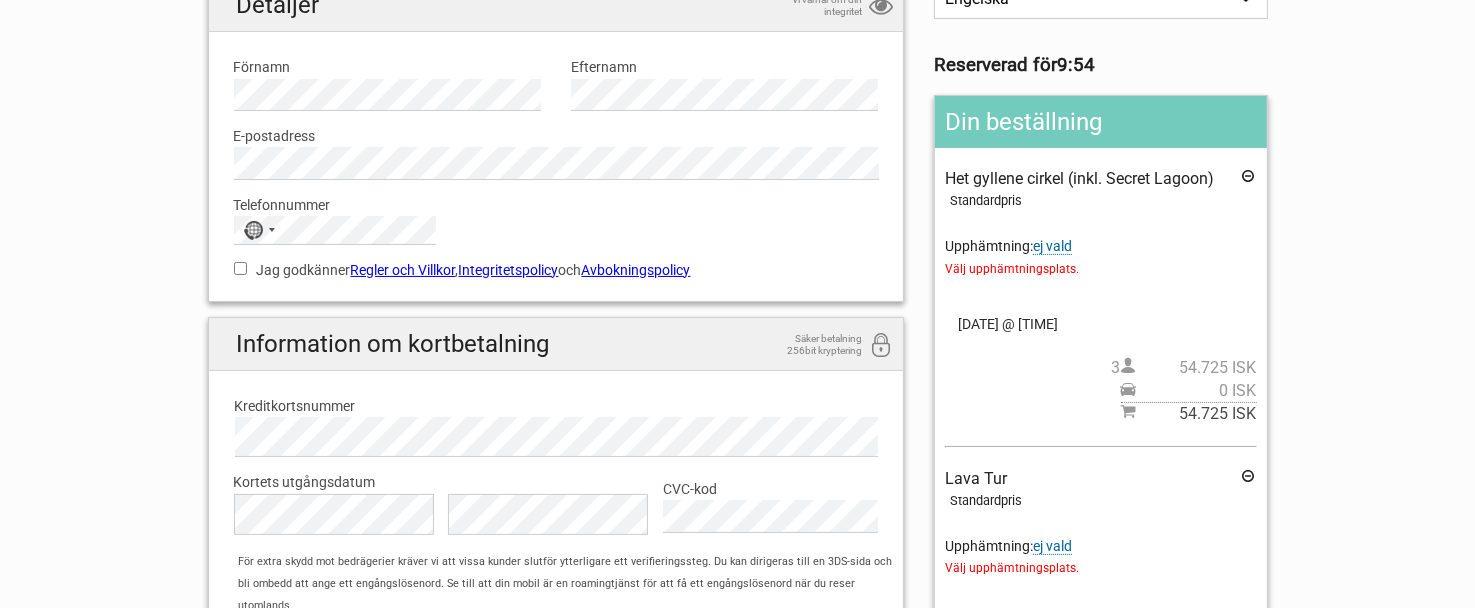 click on "ej vald" at bounding box center (1052, 246) 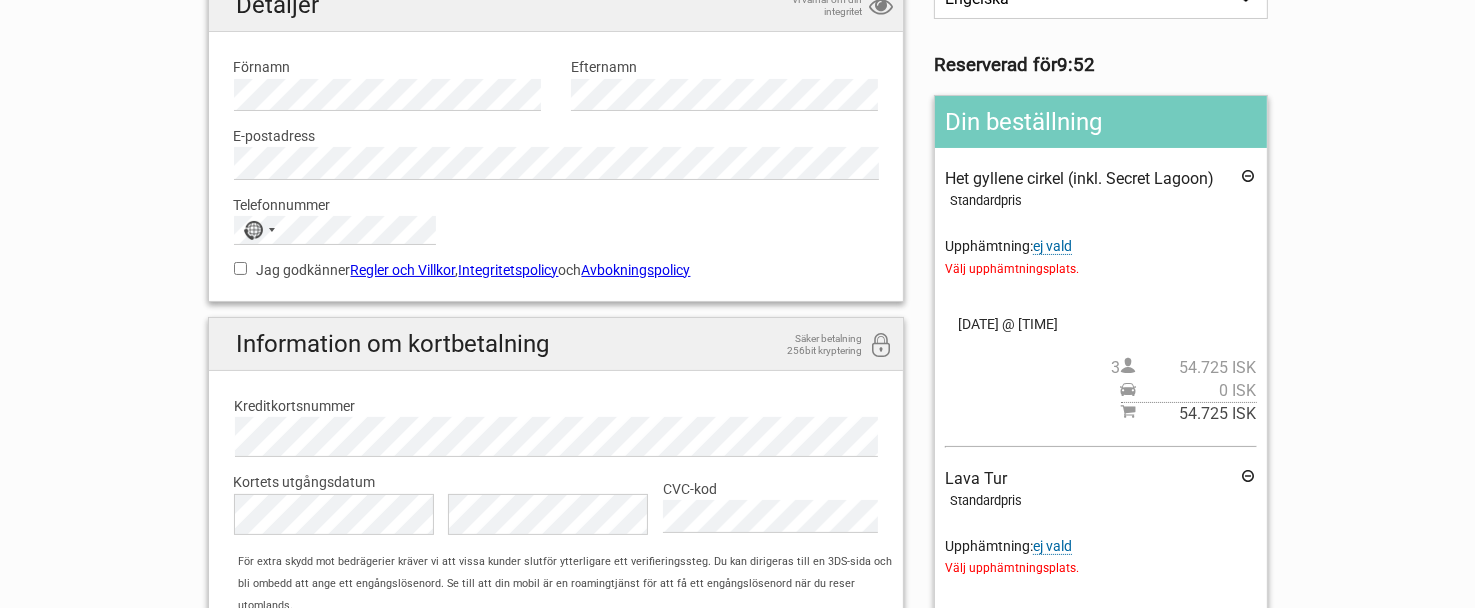 click on "ej vald" at bounding box center (1052, 246) 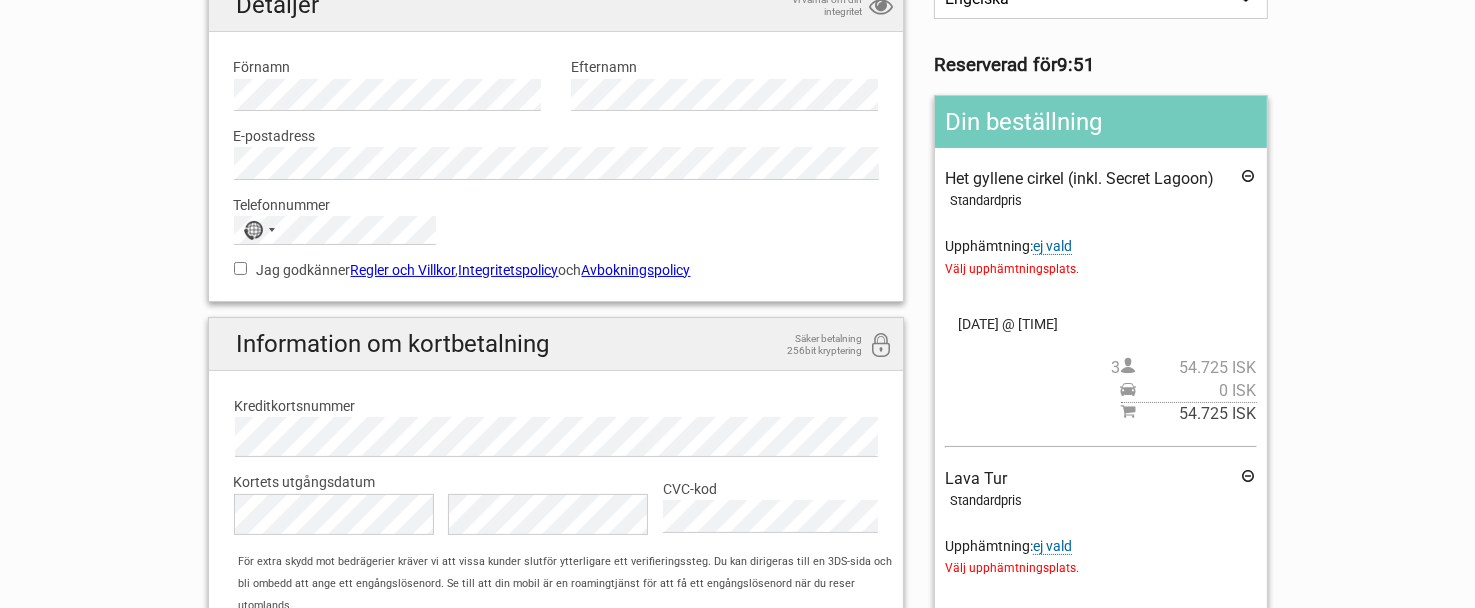 click on "Välj upphämtningsplats." at bounding box center [1100, 269] 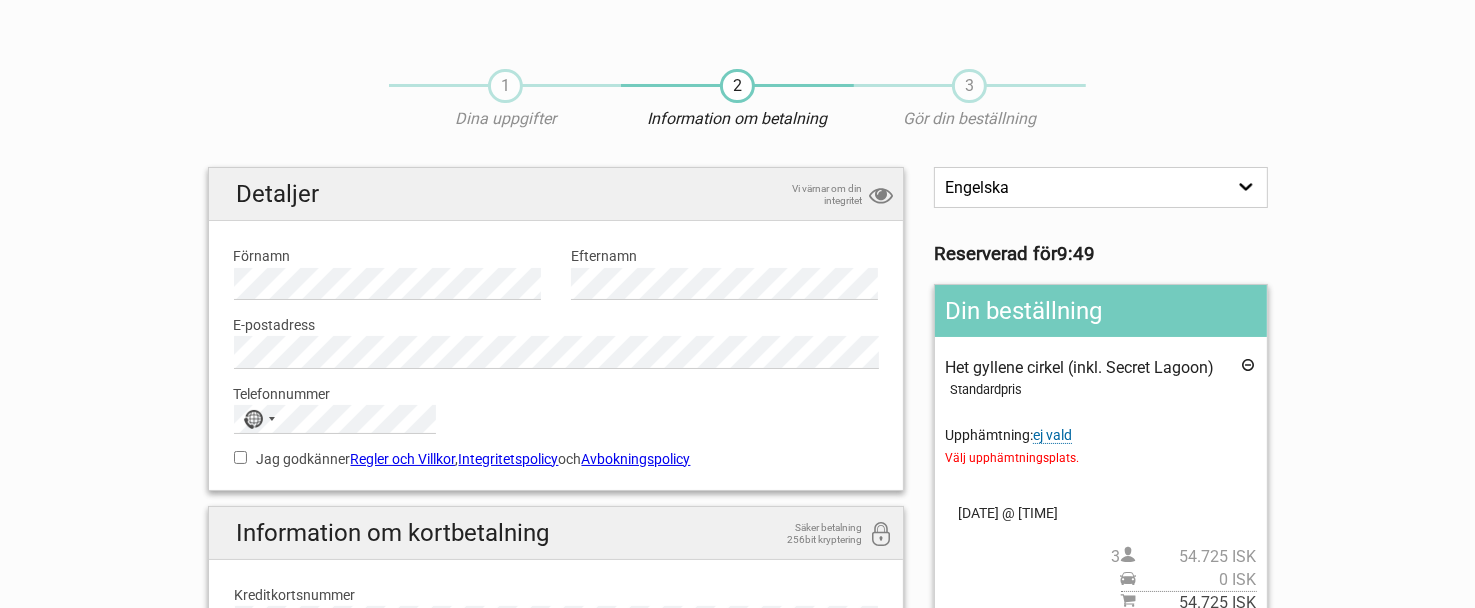 scroll, scrollTop: 0, scrollLeft: 0, axis: both 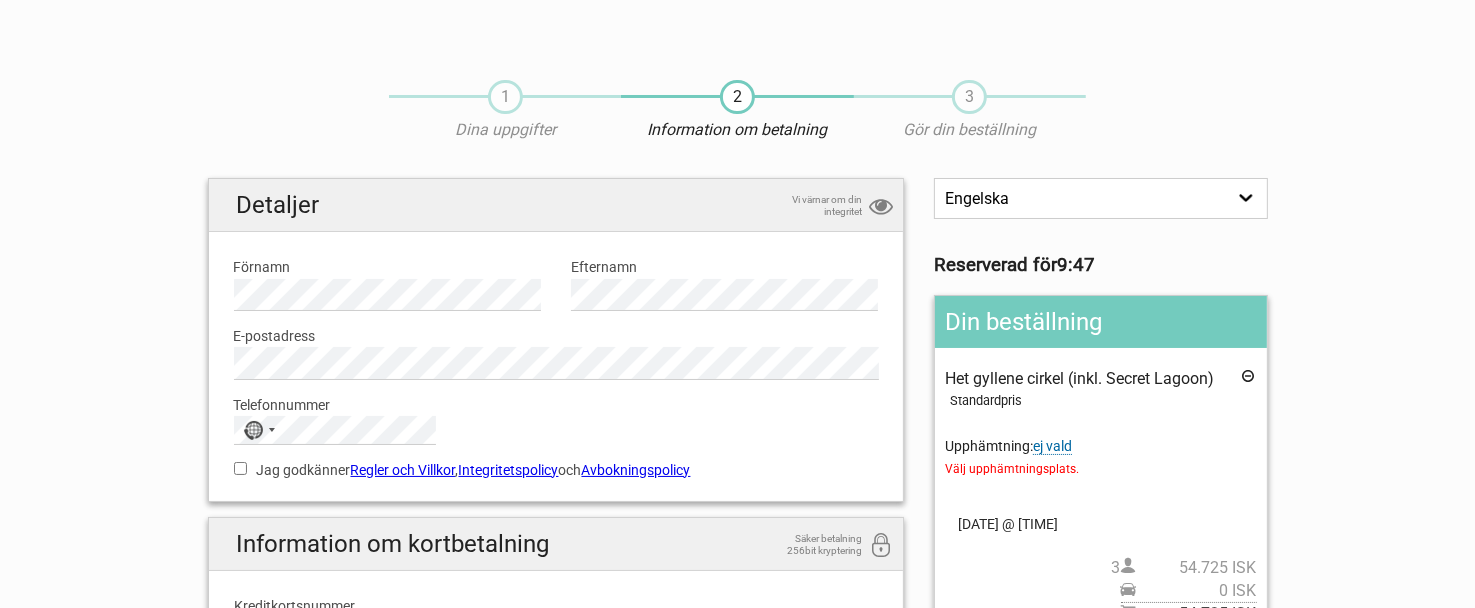 click on "Förnamn" at bounding box center [387, 267] 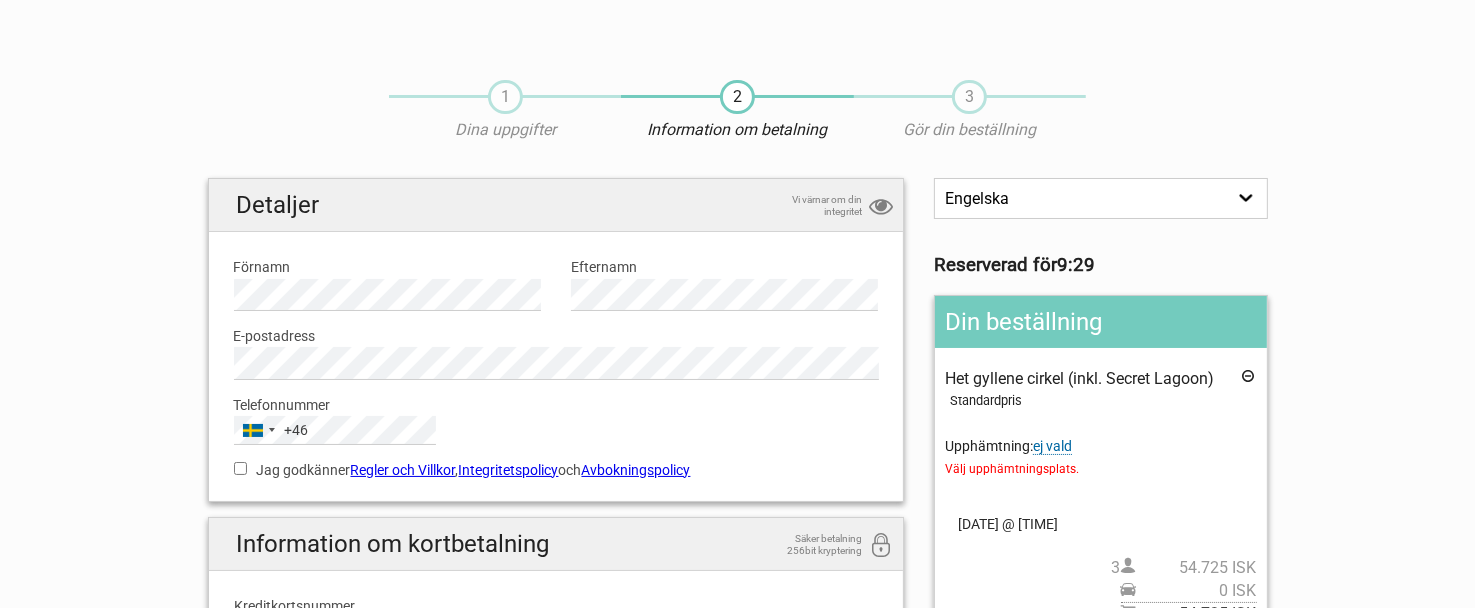 click on "Jag godkänner  Regler och Villkor ,  Integritetspolicy  och  Avbokningspolicy" at bounding box center [240, 468] 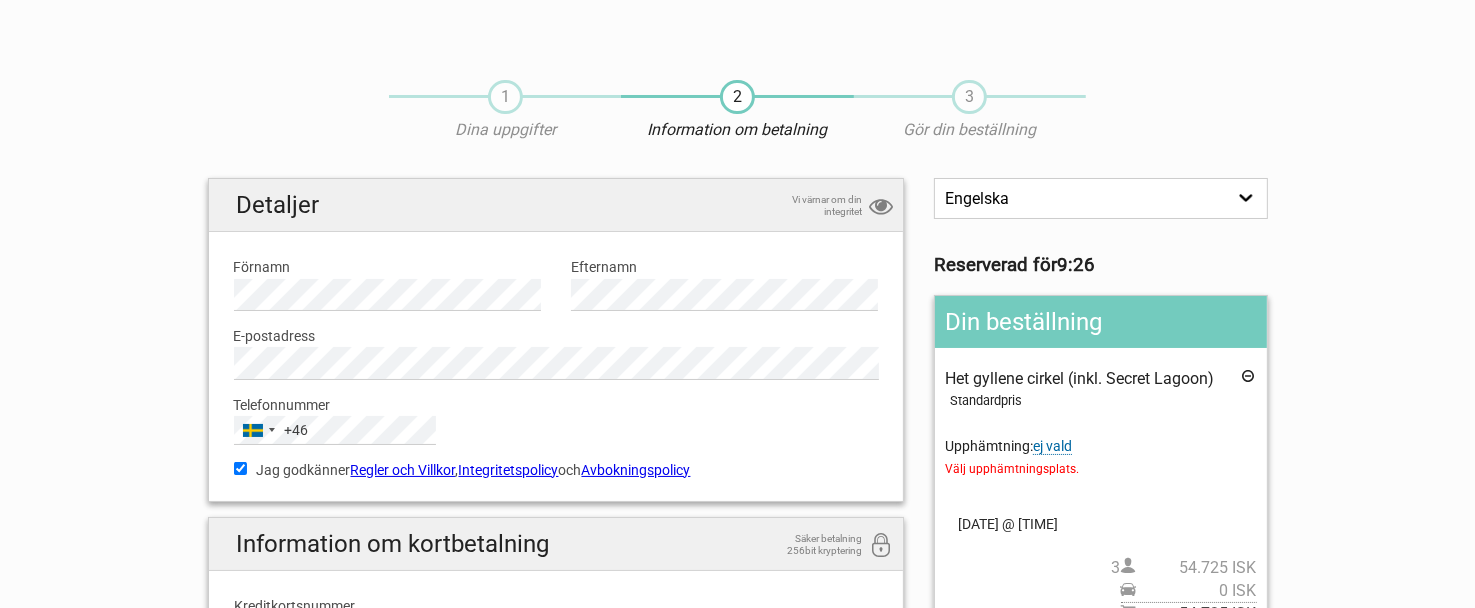 click on "Regler och Villkor" at bounding box center (403, 470) 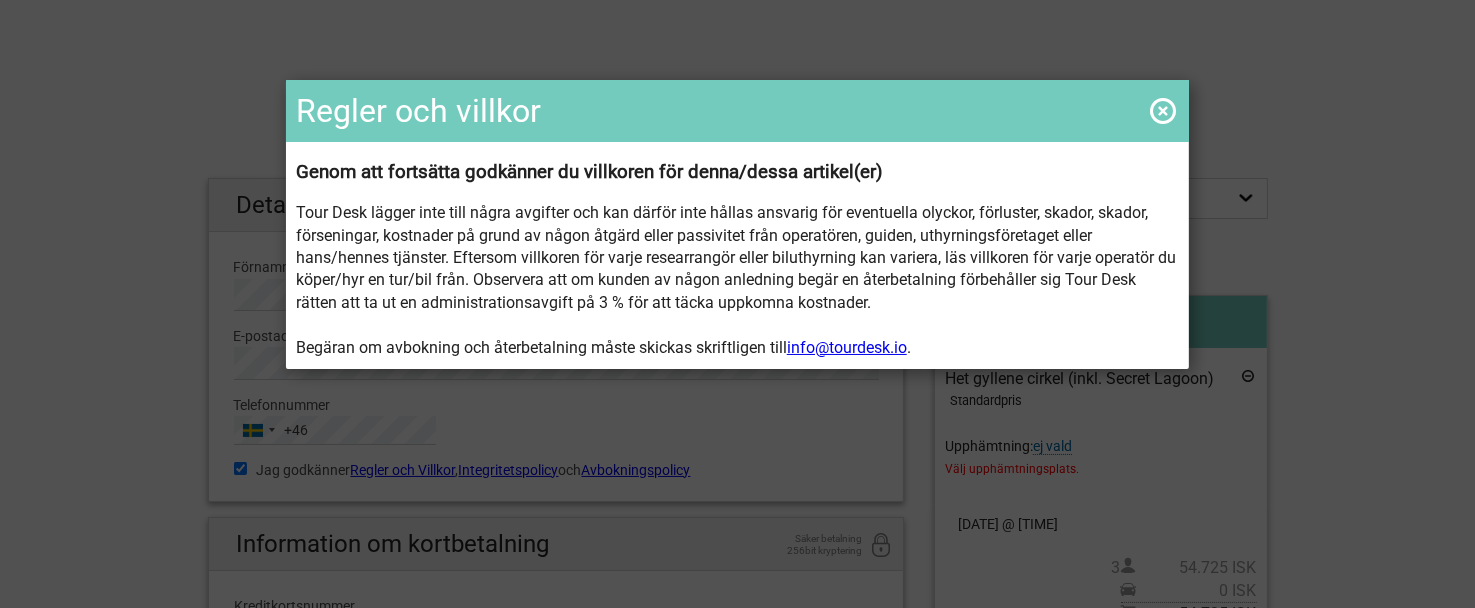 click at bounding box center [1163, 111] 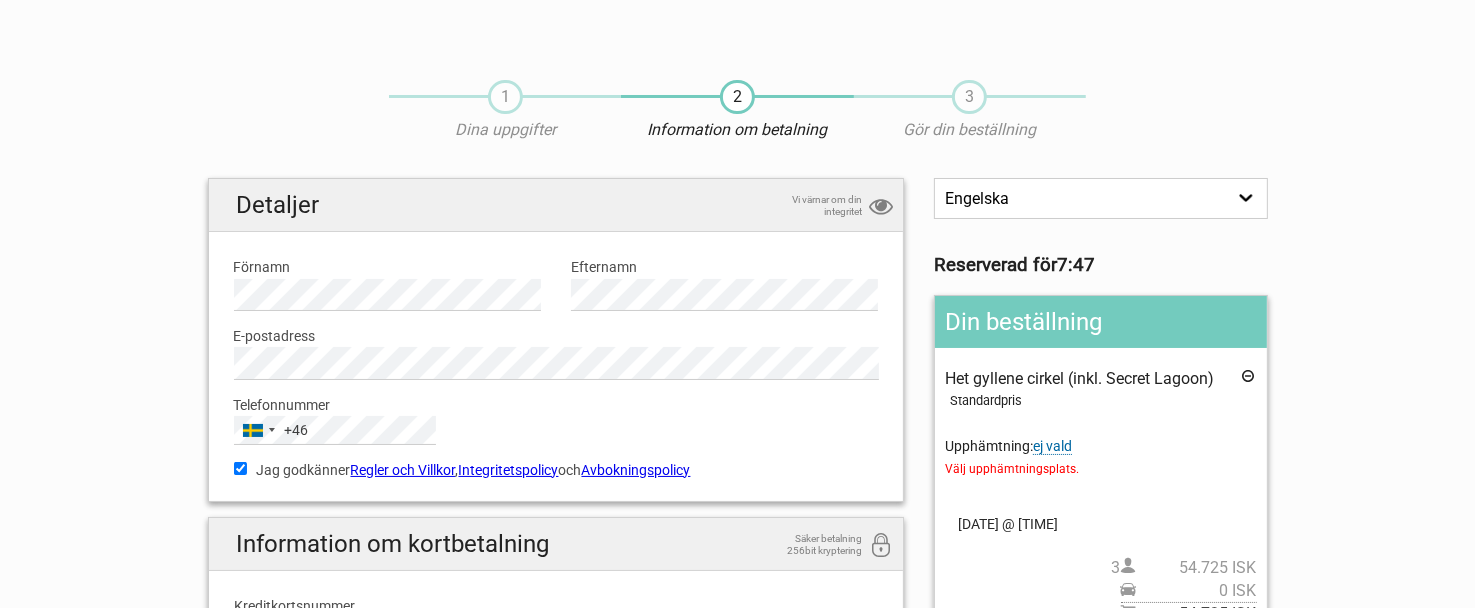 click on "Avbokningspolicy" at bounding box center (636, 470) 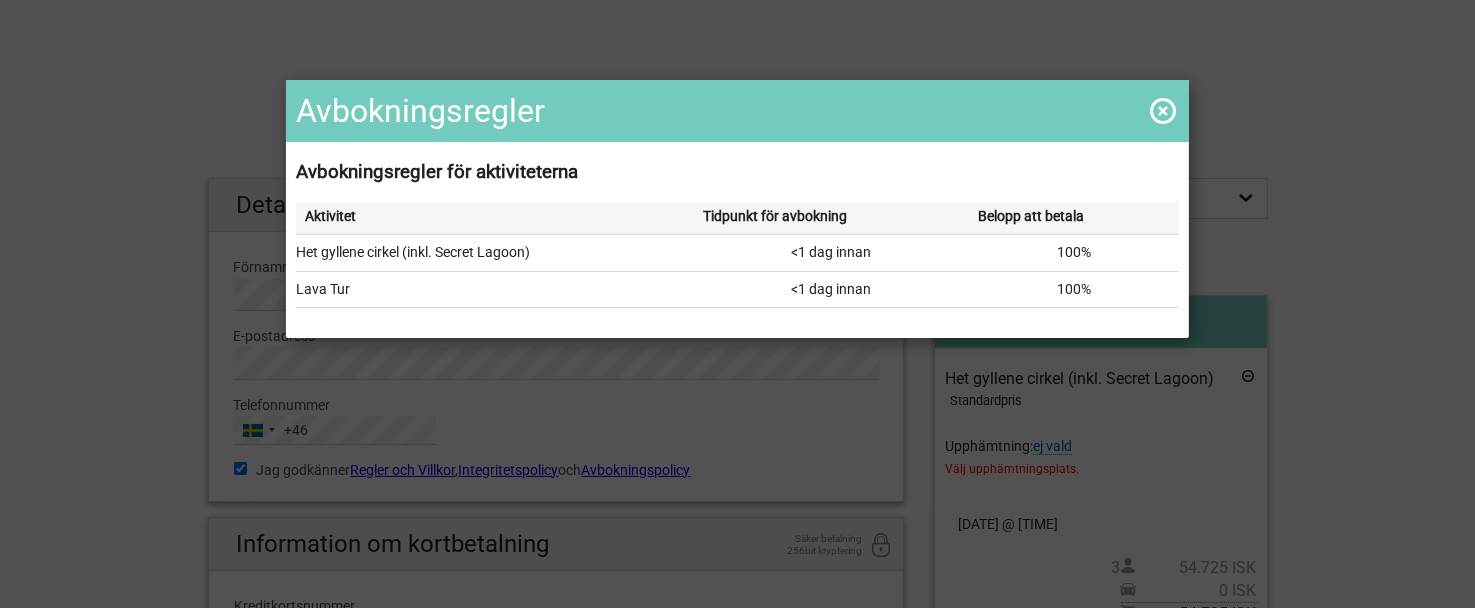 click at bounding box center [1163, 111] 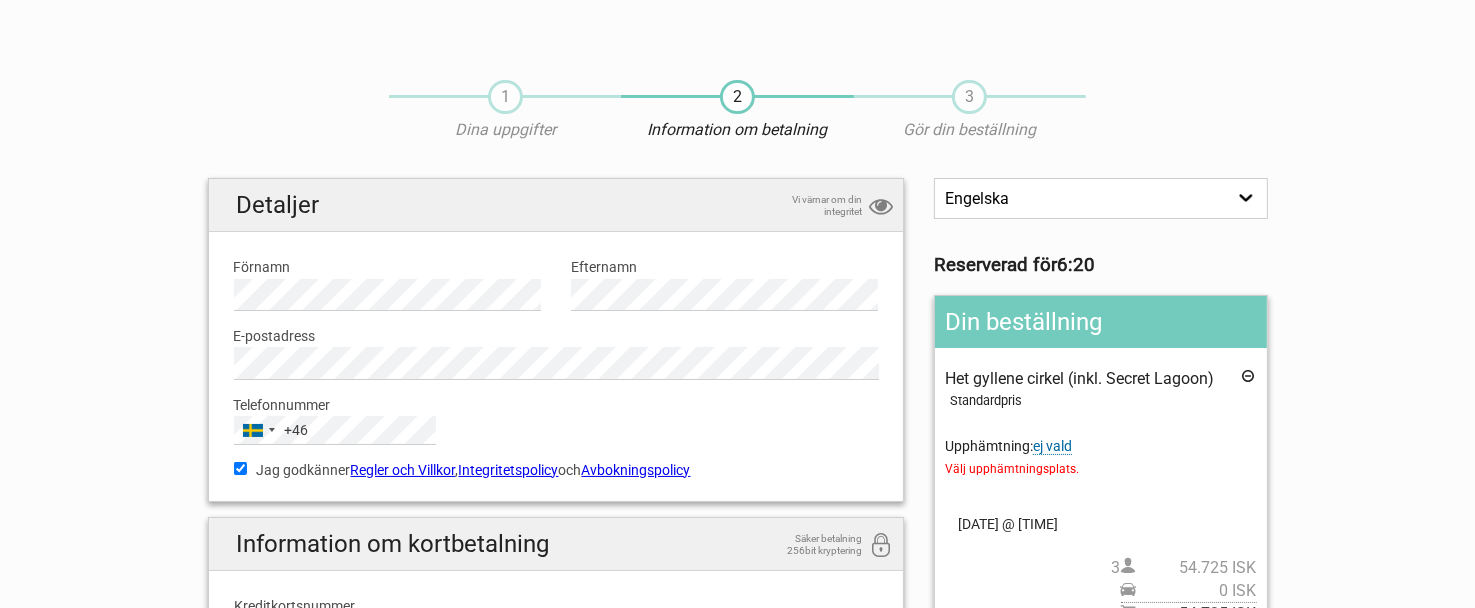 drag, startPoint x: 1024, startPoint y: 475, endPoint x: 1439, endPoint y: 265, distance: 465.1075 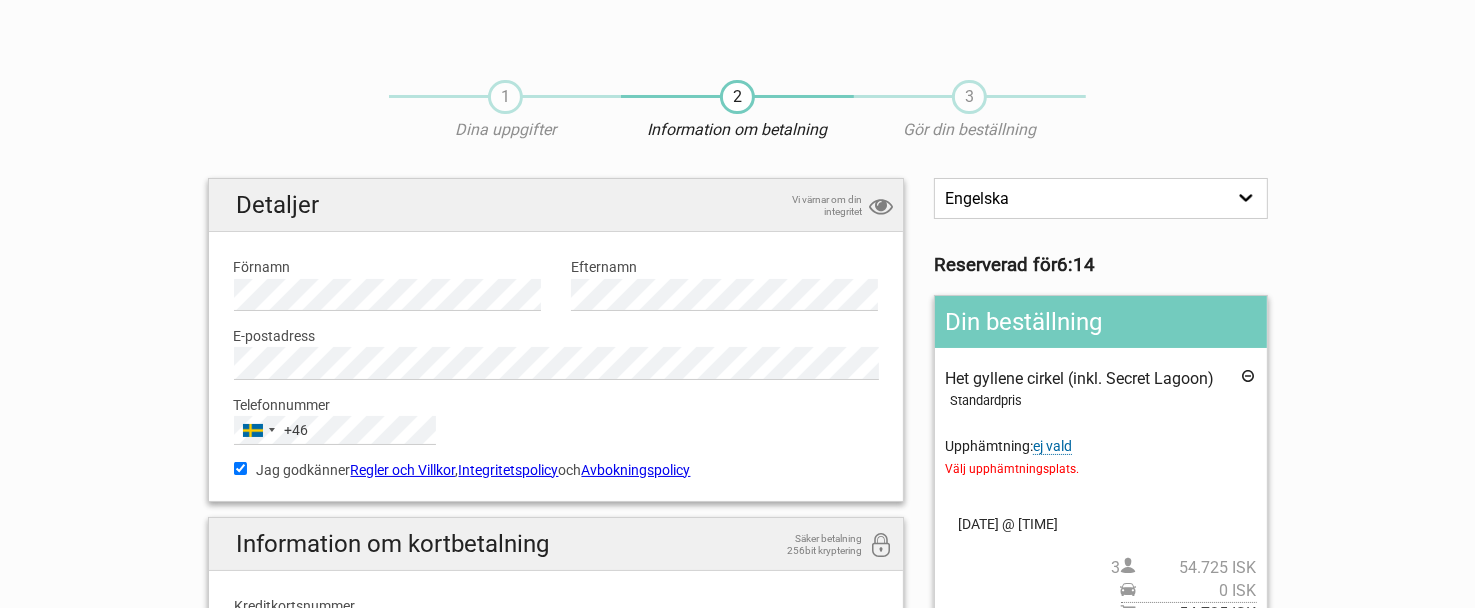 click on "ej vald" at bounding box center (1052, 446) 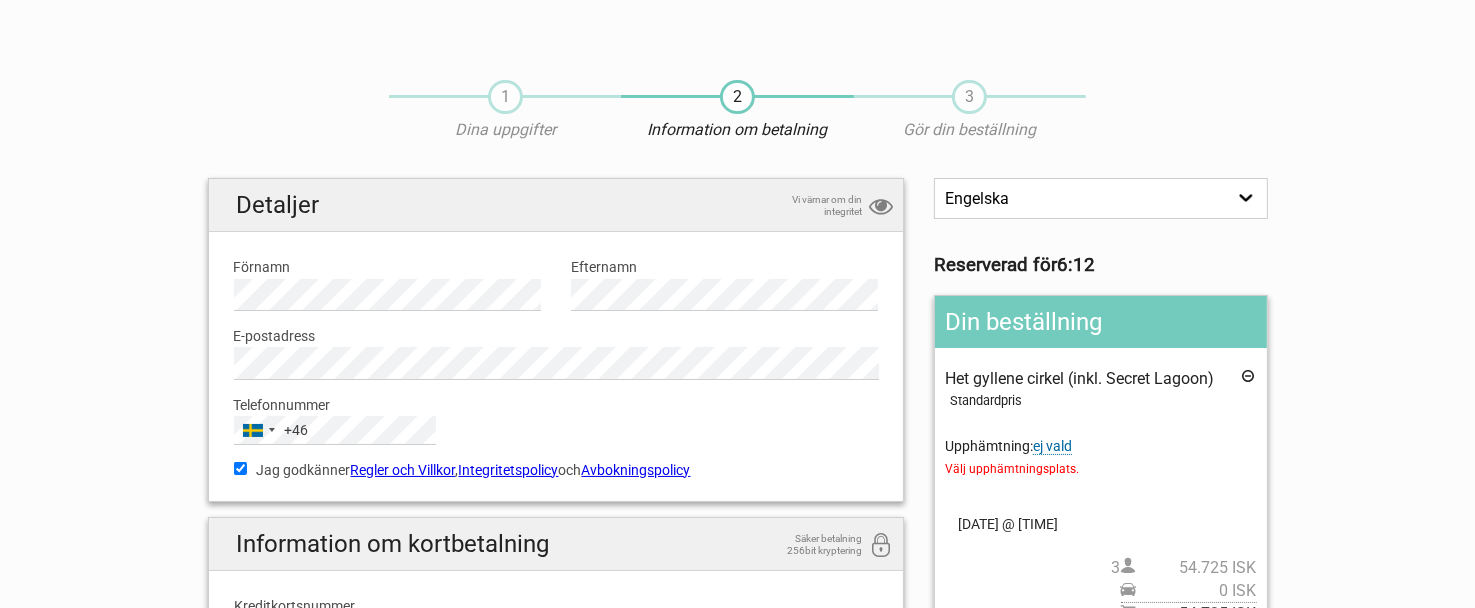 click on "Välj upphämtningsplats." at bounding box center [1100, 469] 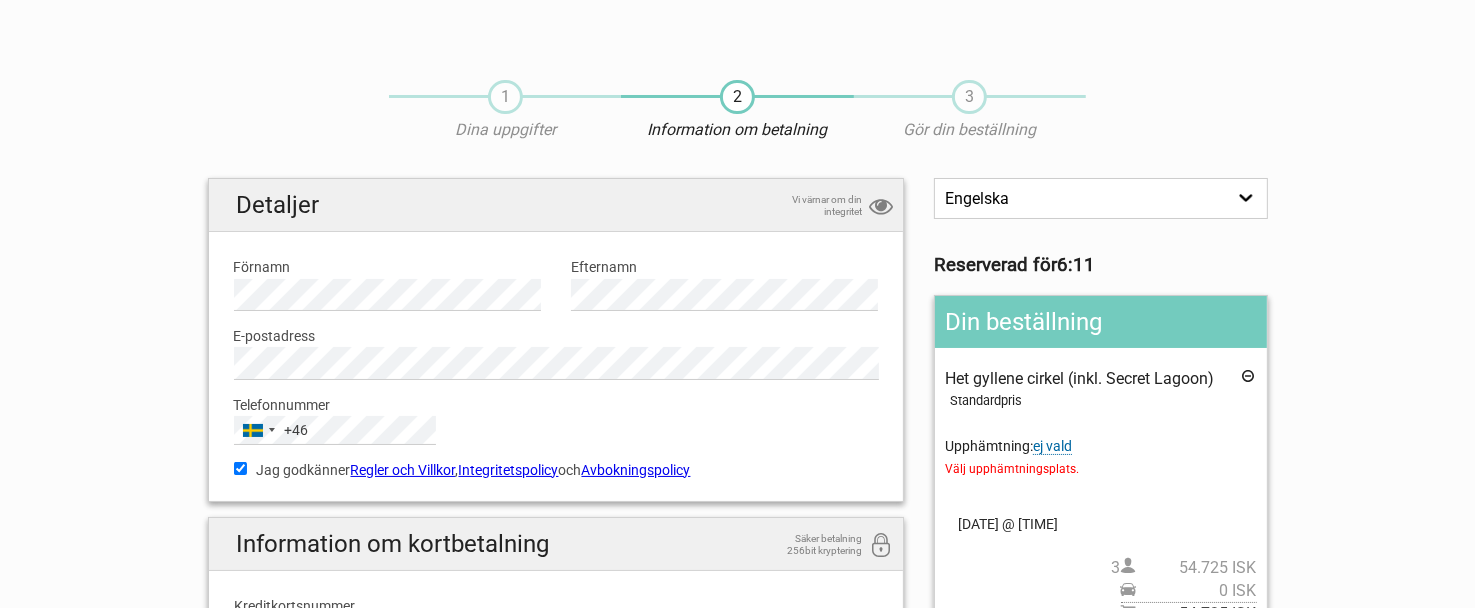 click on "Välj upphämtningsplats." at bounding box center [1100, 469] 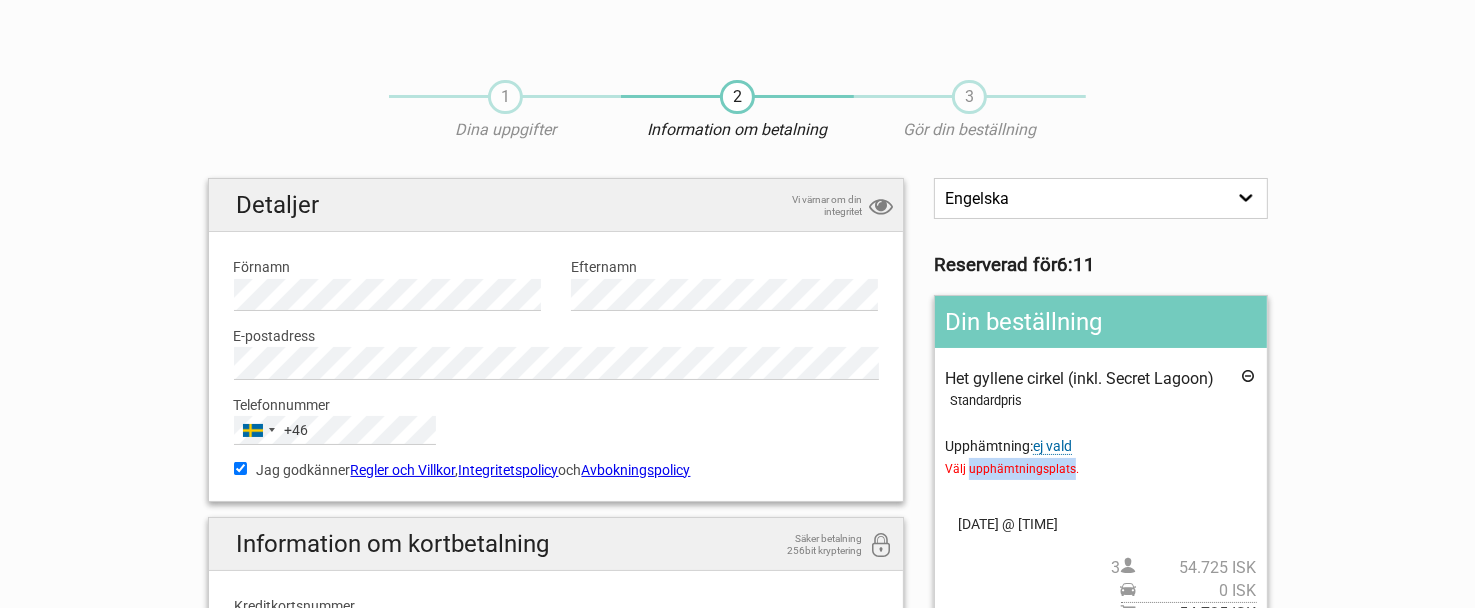 click on "Välj upphämtningsplats." at bounding box center [1100, 469] 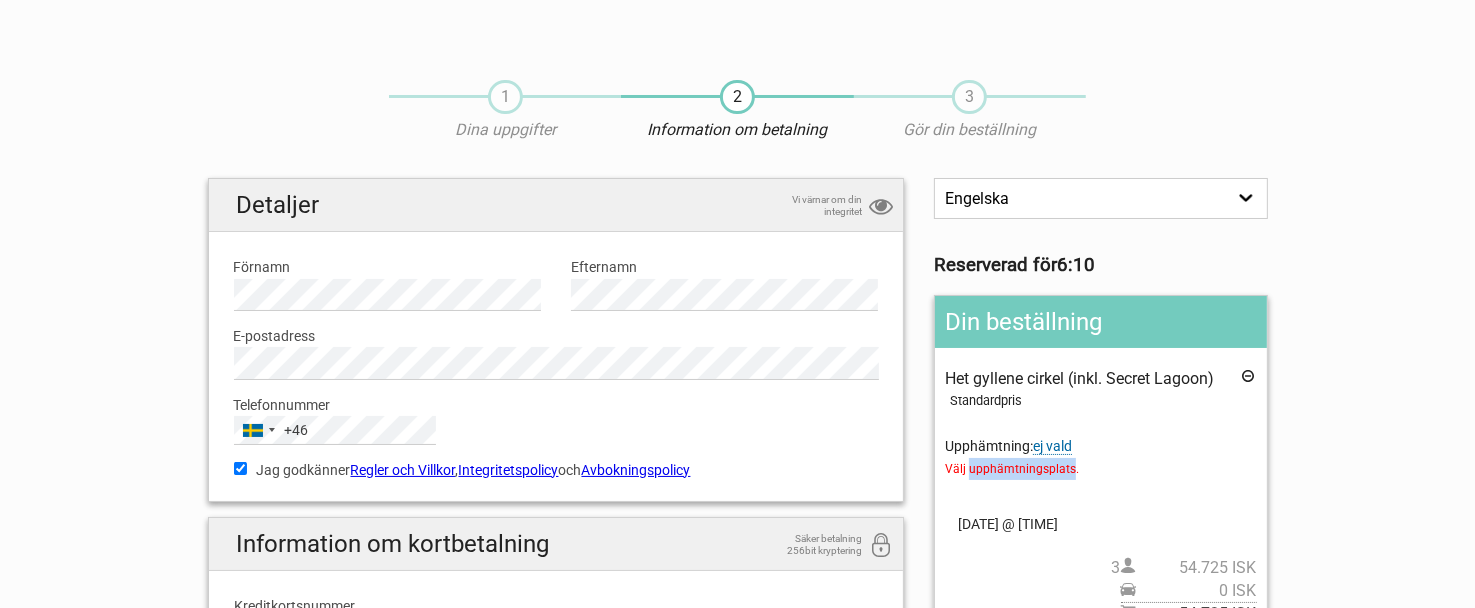 drag, startPoint x: 1053, startPoint y: 466, endPoint x: 998, endPoint y: 475, distance: 55.7315 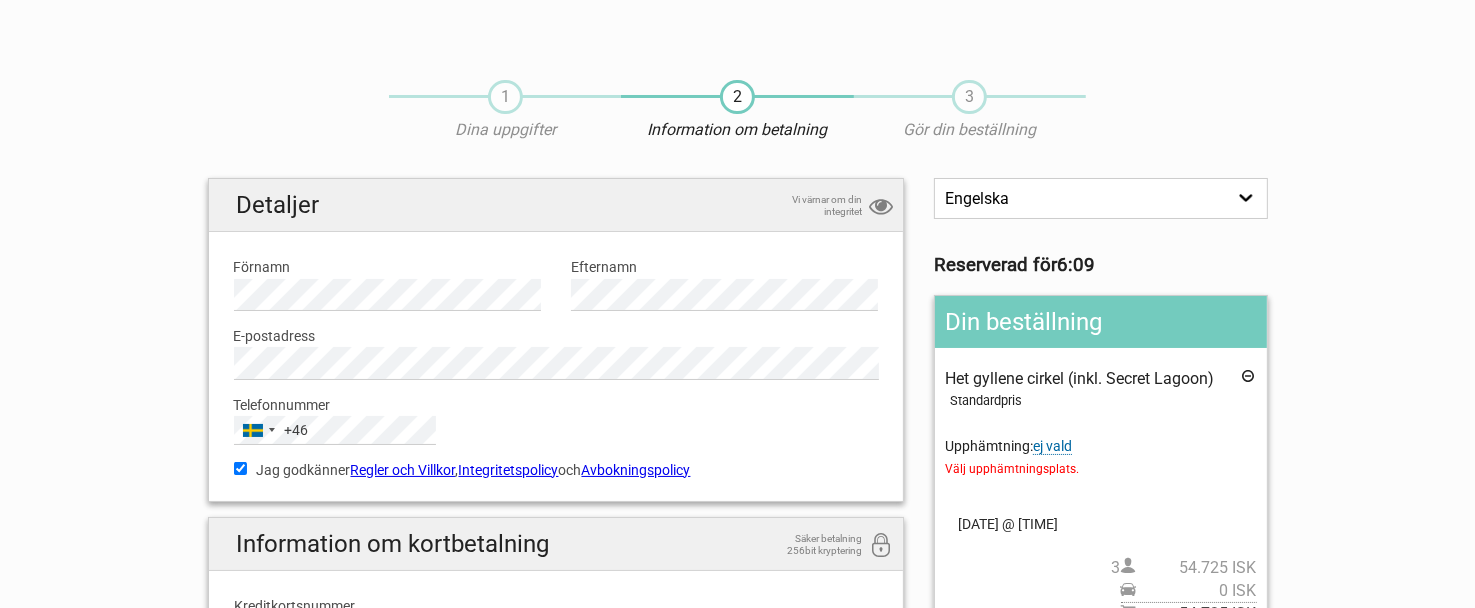 click on "Välj upphämtningsplats." at bounding box center (1100, 469) 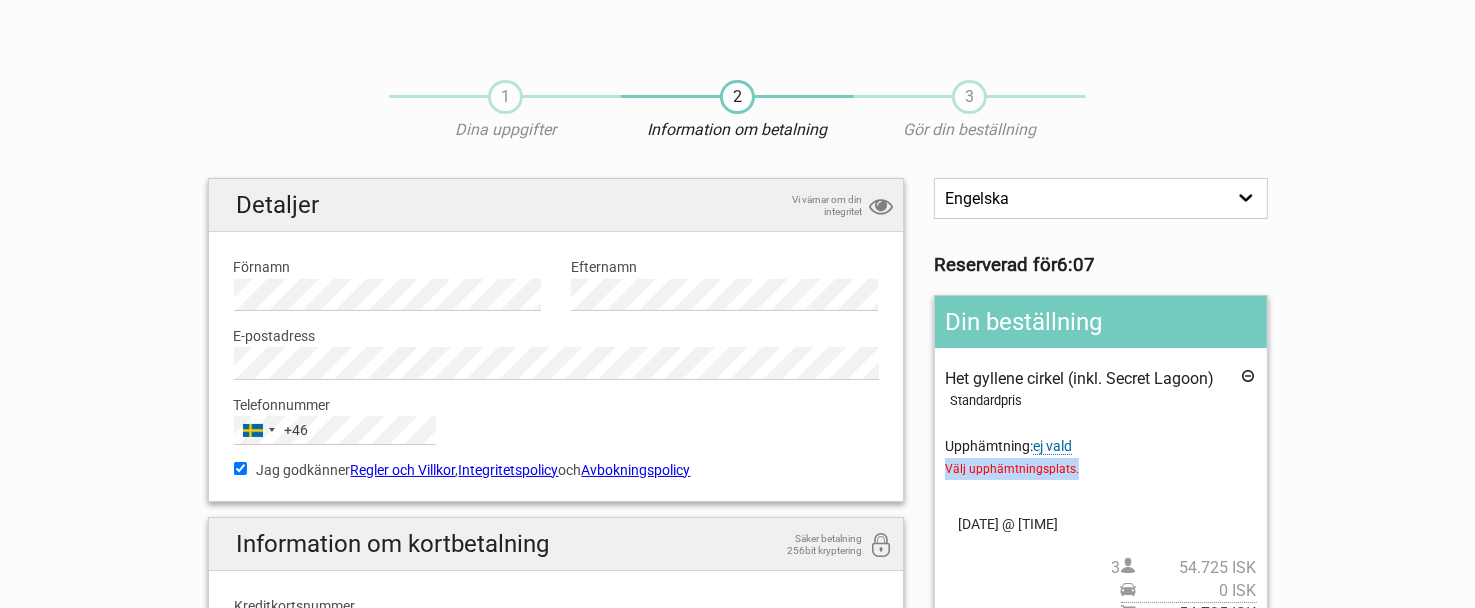 drag, startPoint x: 944, startPoint y: 467, endPoint x: 1074, endPoint y: 467, distance: 130 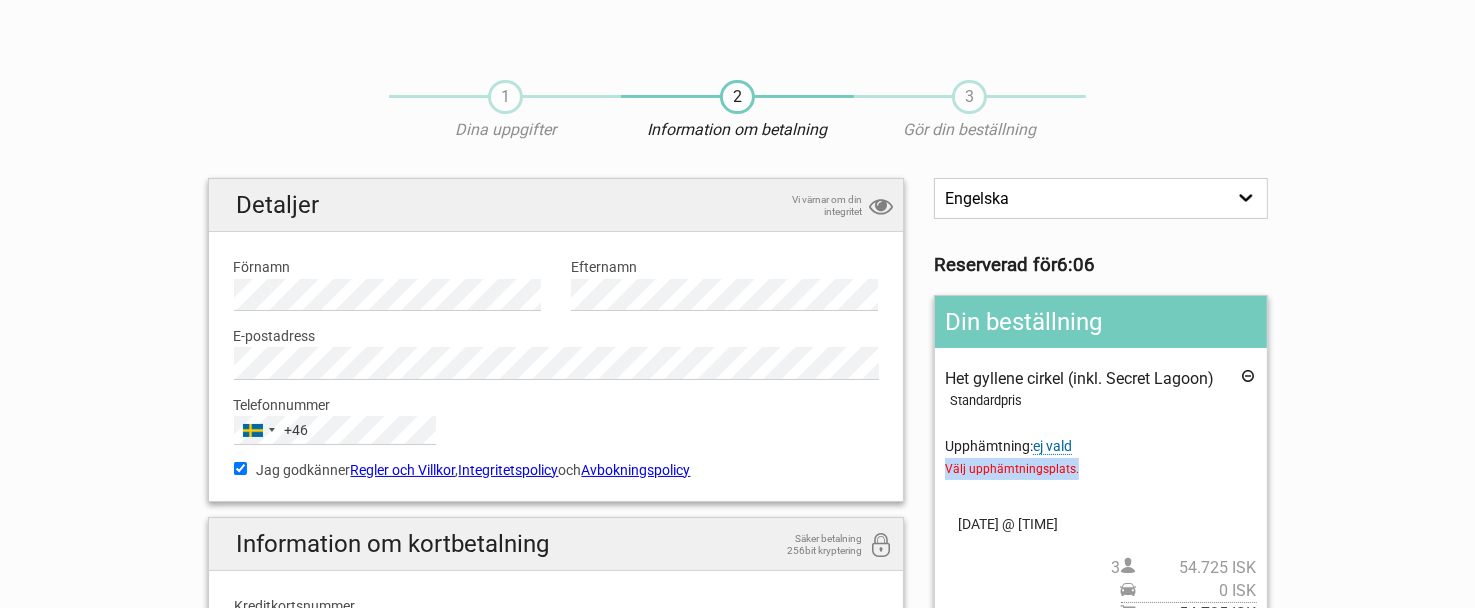 click on "Välj upphämtningsplats." at bounding box center (1100, 469) 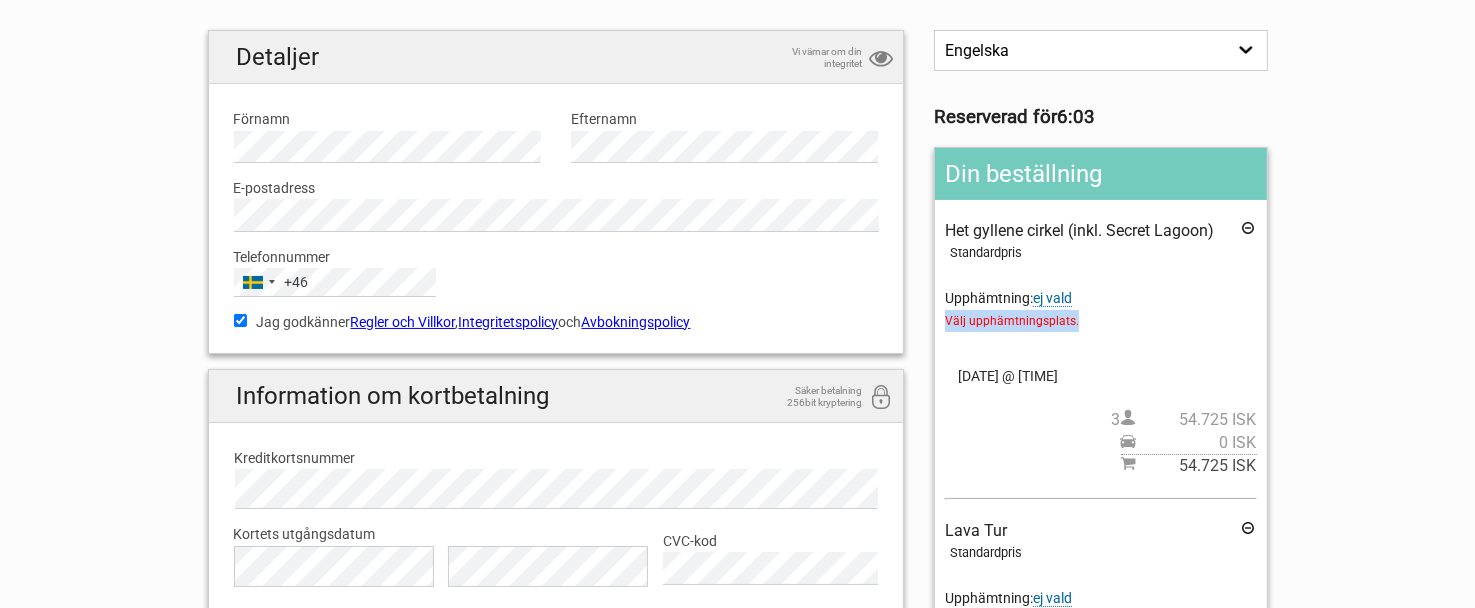 scroll, scrollTop: 297, scrollLeft: 0, axis: vertical 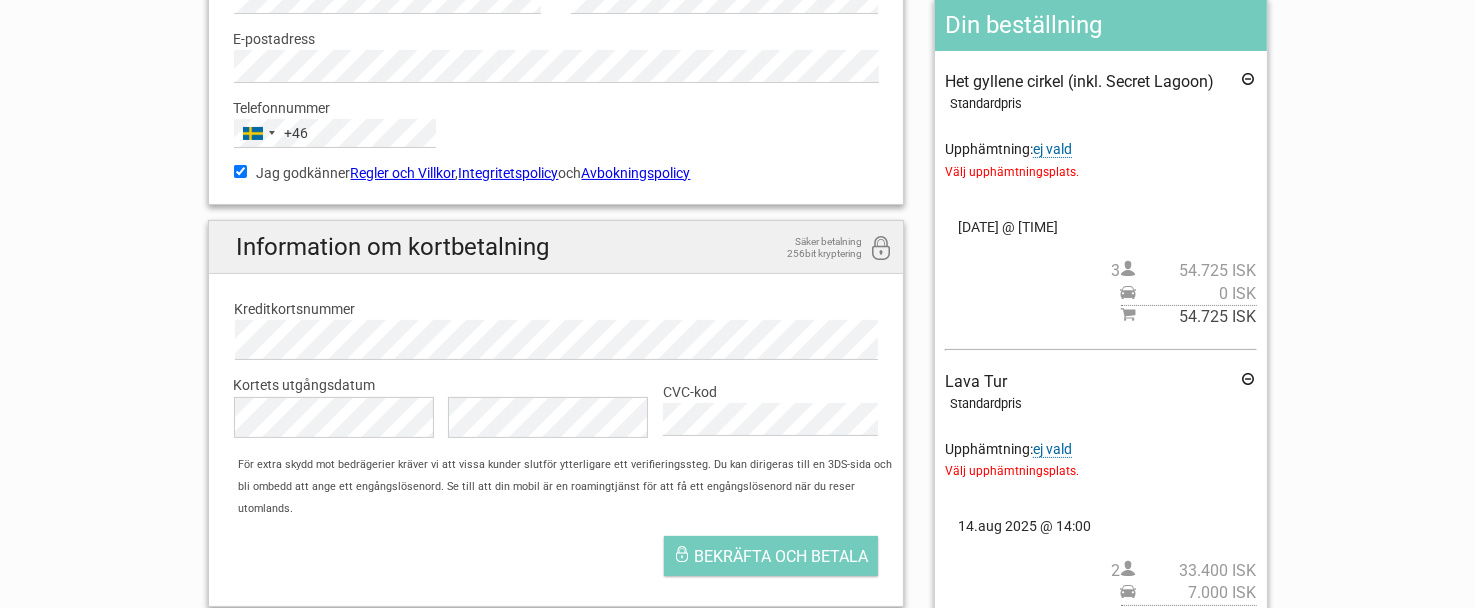 click on "Välj upphämtningsplats." at bounding box center [1100, 471] 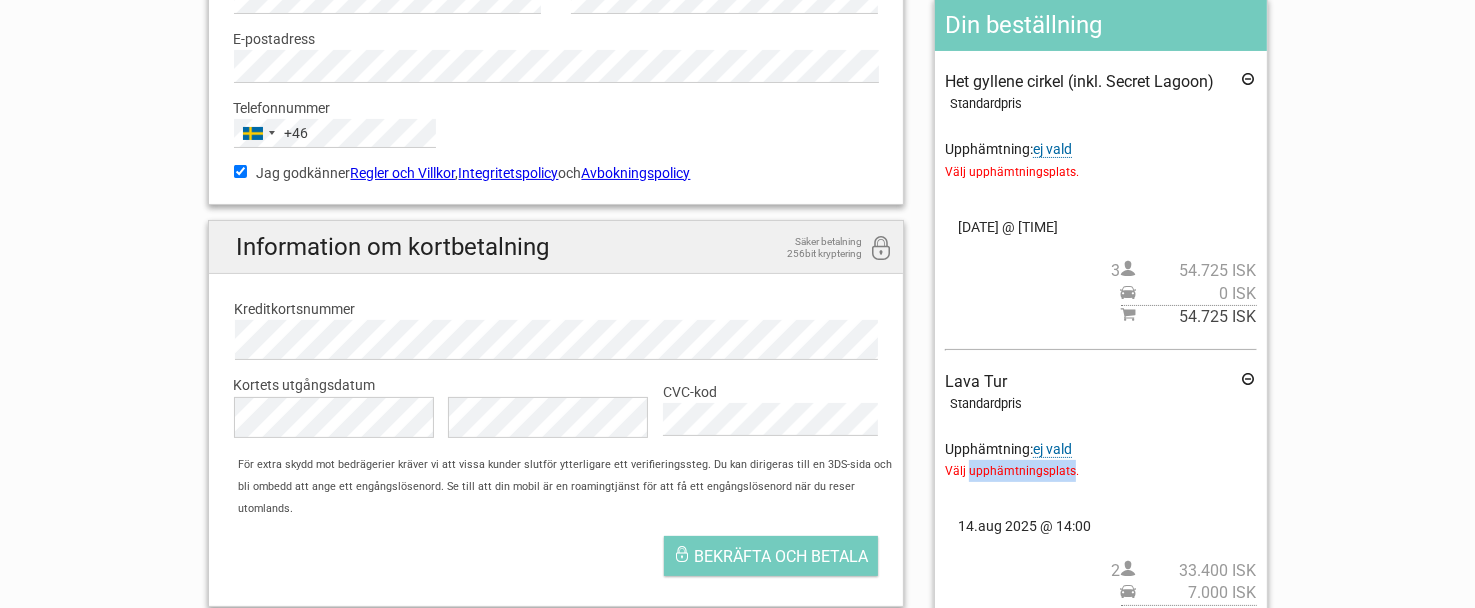 click on "Välj upphämtningsplats." at bounding box center (1100, 471) 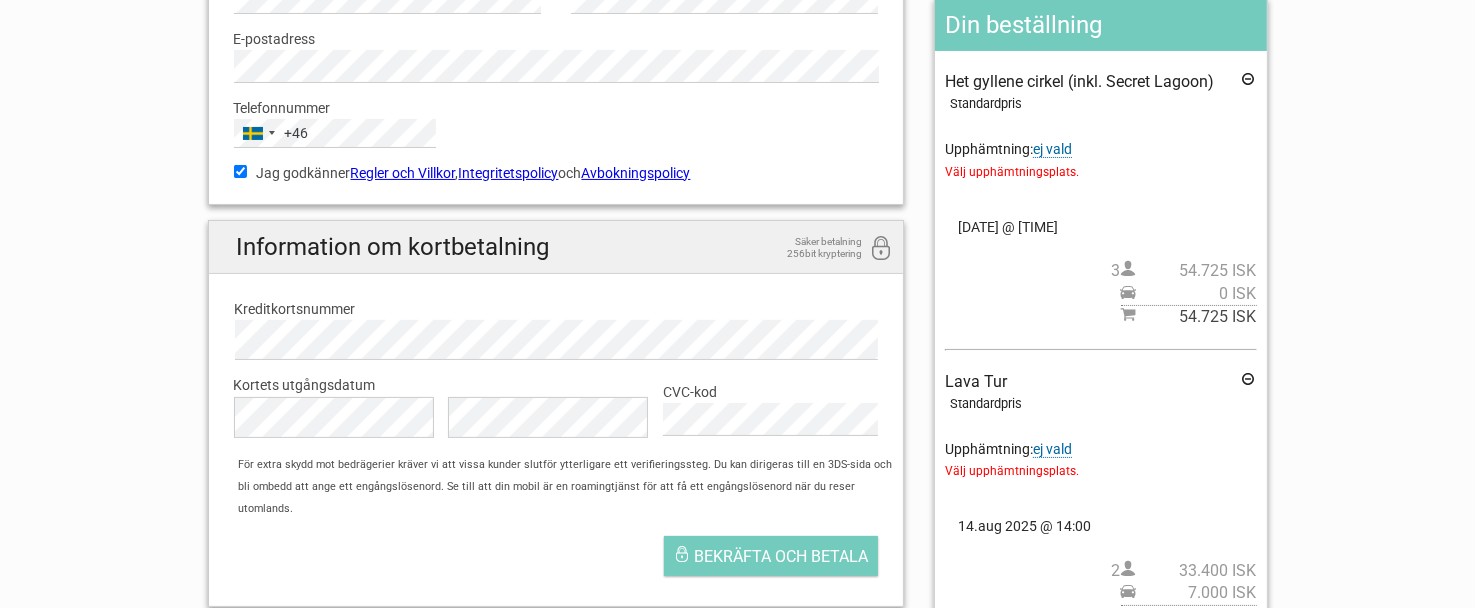 click on "0_Did not find your place? Give us a call to arrange the pickup place 00354 534 4446.
100 Iceland Hotel - Meet us at Bus Stop 9 - Snorrabraut
101 Hotel - Meet us at Bus Stop 6 - The Culture House (corner of Hverfisgata and Ingólfsstræti) 3" at bounding box center [737, 277] 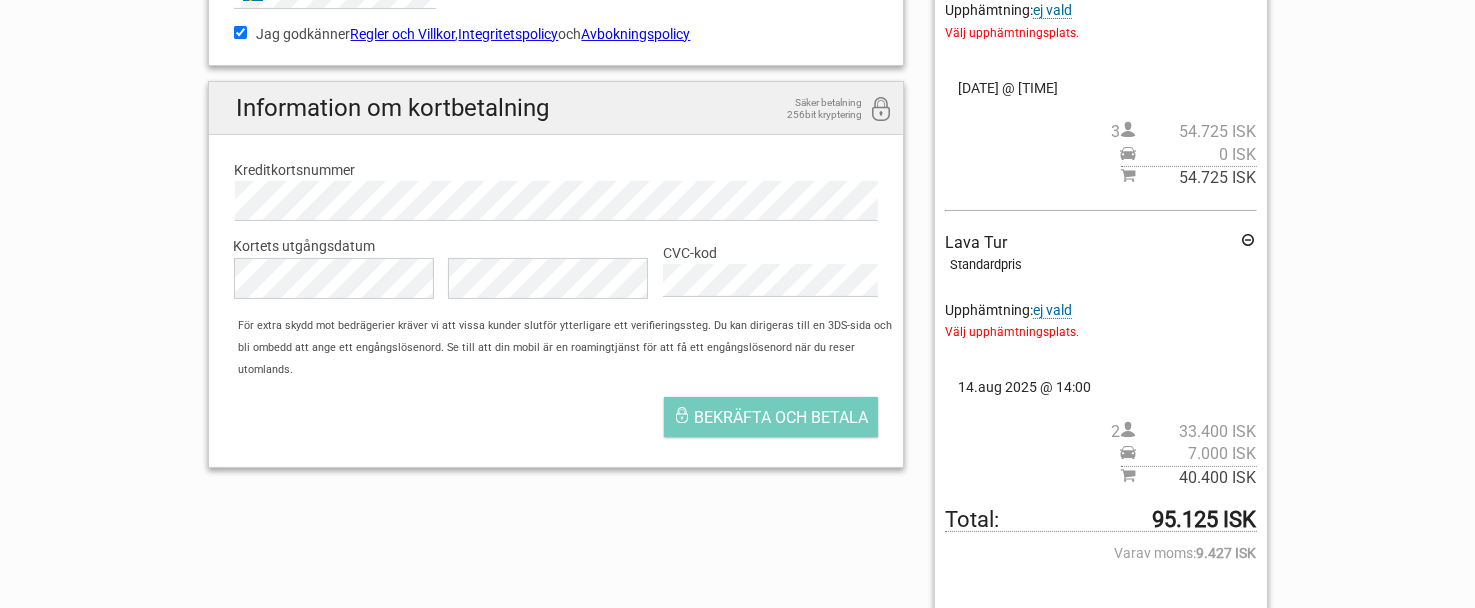 scroll, scrollTop: 435, scrollLeft: 0, axis: vertical 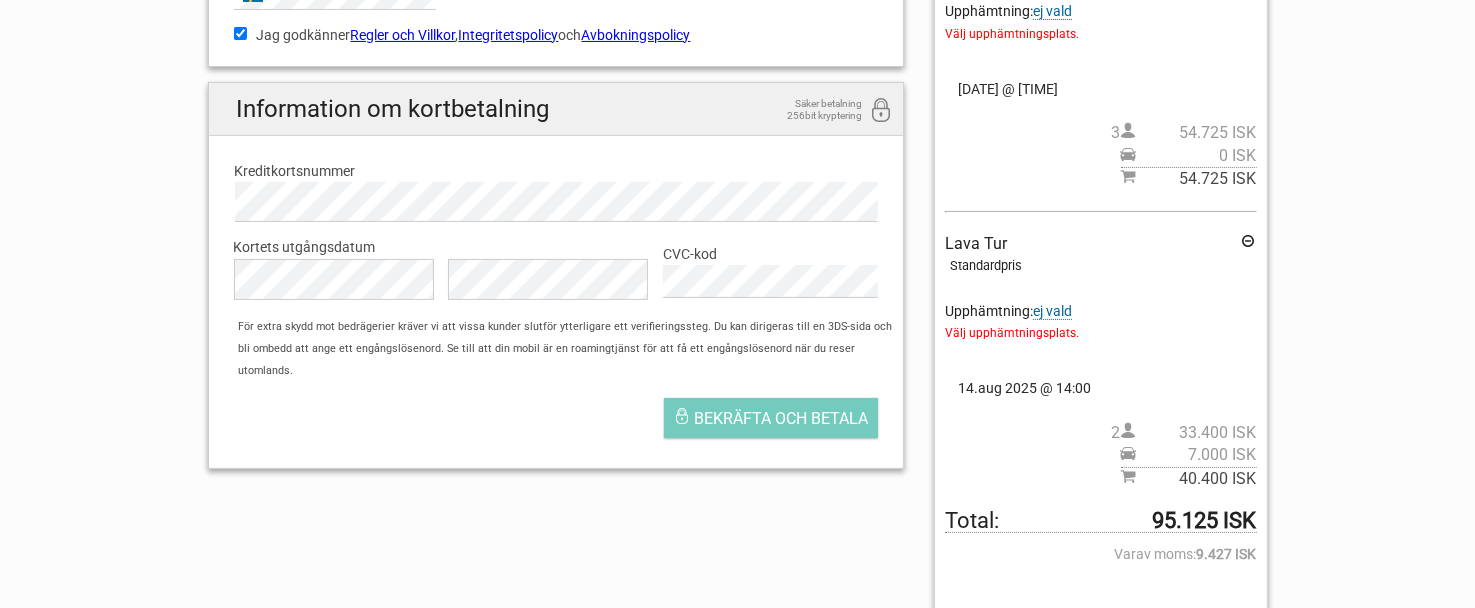 click on "CVC-kod" at bounding box center [770, 254] 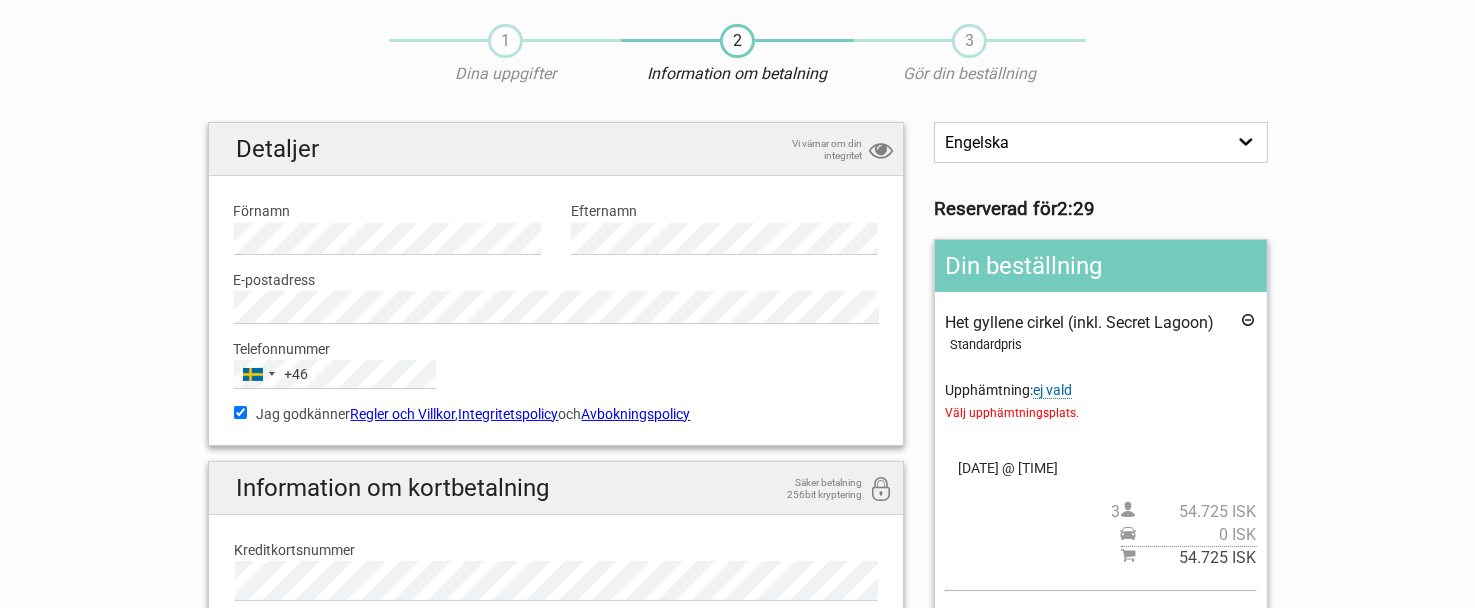 scroll, scrollTop: 54, scrollLeft: 0, axis: vertical 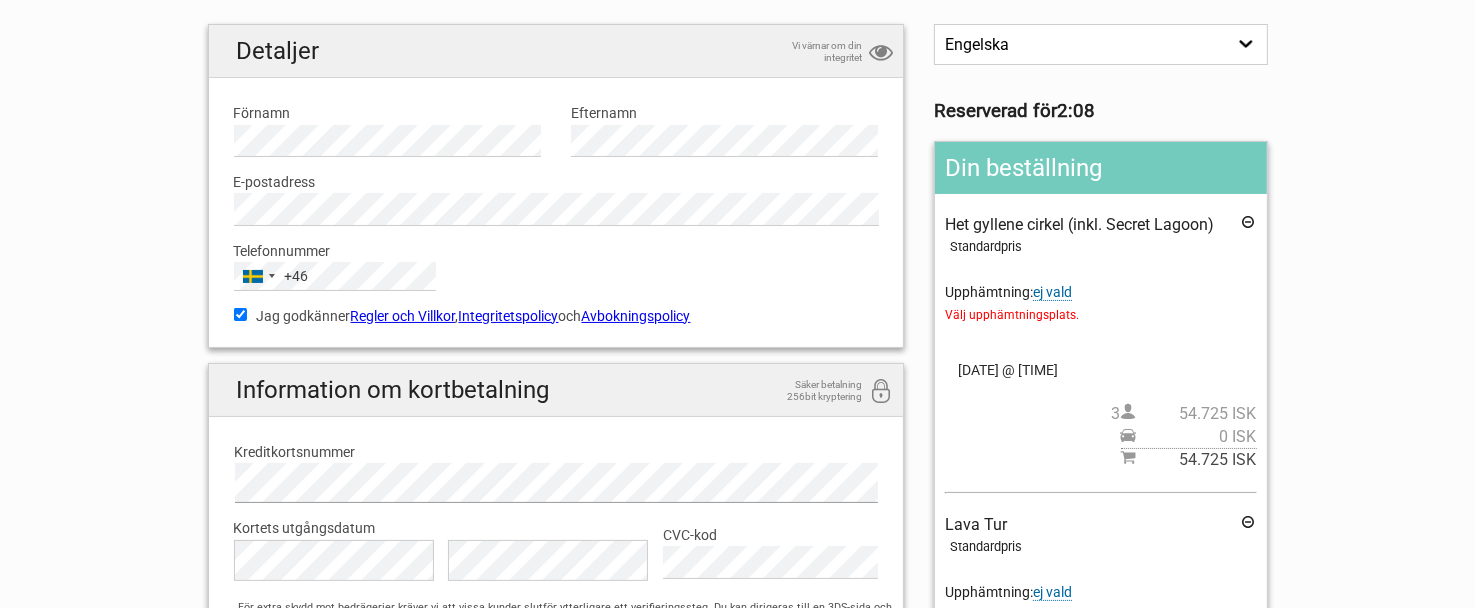 click on "1
Dina uppgifter
2
Information om betalning
3
Gör din beställning
Engelska
Español
Deutsch
Reserverad för  [TIME]
Din beställning
Het gyllene cirkel (inkl. Secret Lagoon)
Standardpris
Upphämtning:   ejvald
Välj upphämtningsplats.
Select an option
0_Did not find your place? Give us a call to arrange the pickup place [PHONE].
100 Iceland Hotel - Meet us at Bus Stop 9 - Snorrabraut
101 Hotel - Meet us at Bus Stop 6 - The Culture House (corner of Hverfisgata and Ingólfsstræti)
201 Hotel, Hlíðarsmári 5 (BE READY 20 min BEFORE the regular pickup time!)
22 hill hotel, Brautarholt 22, 105 Reykjavik
41 - A Townhouse Hotel - Meet us at Bus Stop 14 - Skúlagata (corner of Skúlagata / Klapparstígur)
3" at bounding box center [737, 420] 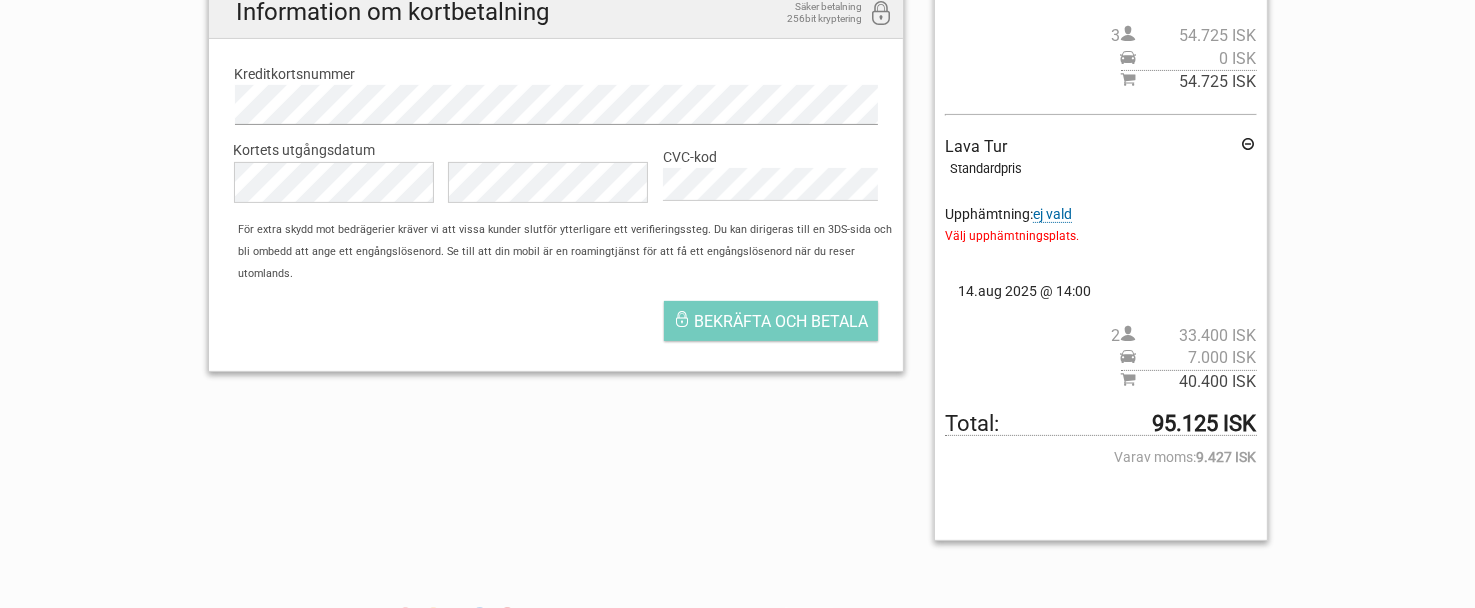 scroll, scrollTop: 586, scrollLeft: 0, axis: vertical 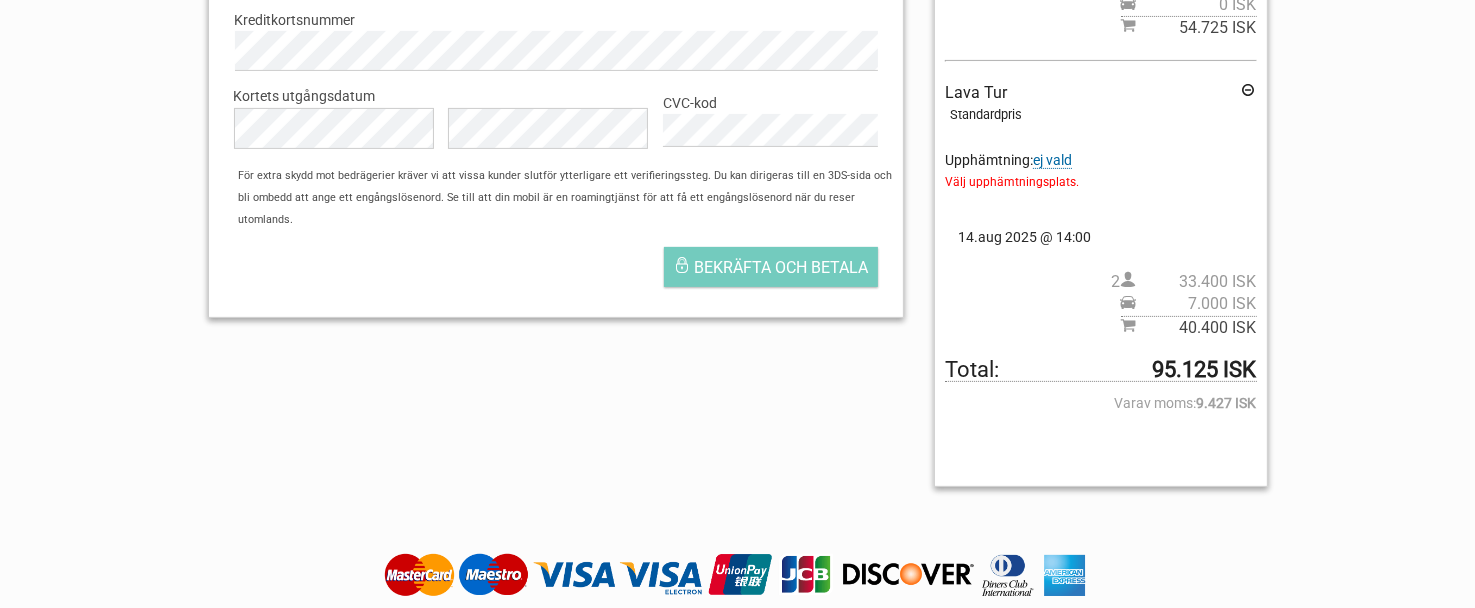 click on "0_Did not find your place? Give us a call to arrange the pickup place 00354 534 4446.
100 Iceland Hotel - Meet us at Bus Stop 9 - Snorrabraut
101 Hotel - Meet us at Bus Stop 6 - The Culture House (corner of Hverfisgata and Ingólfsstræti)
201 Hotel, Hlíðarsmári 5 (BE READY 20 min BEFORE the regular pickup time!)
22 hill hotel, Brautarholt 22, 105 Reykjavik
41 - A Townhouse Hotel - Meet us at Bus Stop 14 - Skúlagata (corner of Skúlagata / Klapparstígur)
3" at bounding box center (738, 47) 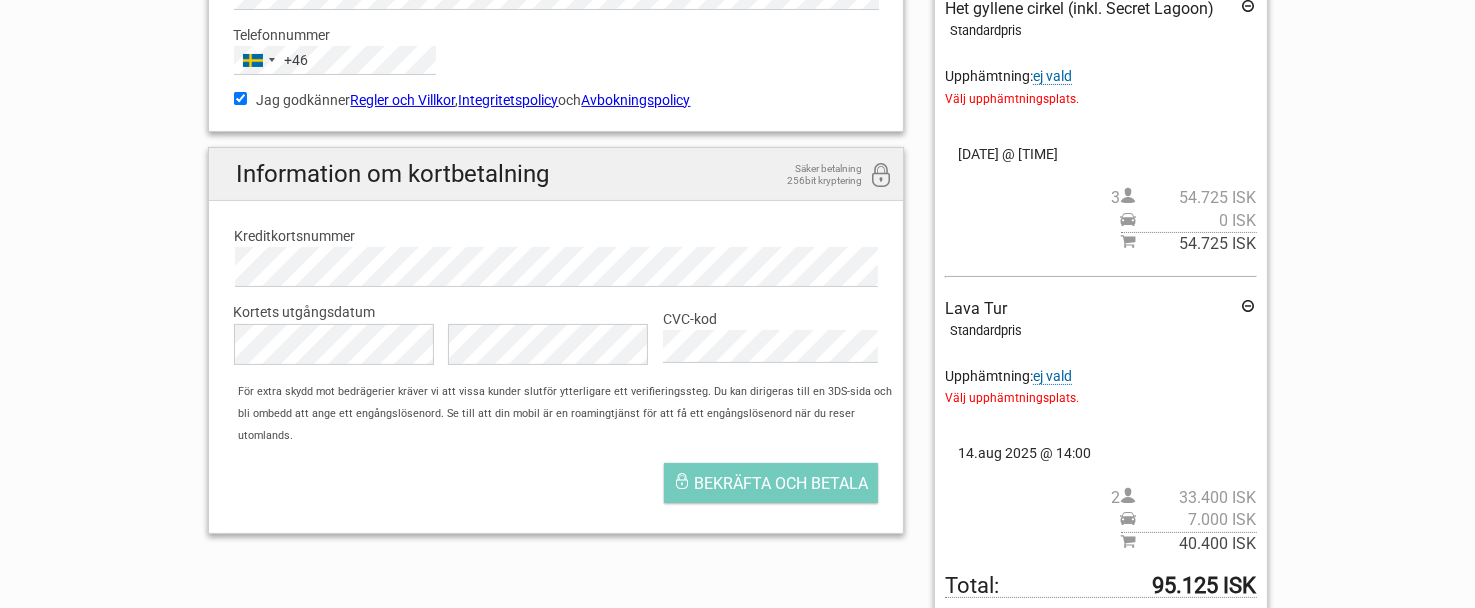 scroll, scrollTop: 364, scrollLeft: 0, axis: vertical 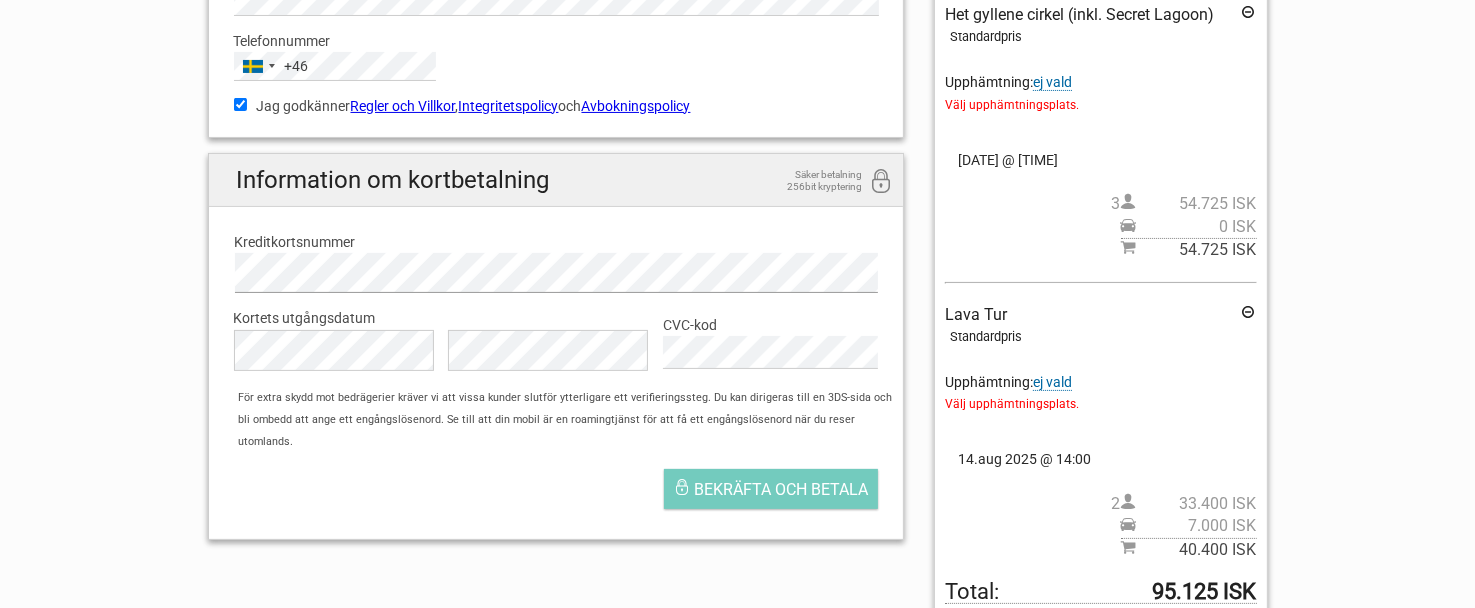 click on "Information om kortbetalning Säker betalning 256bit kryptering
Kreditkortsnummer
Card Number is required
Kortets utgångsdatum
Card Expiration Month is required
The Card Expiration Year field is required.
CVC-kod
Card CVC Code is required
För extra skydd mot bedrägerier kräver vi att vissa kunder slutför ytterligare ett verifieringssteg. Du kan dirigeras till en 3DS-sida och bli ombedd att ange ett engångslösenord. Se till att din mobil är en roamingtjänst för att få ett engångslösenord när du reser utomlands.
Bekräfta och betala" at bounding box center [556, 346] 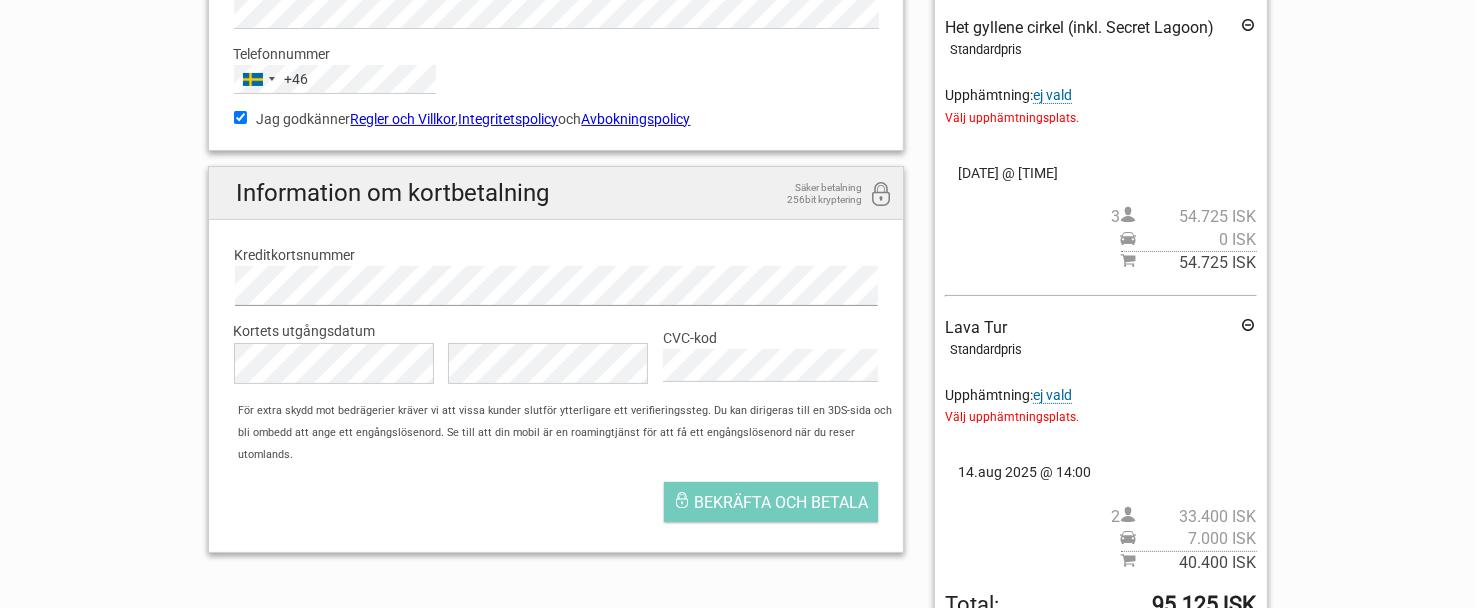 scroll, scrollTop: 364, scrollLeft: 0, axis: vertical 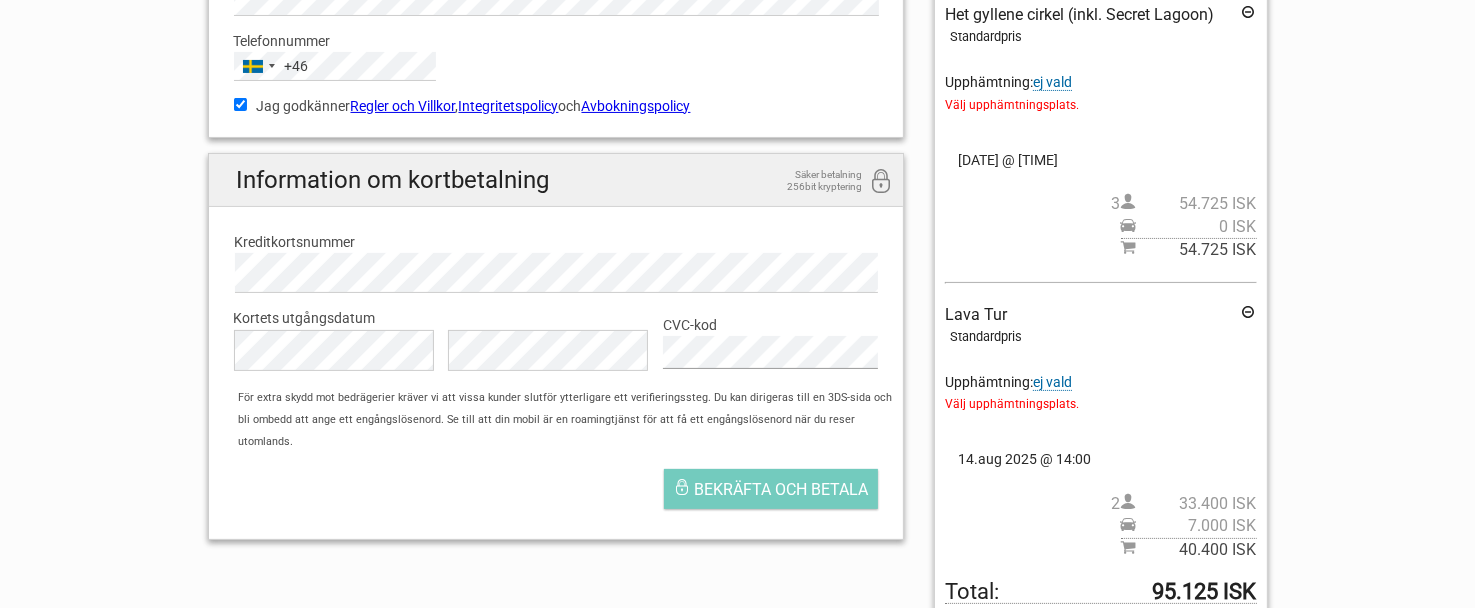 click on "Kortets utgångsdatum
Card Expiration Month is required
The Card Expiration Year field is required.
CVC-kod
Card CVC Code is required" at bounding box center (556, 339) 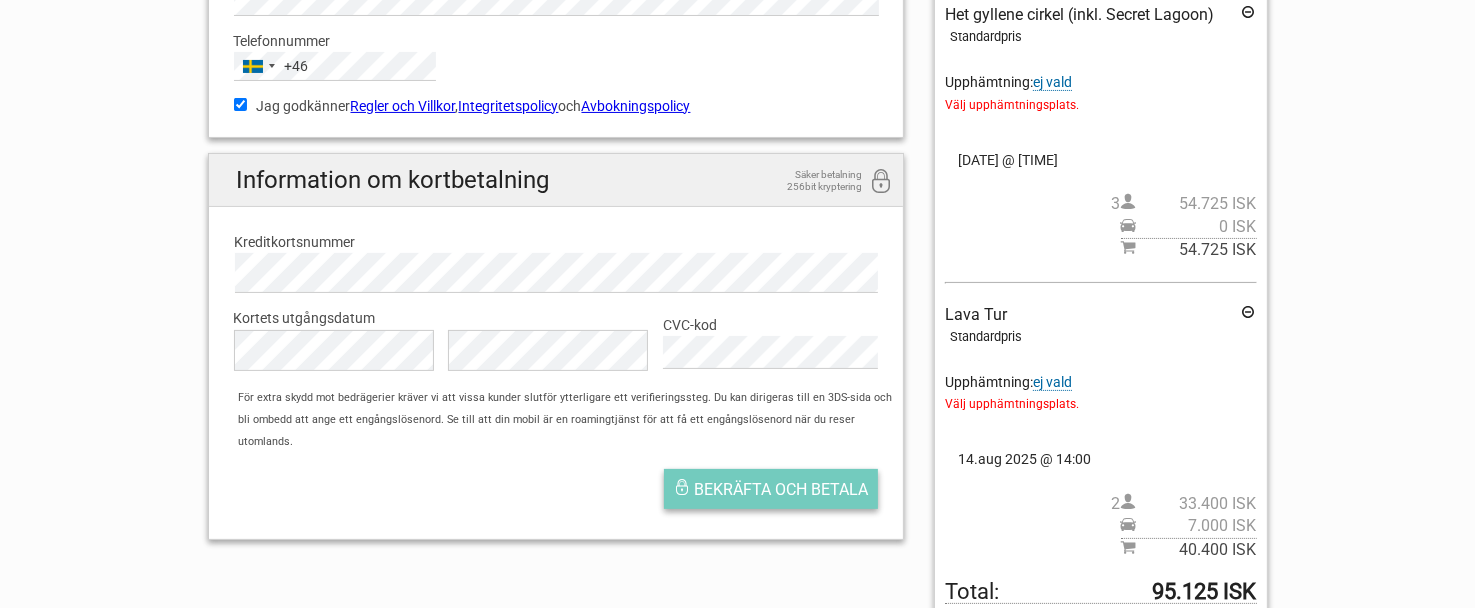 click on "Bekräfta och betala" at bounding box center [781, 489] 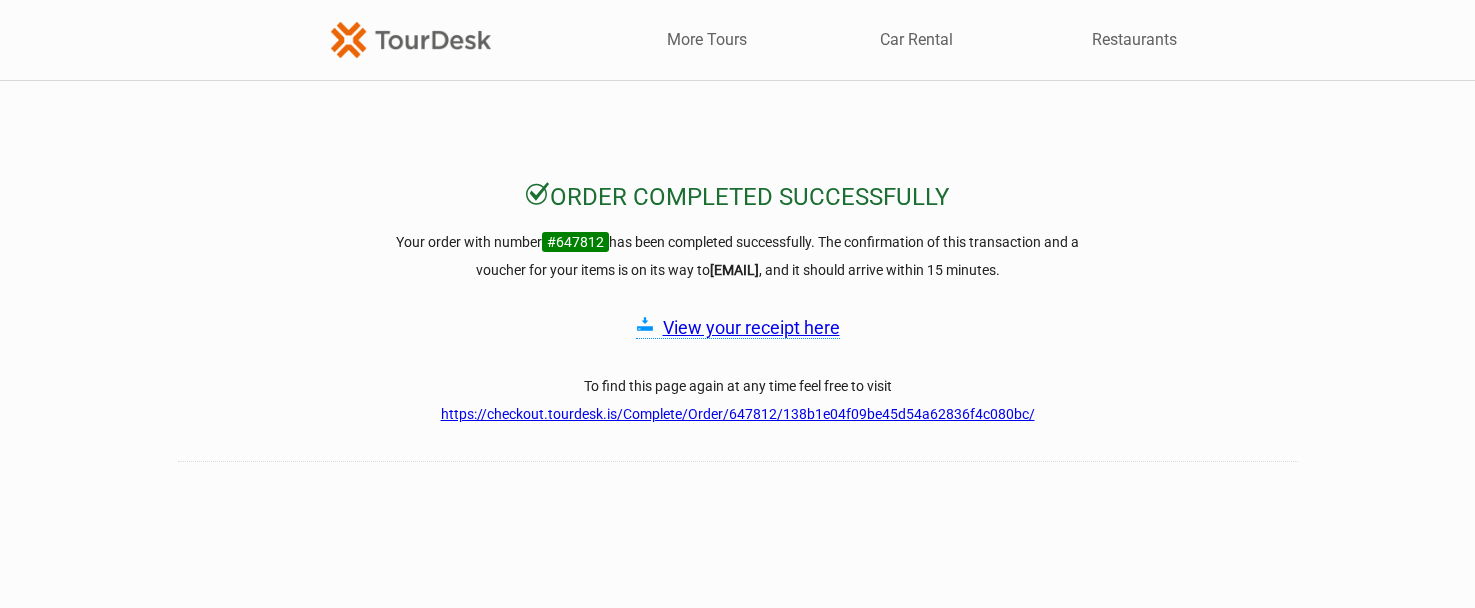 scroll, scrollTop: 0, scrollLeft: 0, axis: both 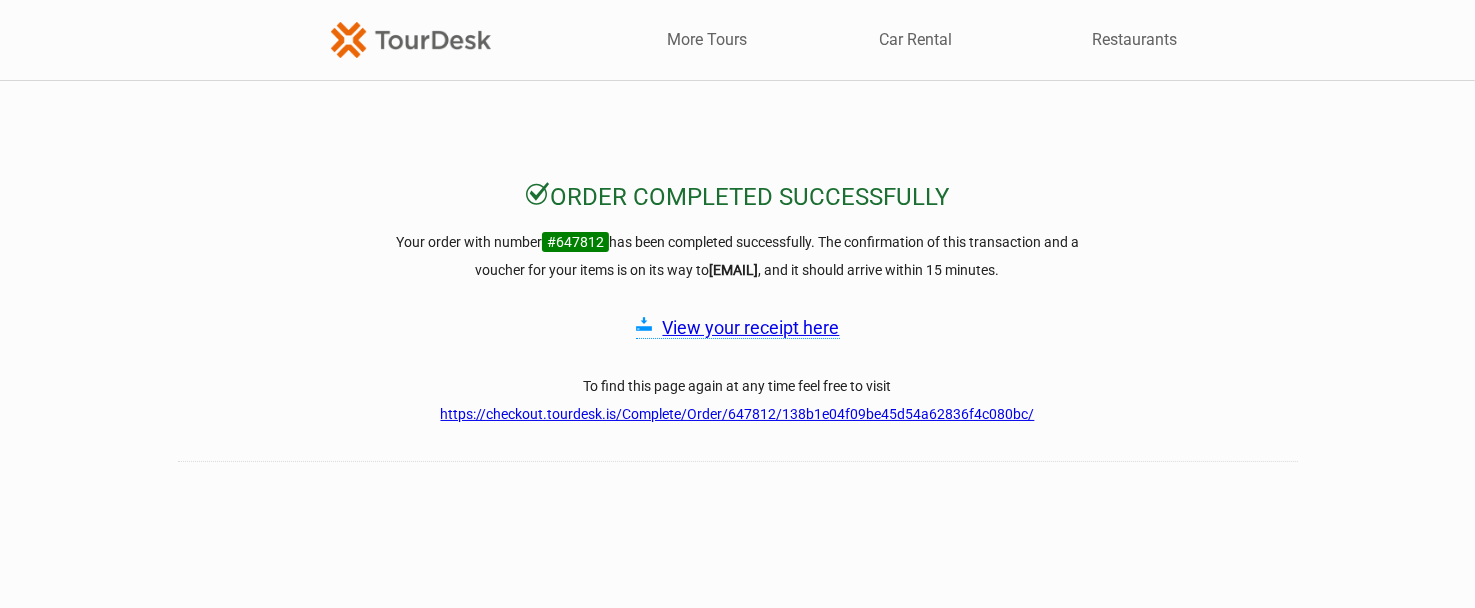click on "View your receipt here" at bounding box center [751, 327] 